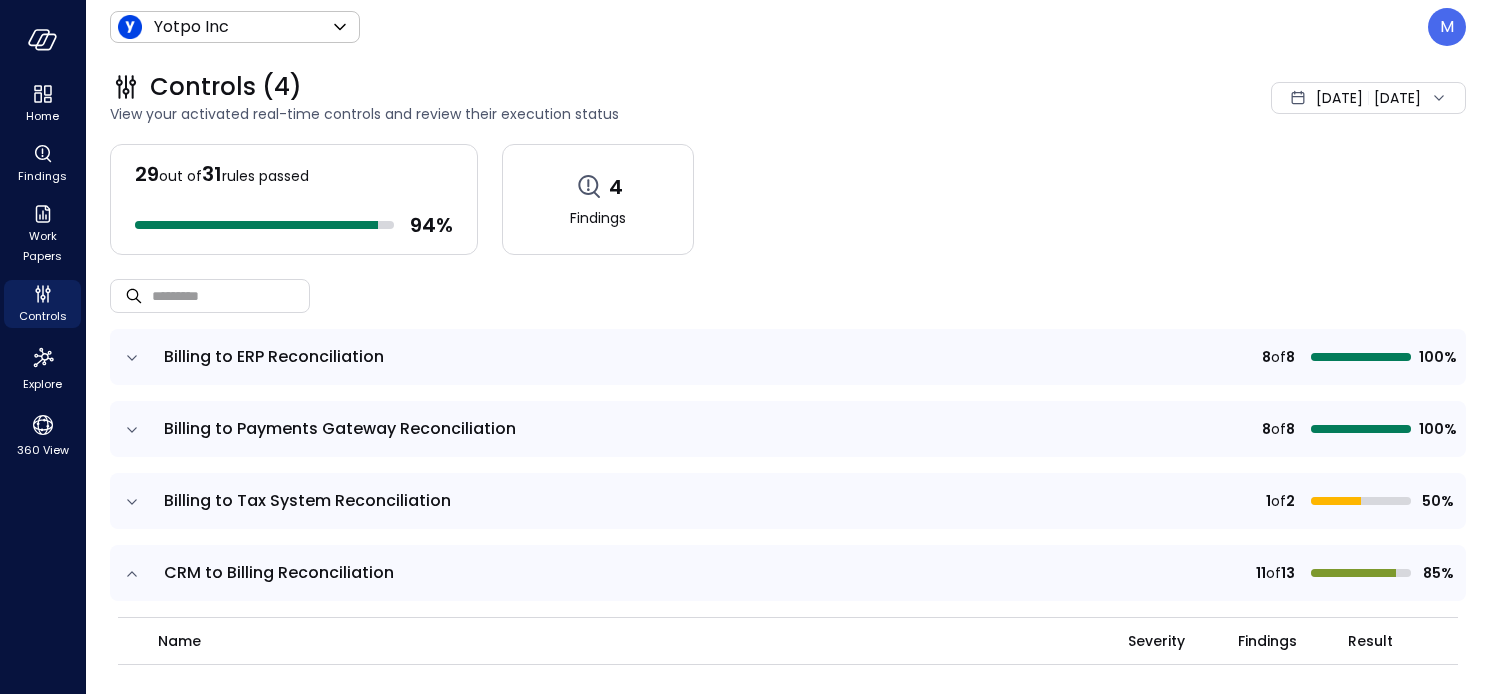 scroll, scrollTop: 0, scrollLeft: 0, axis: both 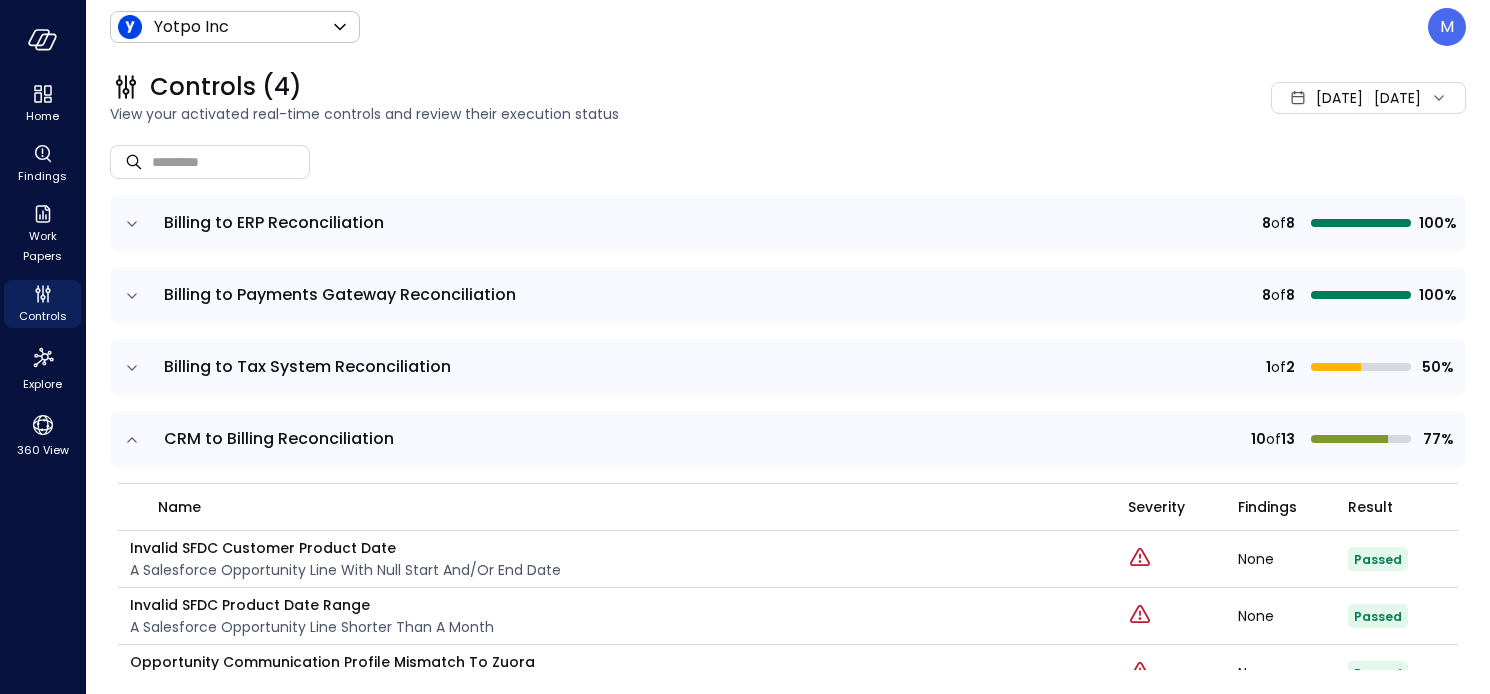 click on "CRM to Billing Reconciliation" at bounding box center (279, 438) 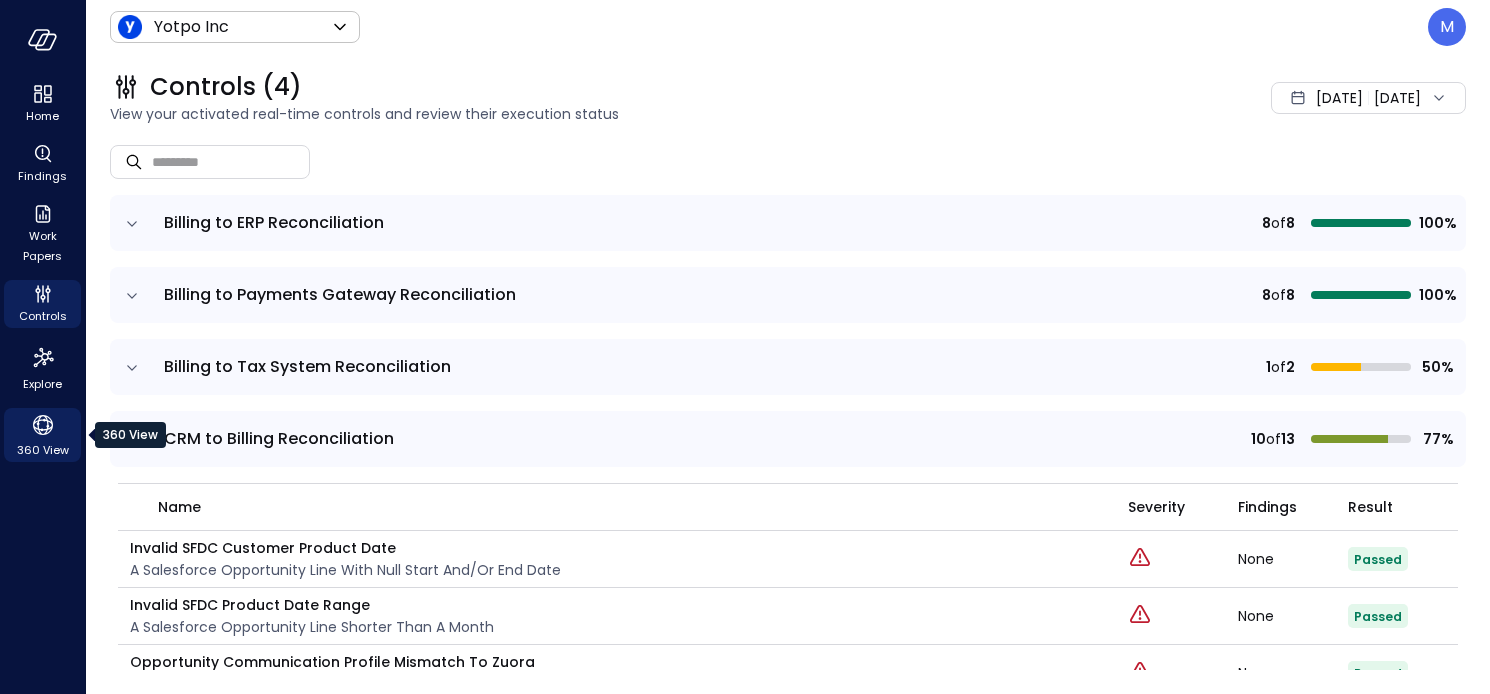 click on "360 View" at bounding box center [42, 435] 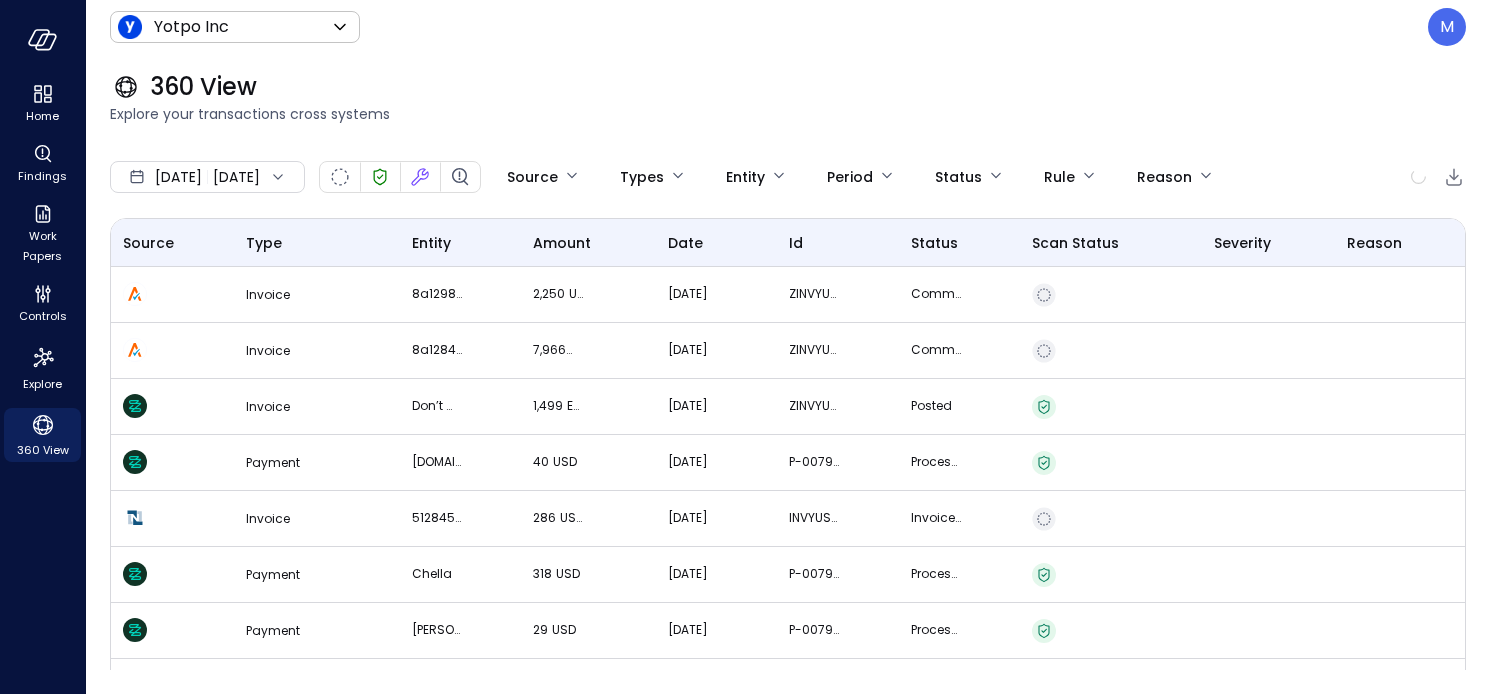 click on "Jul 1, 2025 Jul 7, 2025" at bounding box center (207, 177) 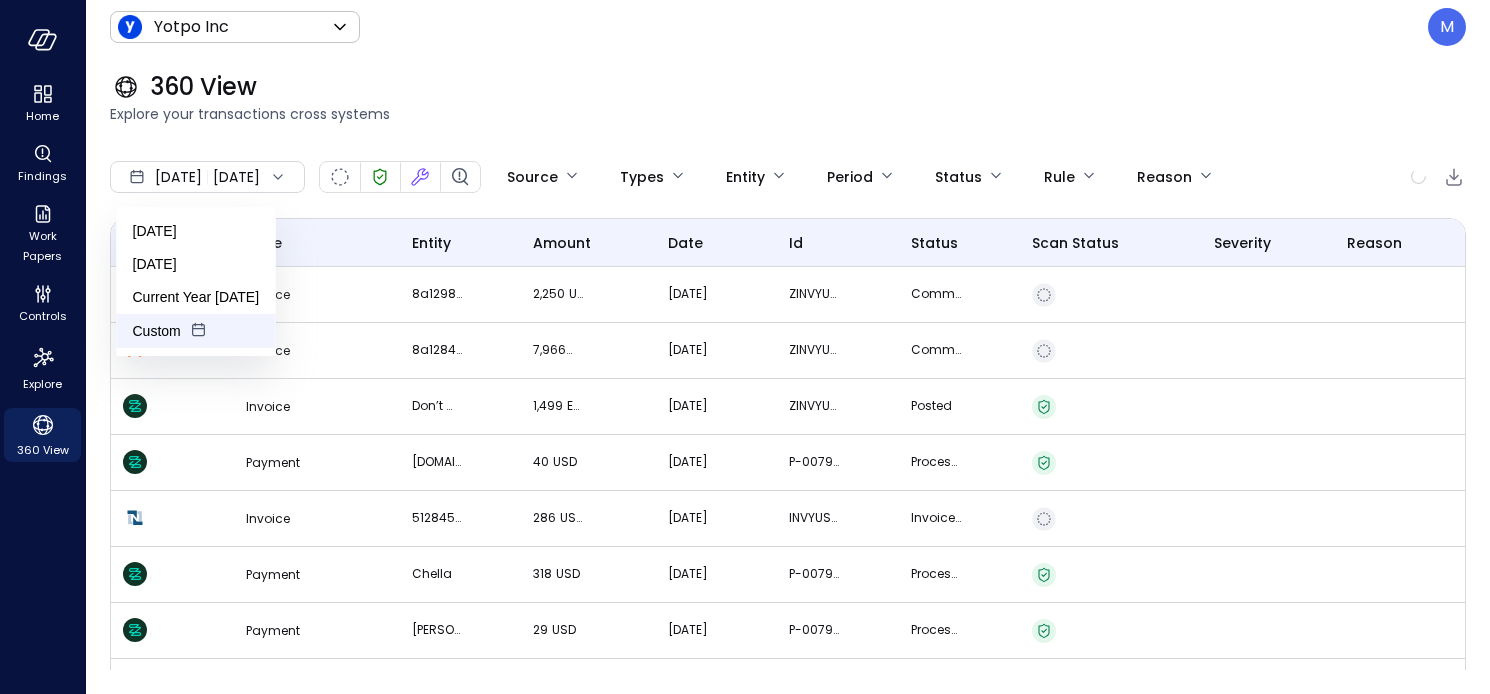 click on "Custom" at bounding box center (196, 331) 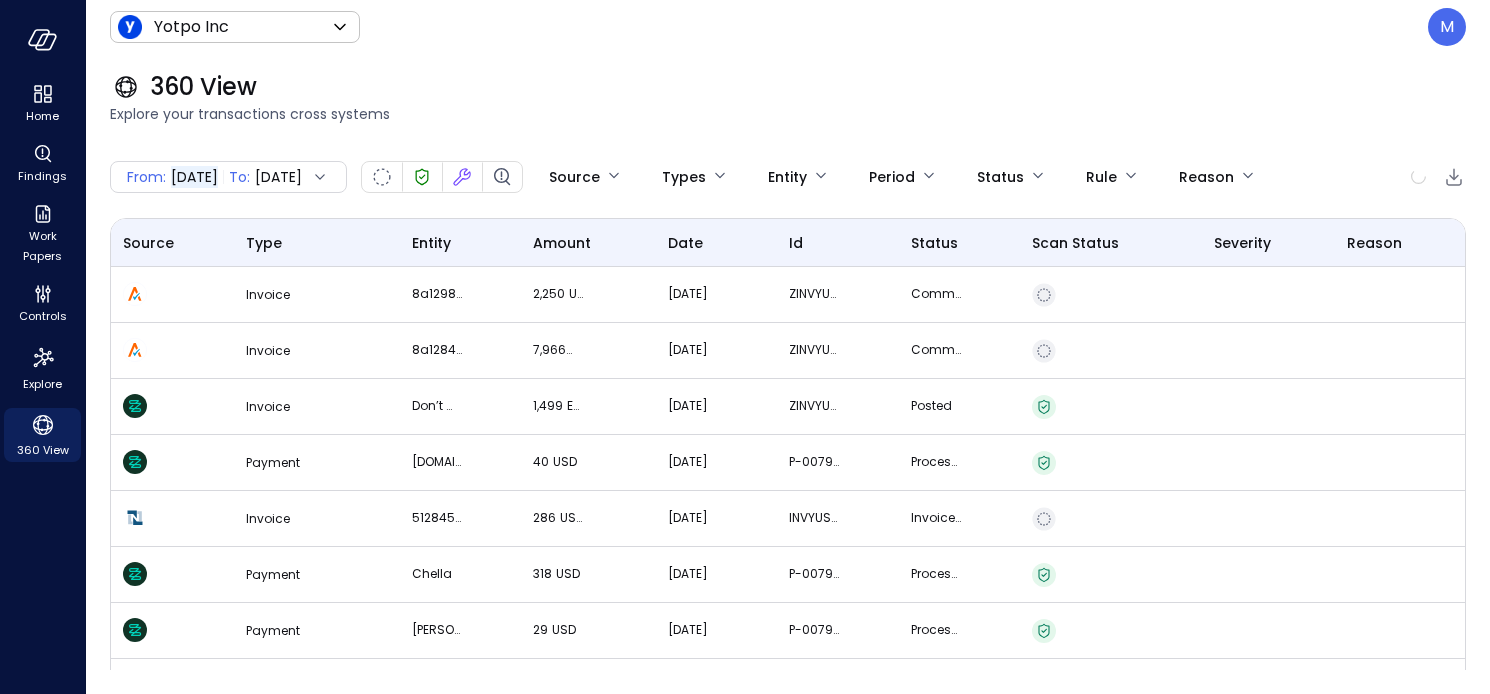 click on "From:" at bounding box center [146, 177] 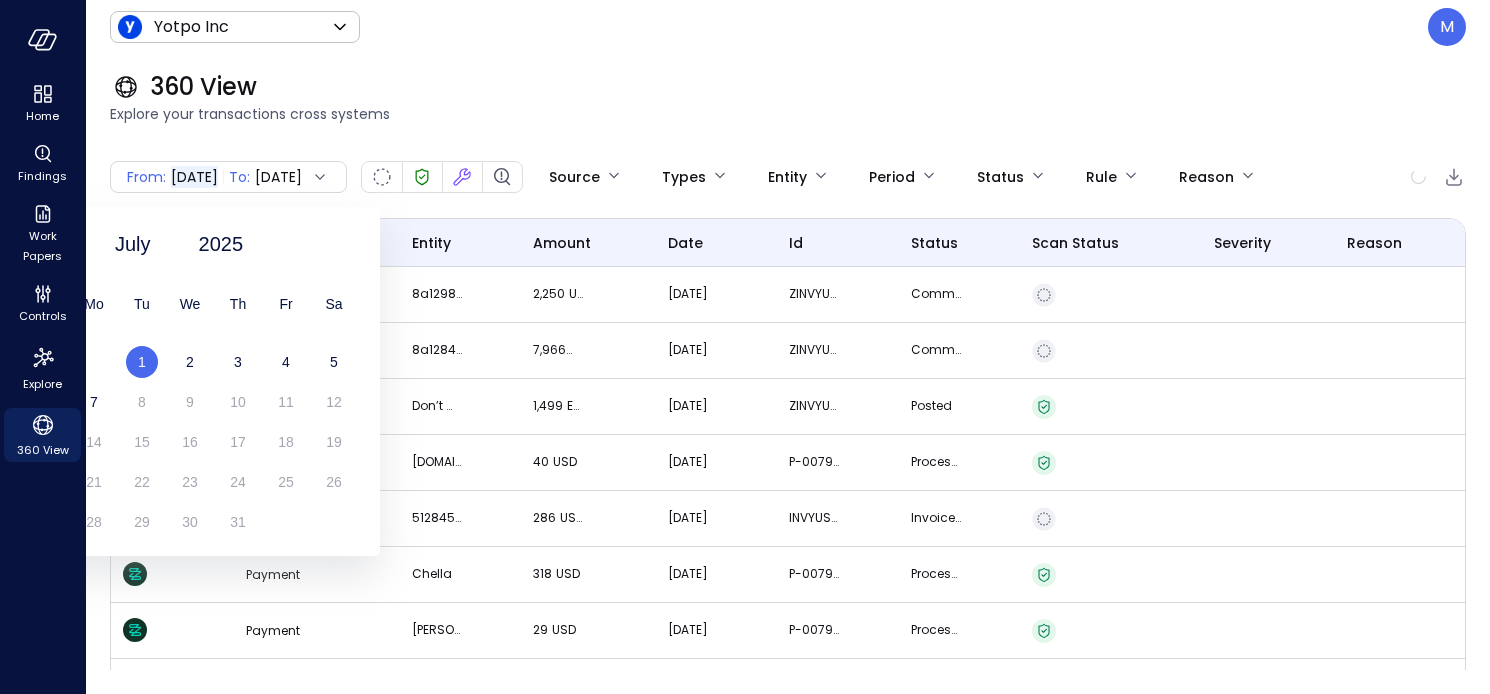 click on "[DATE]" at bounding box center (190, 244) 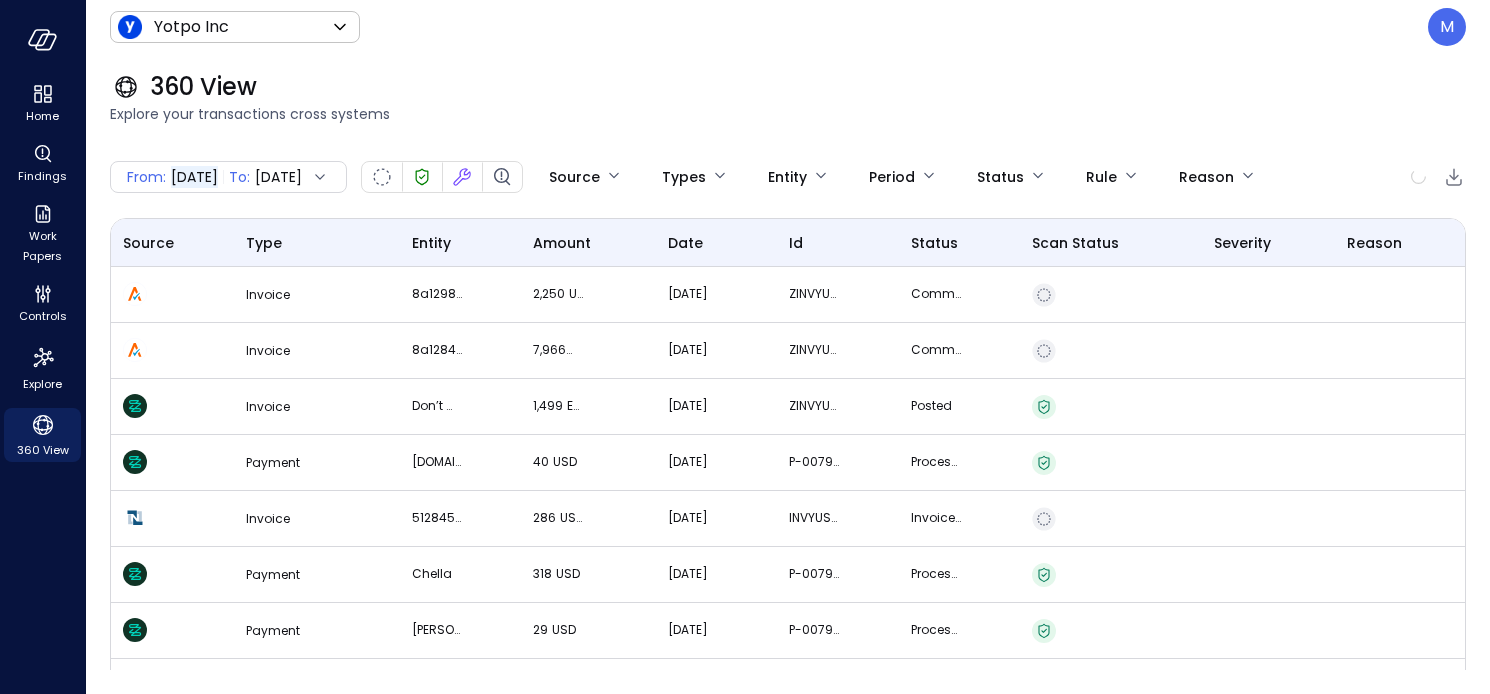 click on "Explore your transactions cross systems" at bounding box center [788, 114] 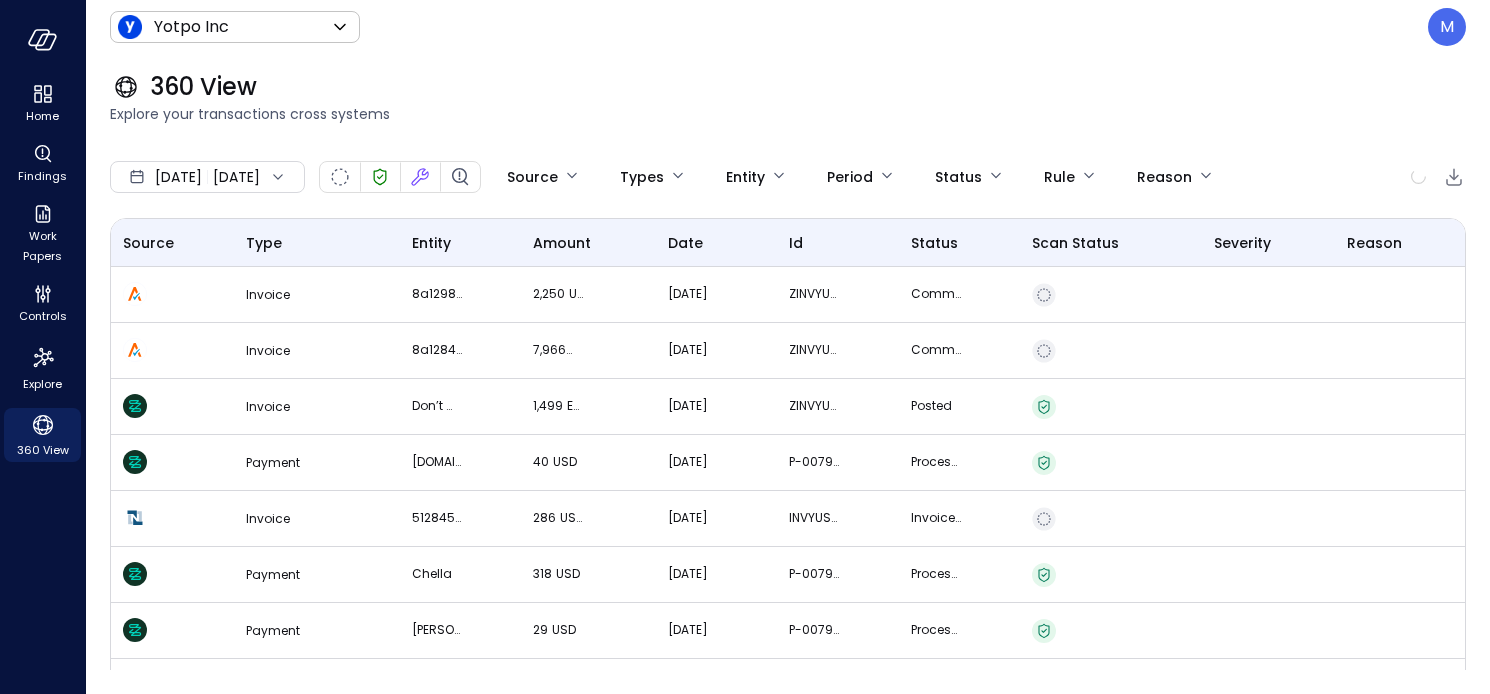 click on "Jul 1, 2025" at bounding box center [178, 177] 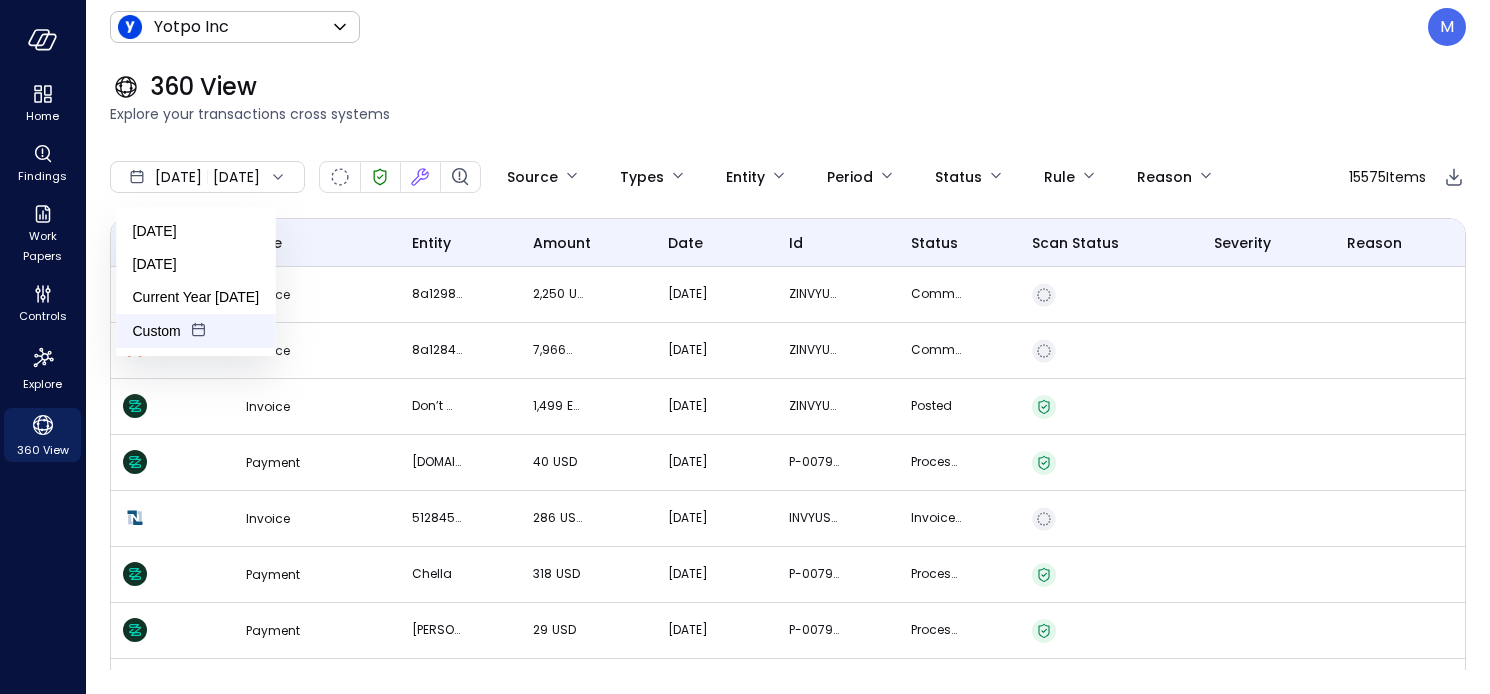 click on "Custom" at bounding box center [196, 331] 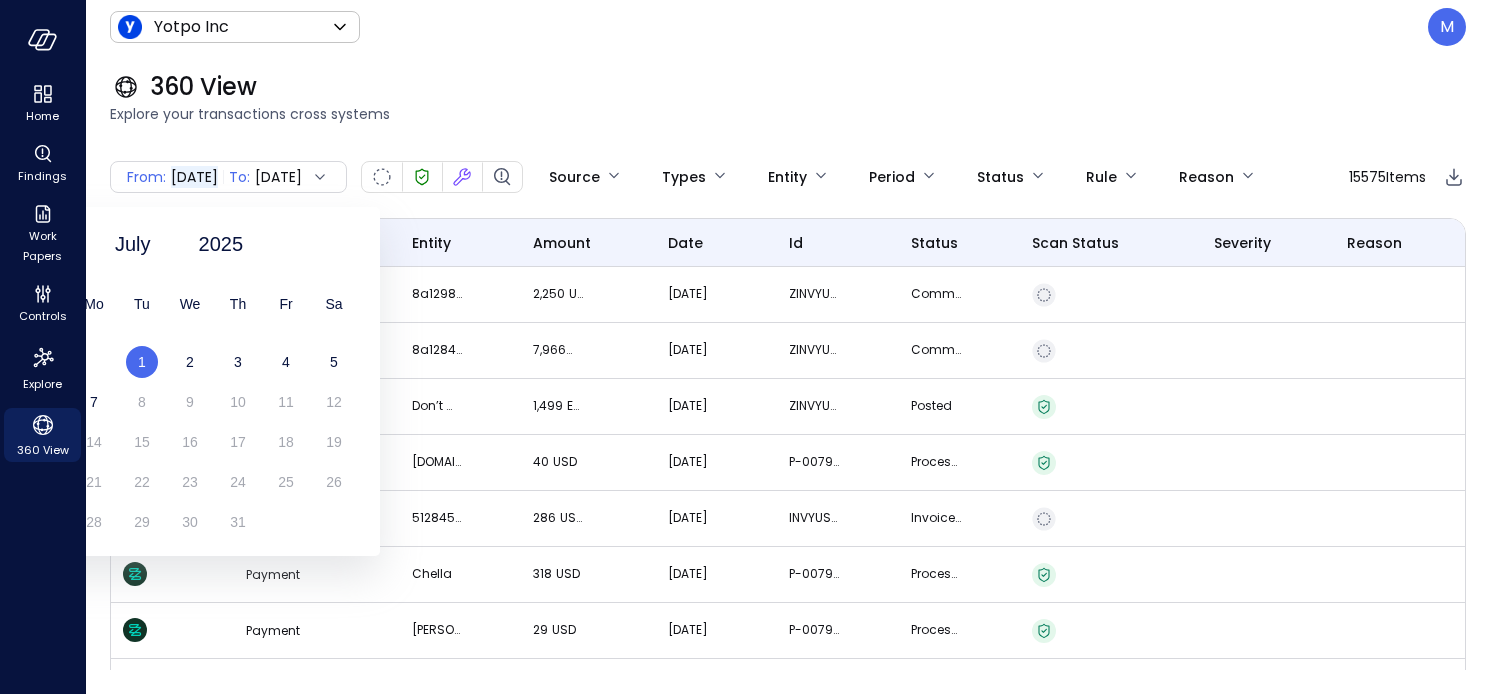 click on "From:" at bounding box center (146, 177) 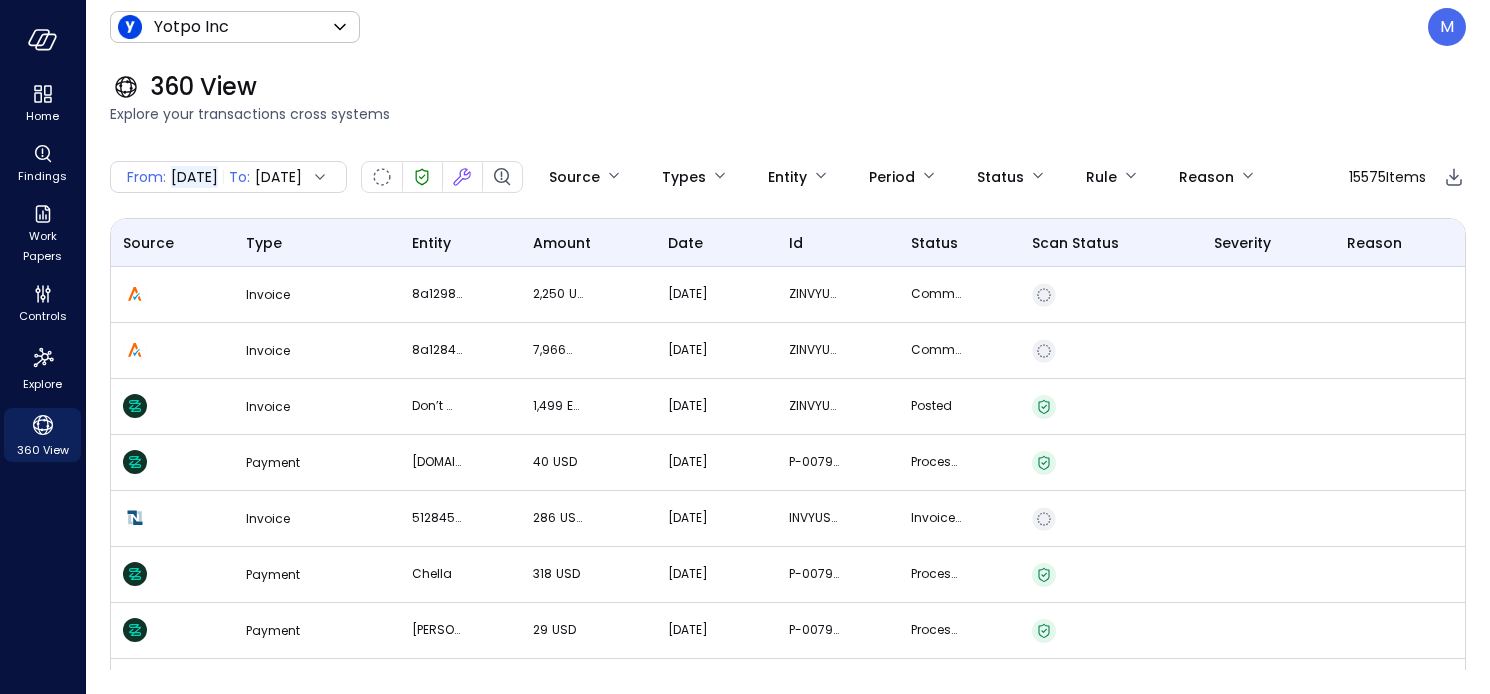 click 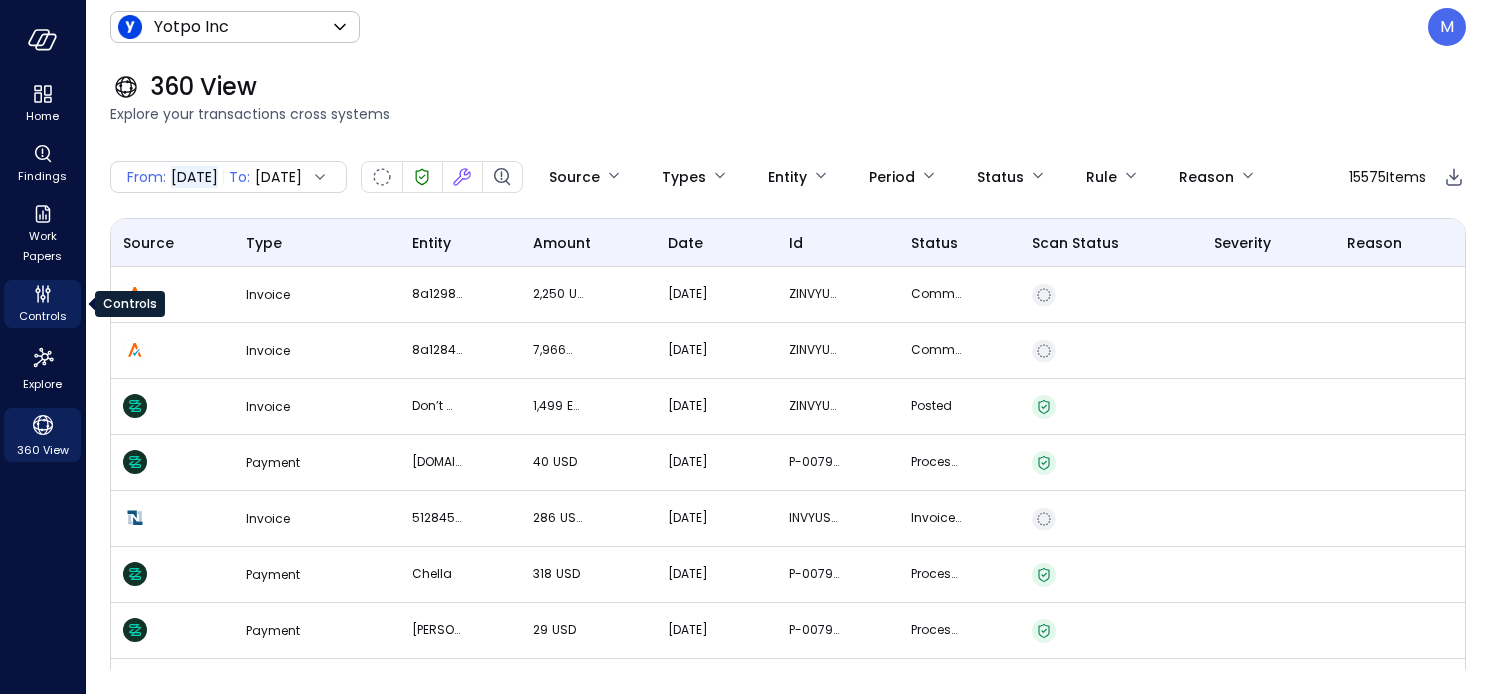 click 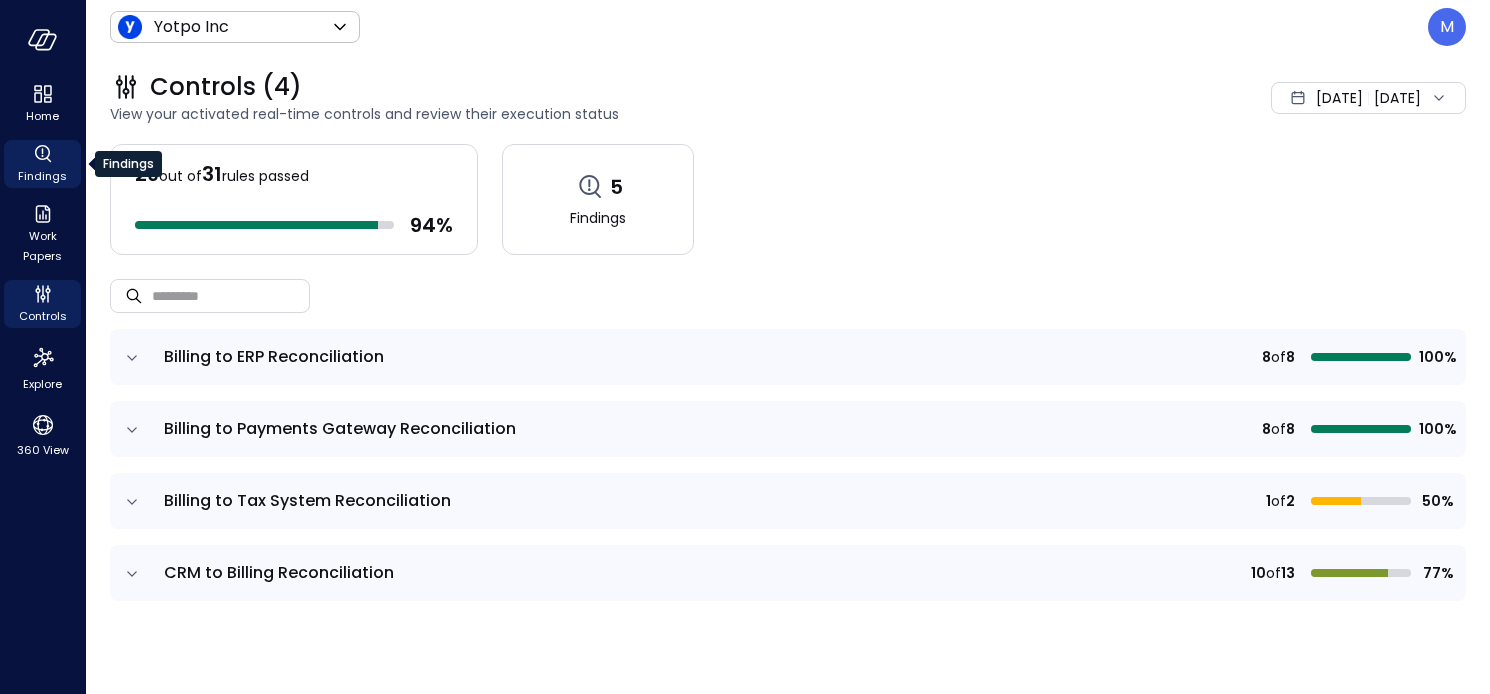 click on "Findings" at bounding box center [42, 176] 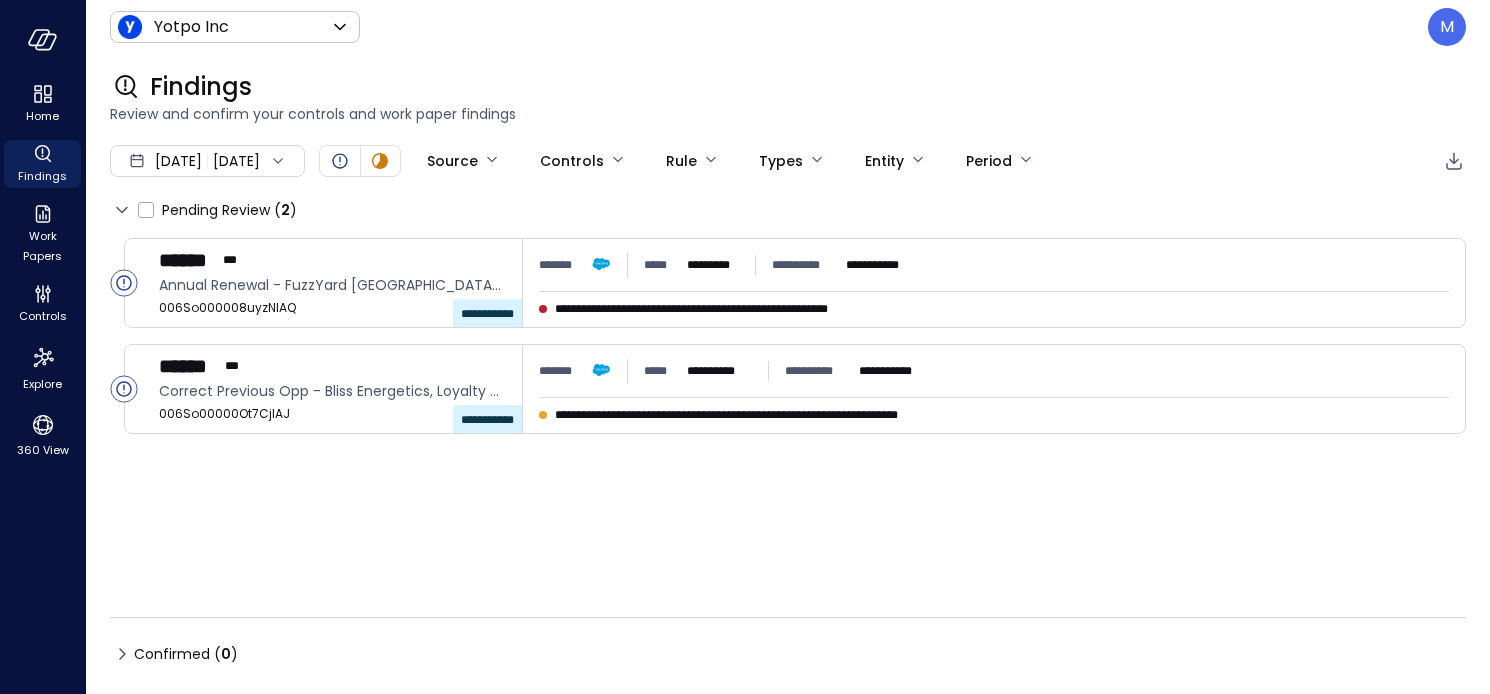 click 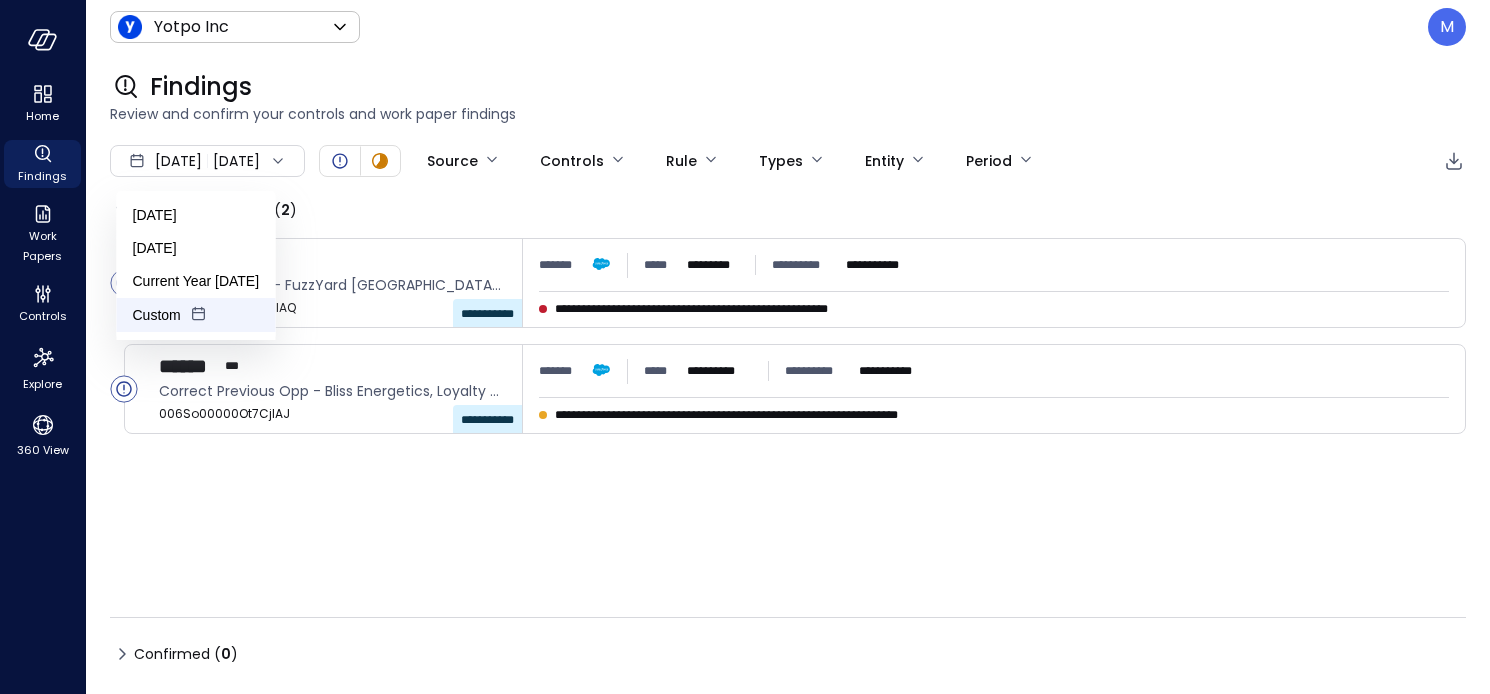 click on "Custom" at bounding box center [196, 315] 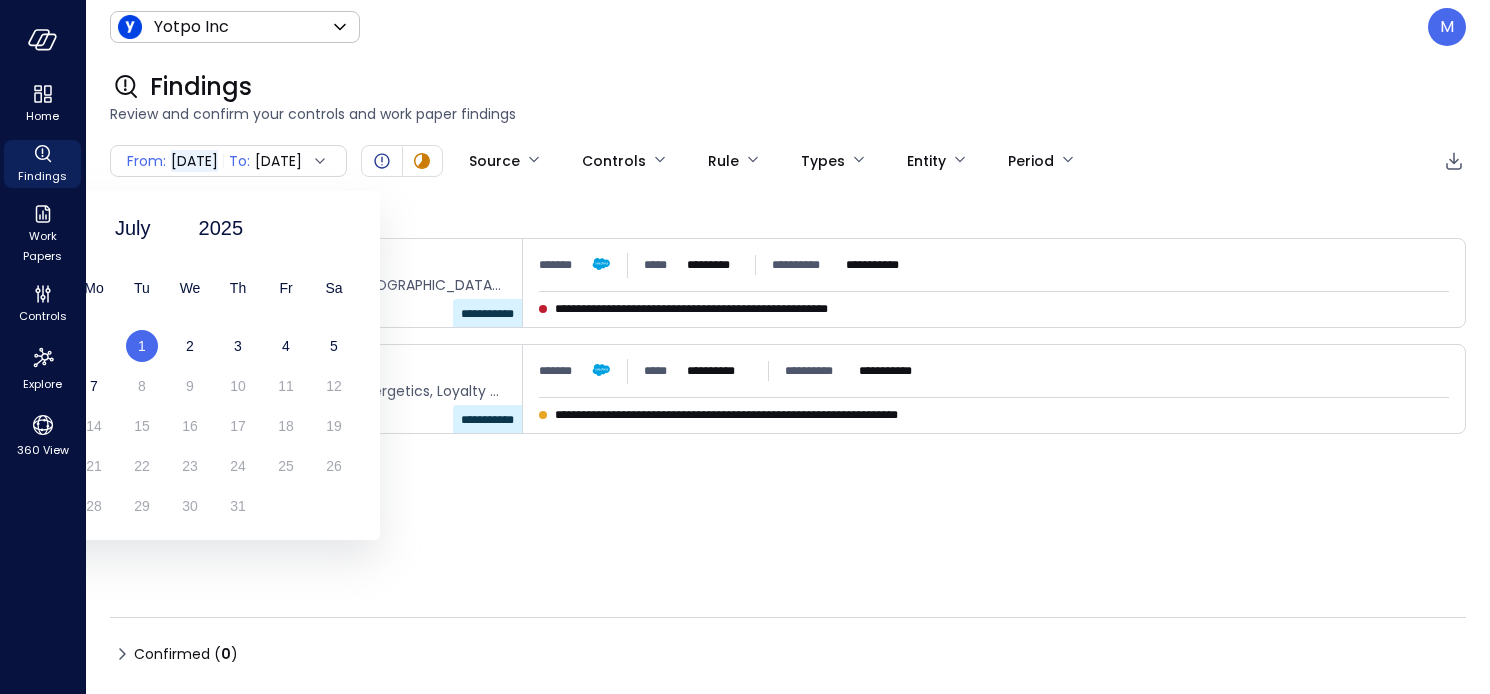 click on "Confirmed ( 0 )" at bounding box center [788, 643] 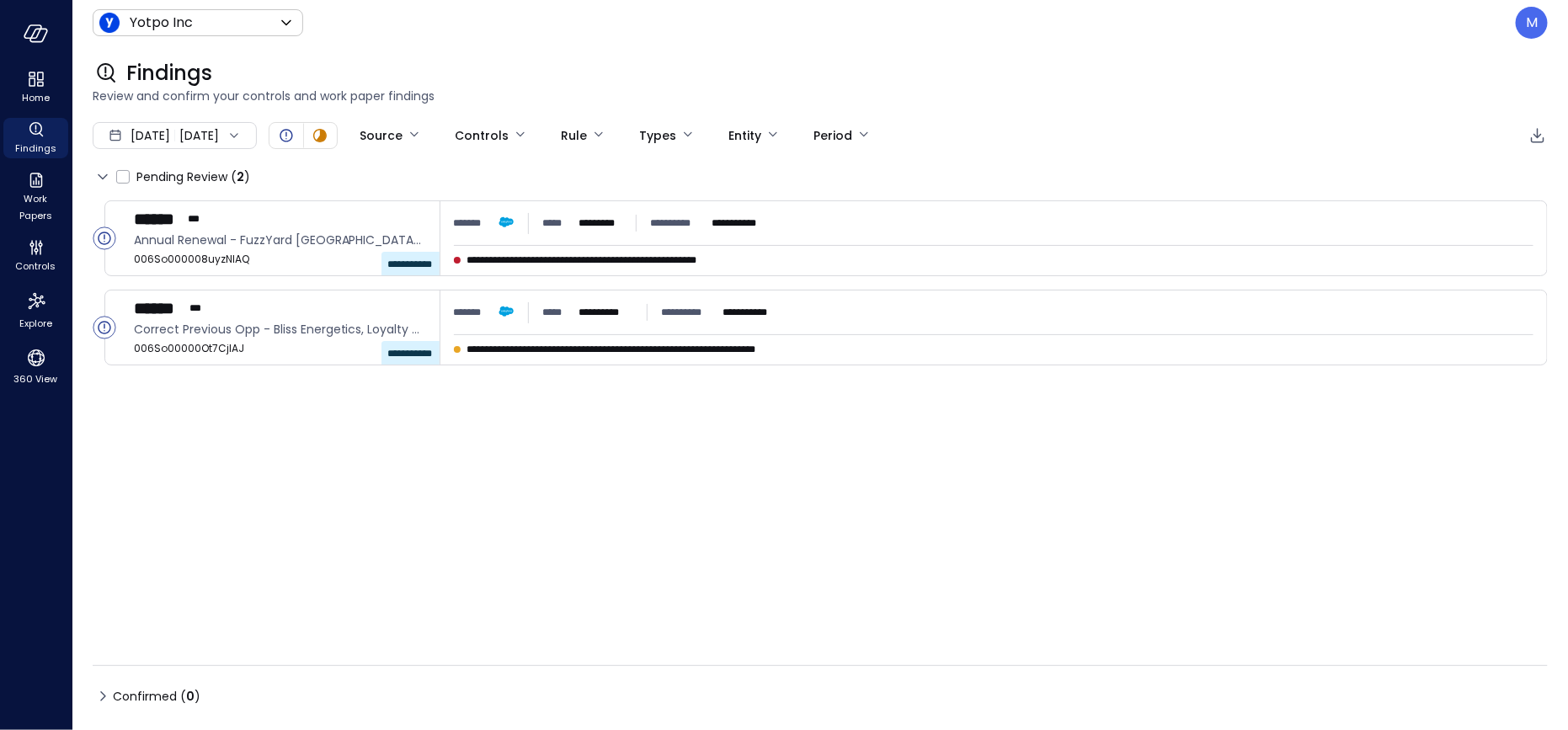 click 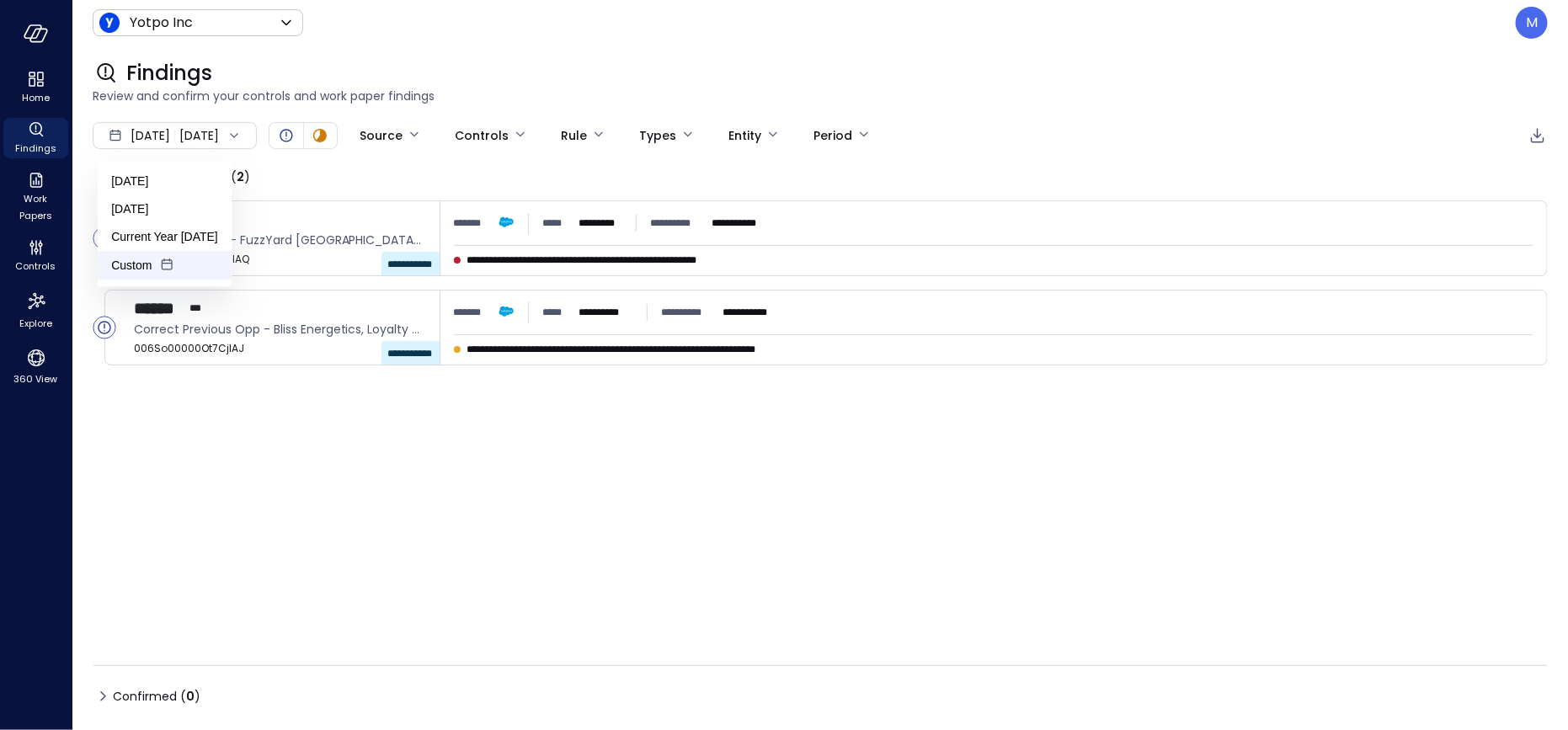 click on "Custom" at bounding box center [164, 265] 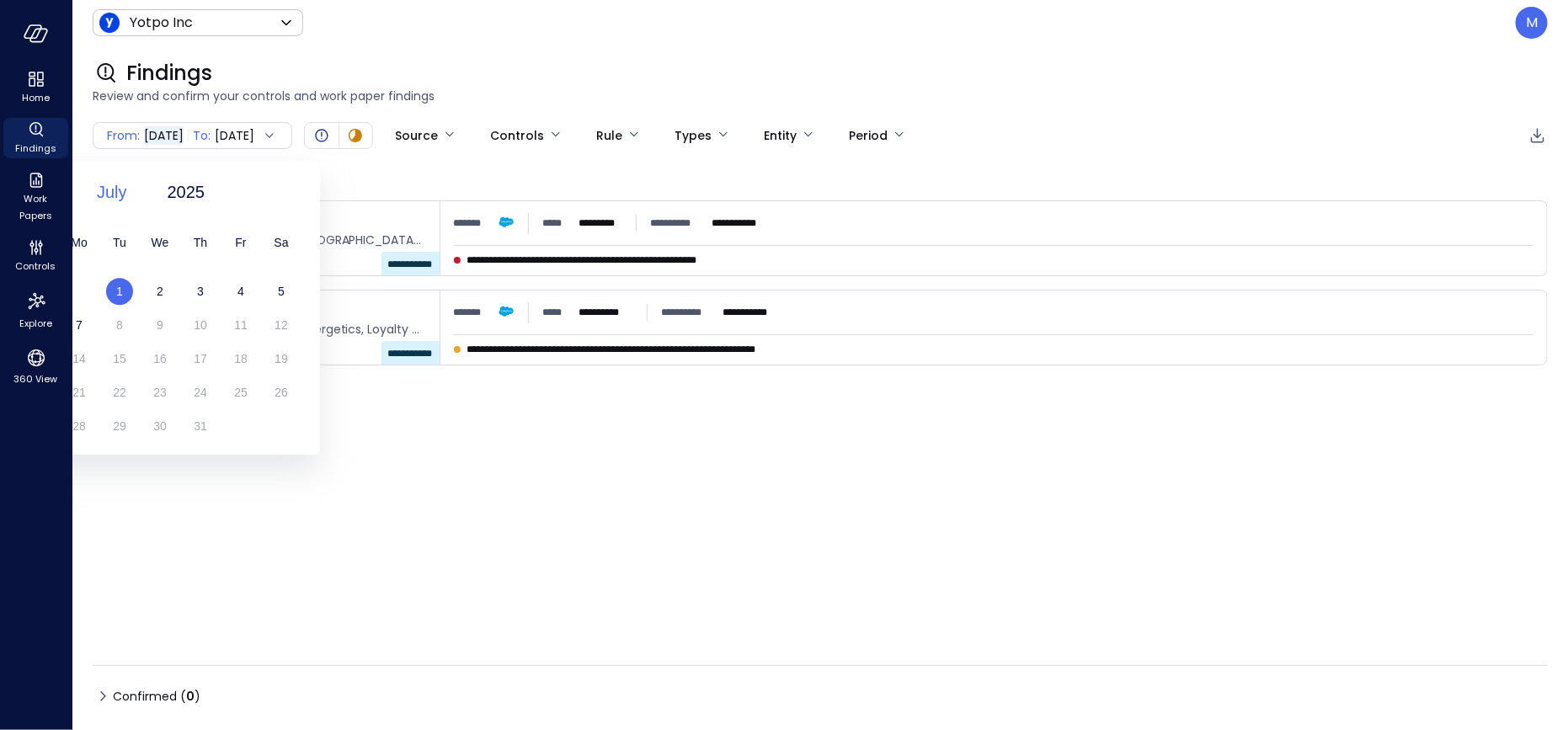 click on "July" at bounding box center [112, 192] 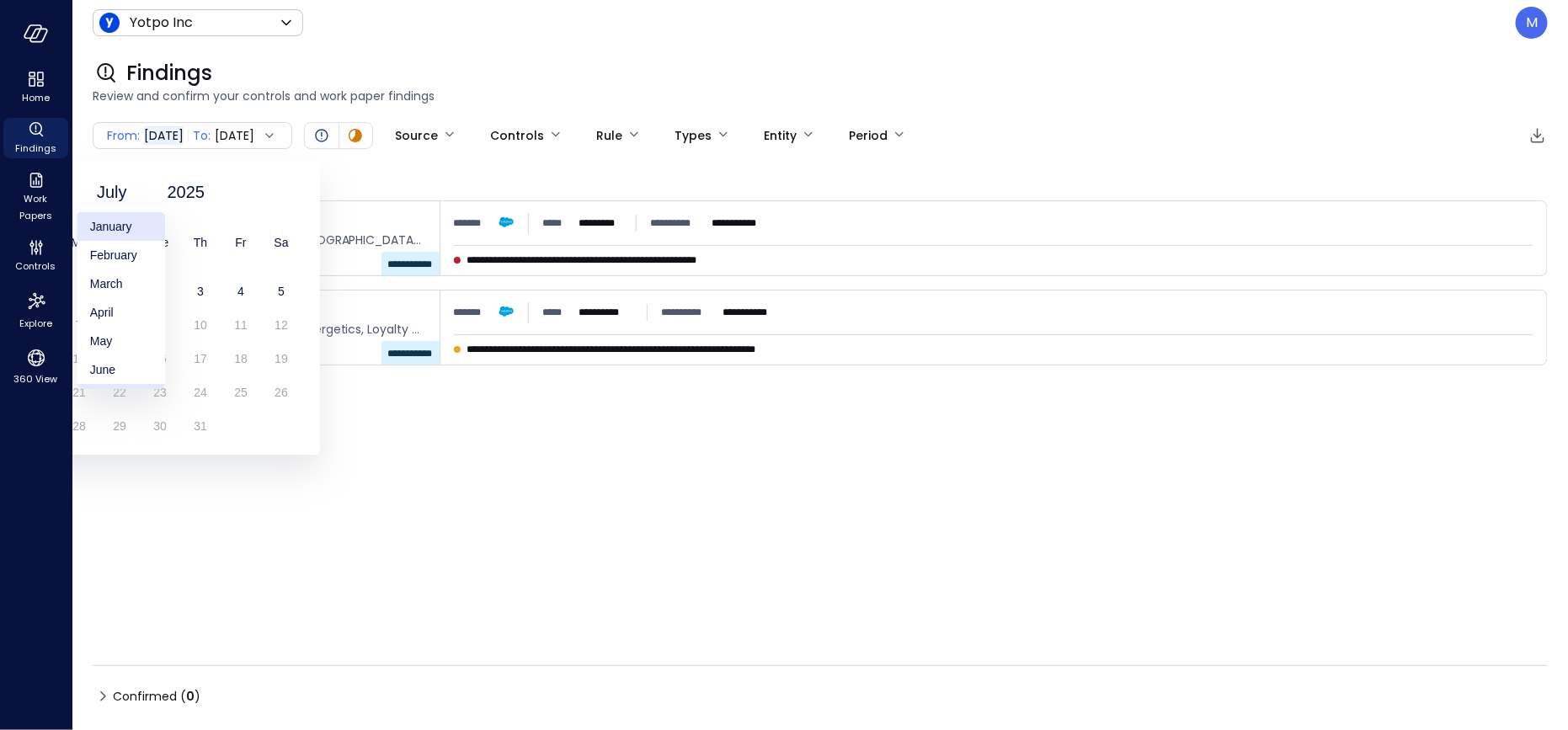 click on "January" at bounding box center [120, 226] 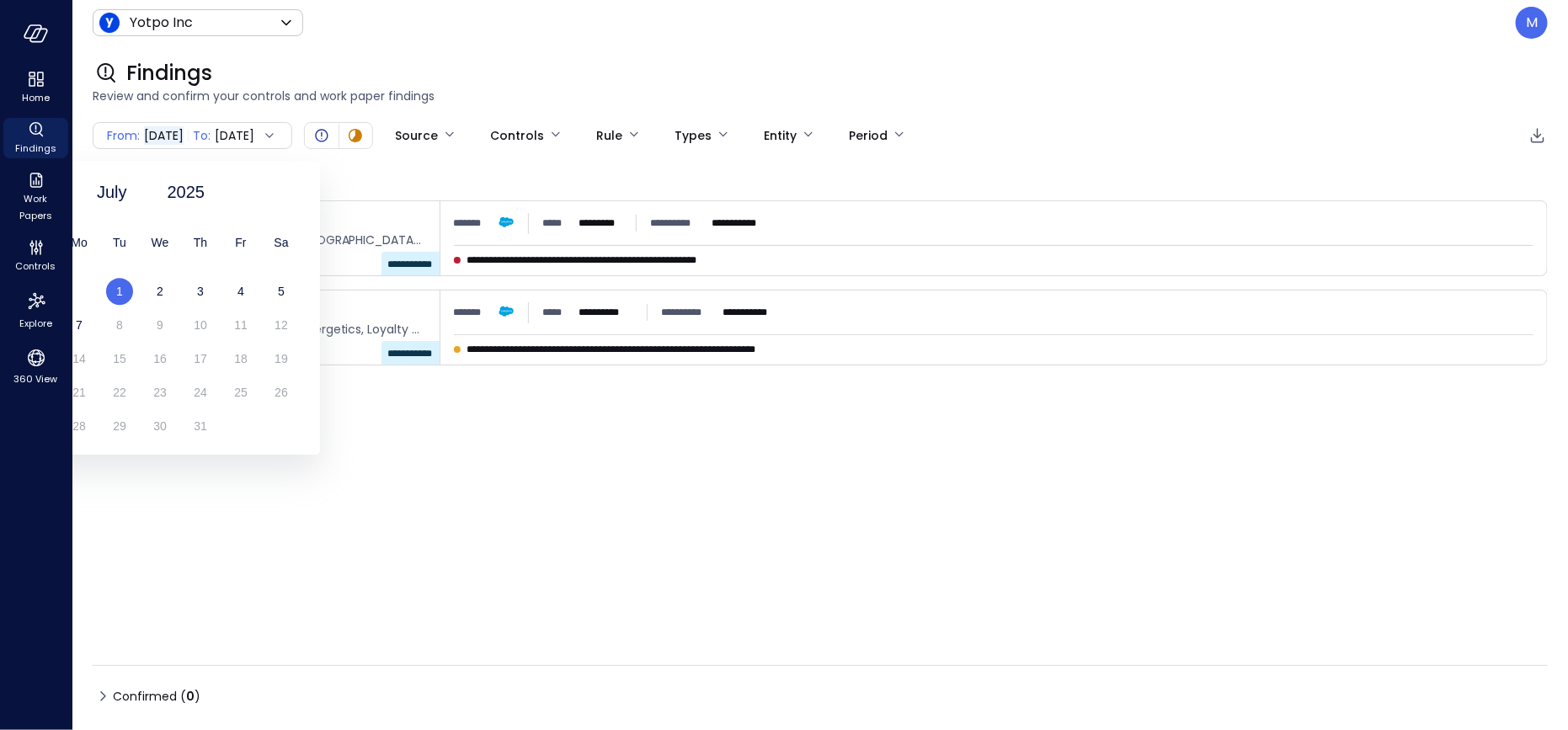 click on "1" at bounding box center (120, 291) 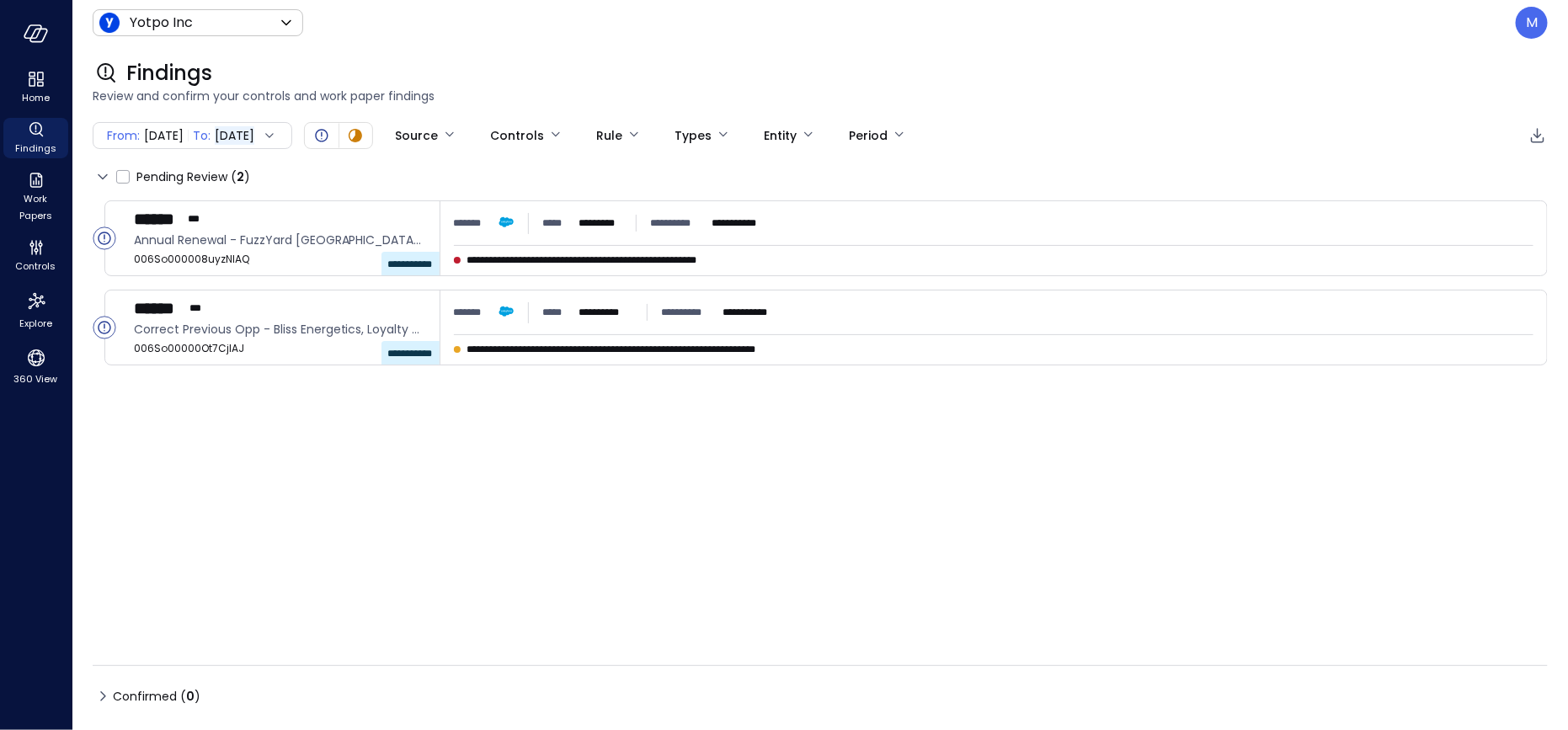 click on "**********" at bounding box center [820, 424] 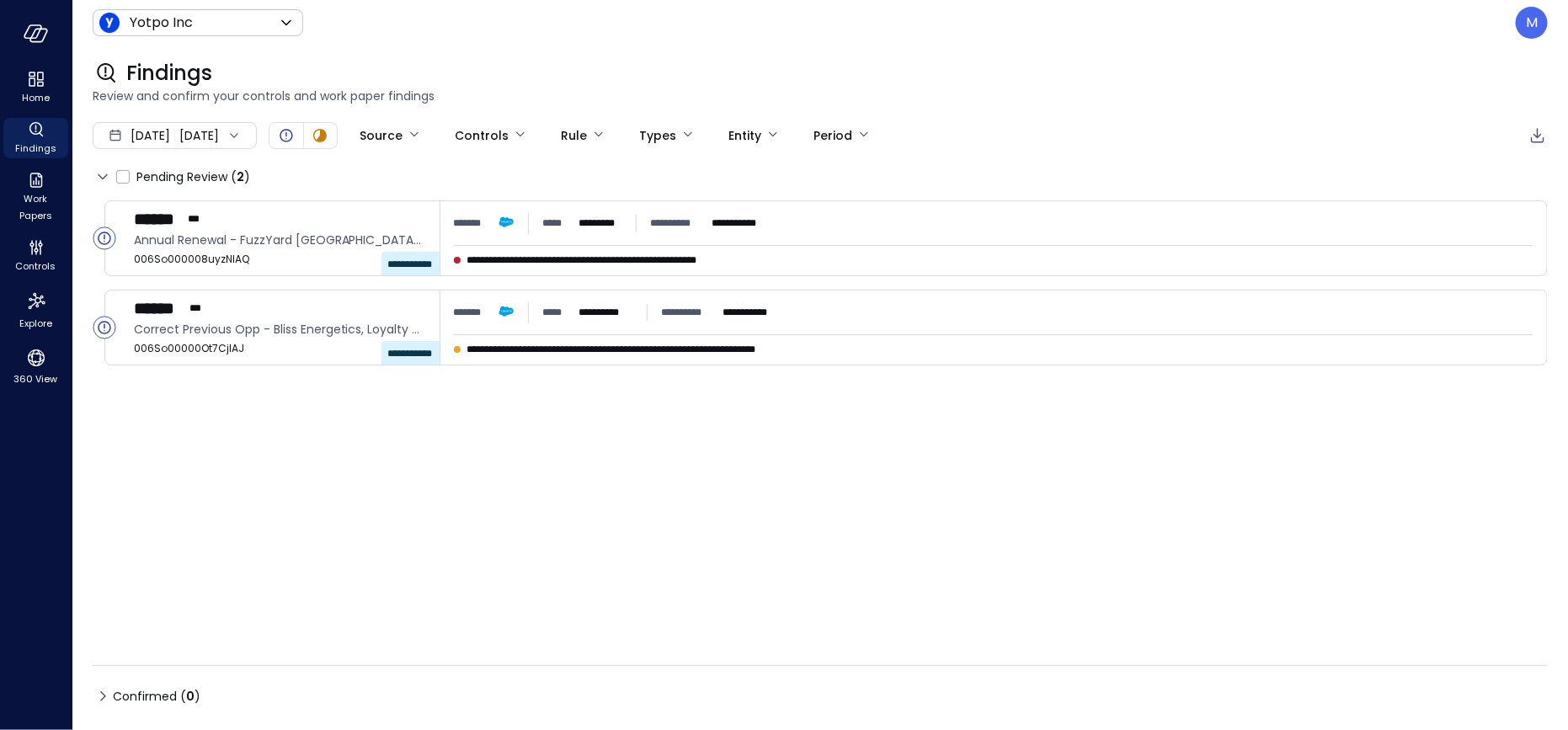 click on "Jul 1, 2025 Jul 7, 2025" at bounding box center (174, 136) 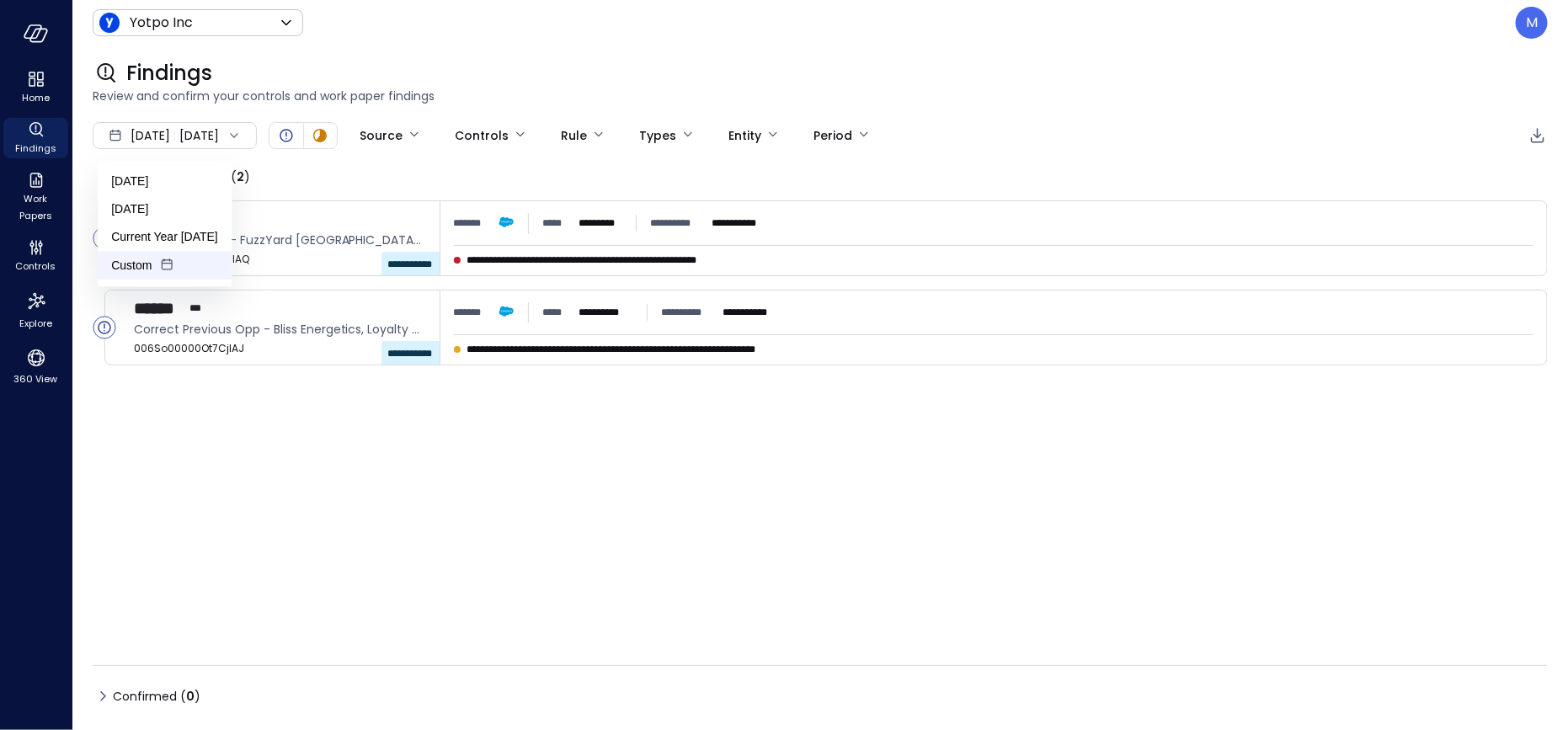 click 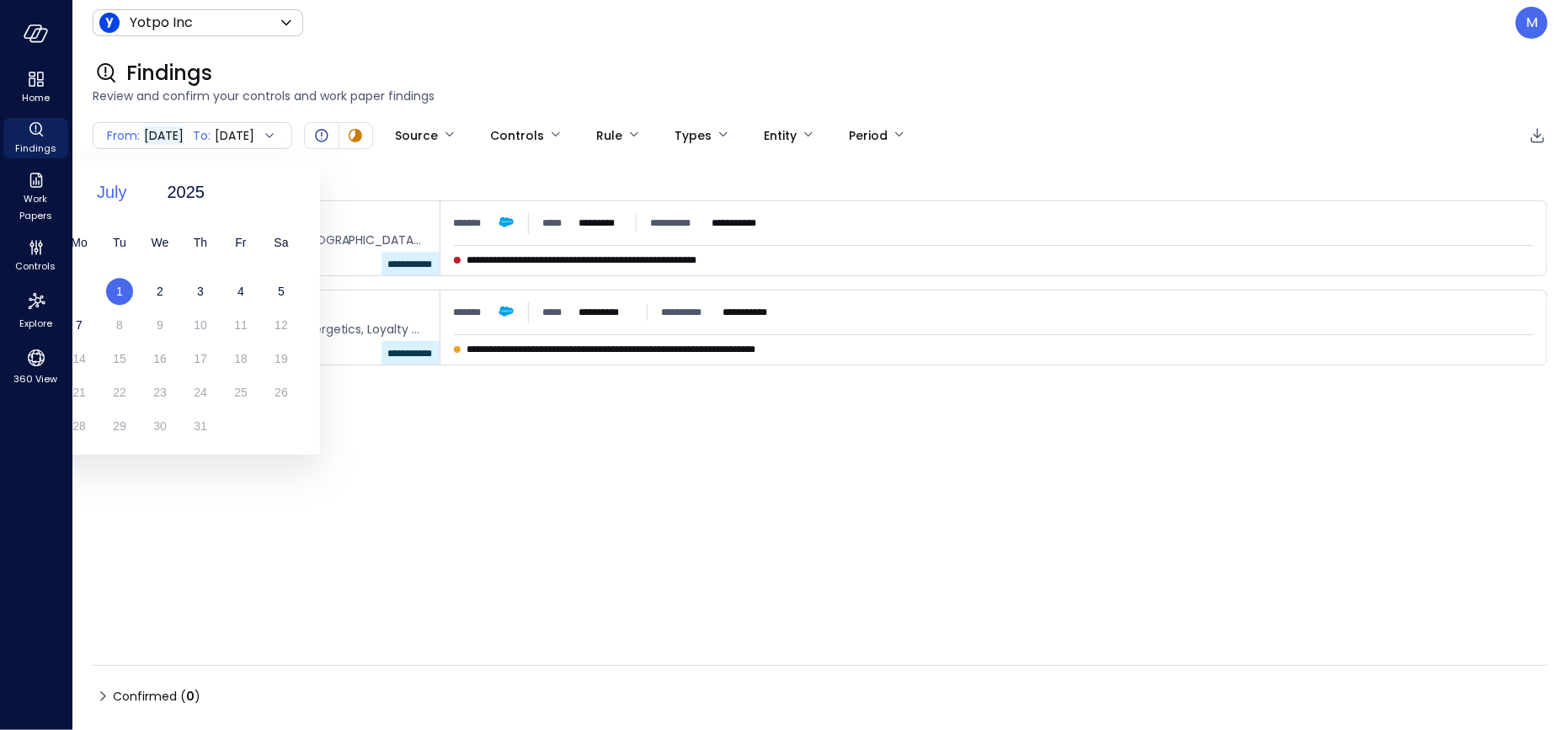 click on "July" at bounding box center [112, 192] 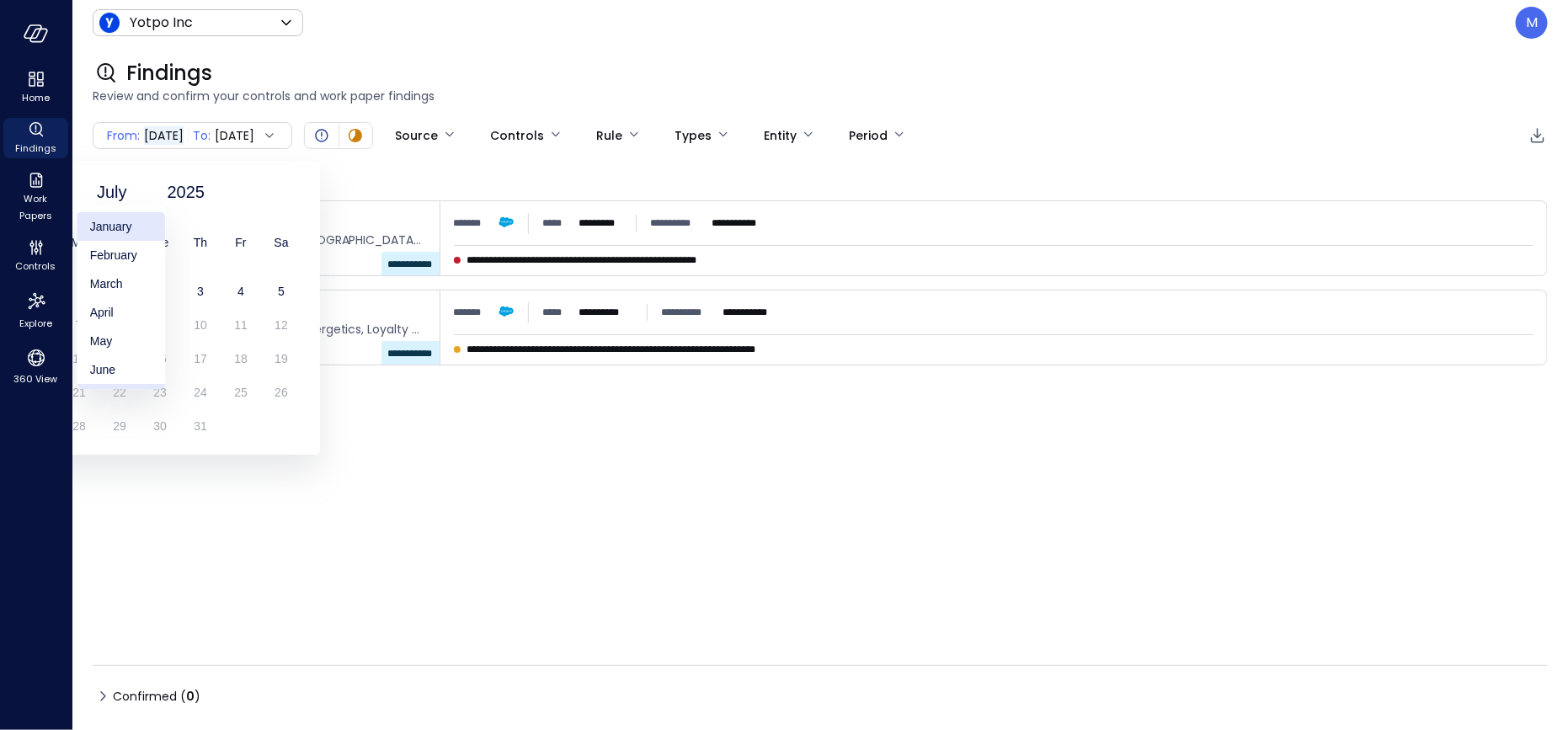 click on "January" at bounding box center (120, 226) 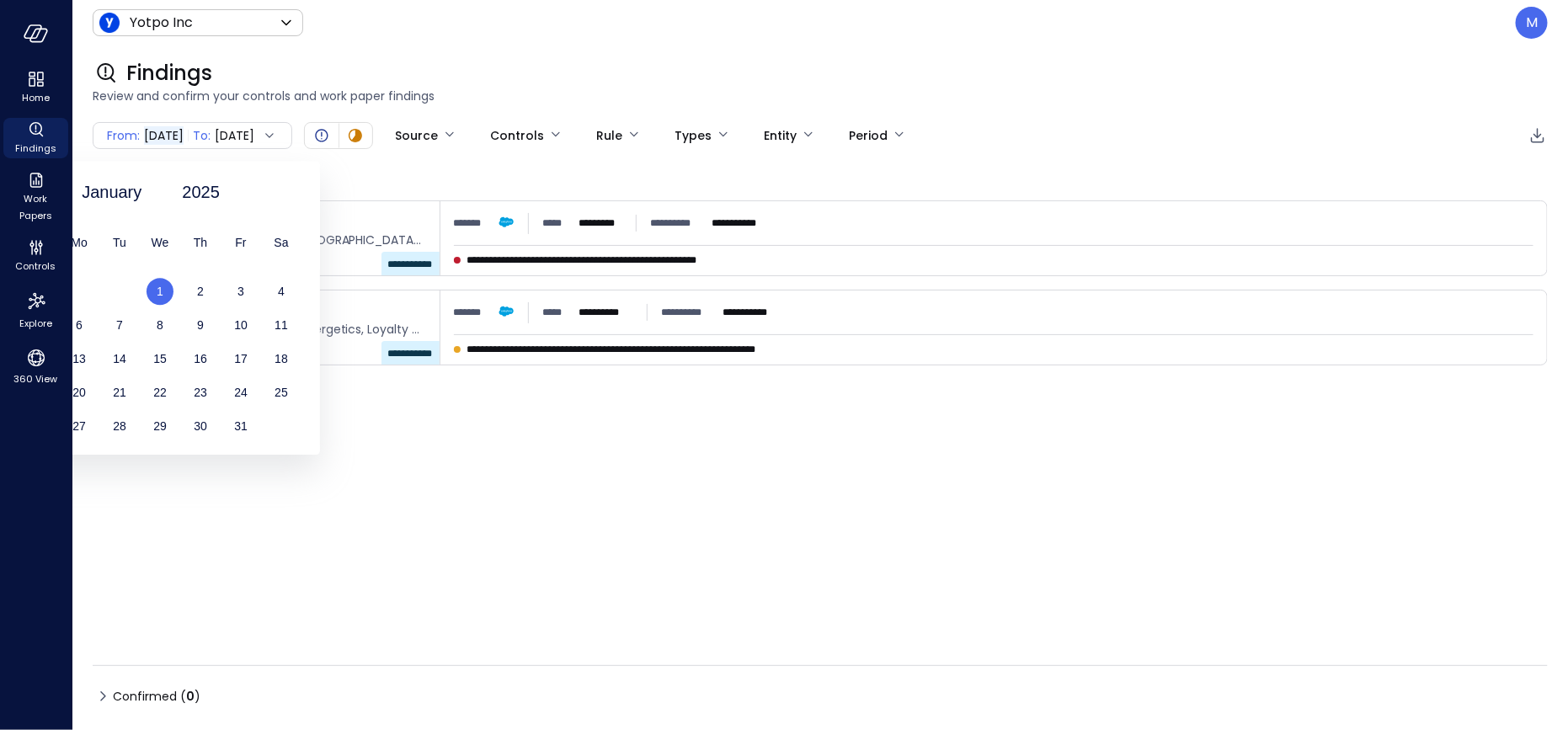 click on "1" at bounding box center (160, 291) 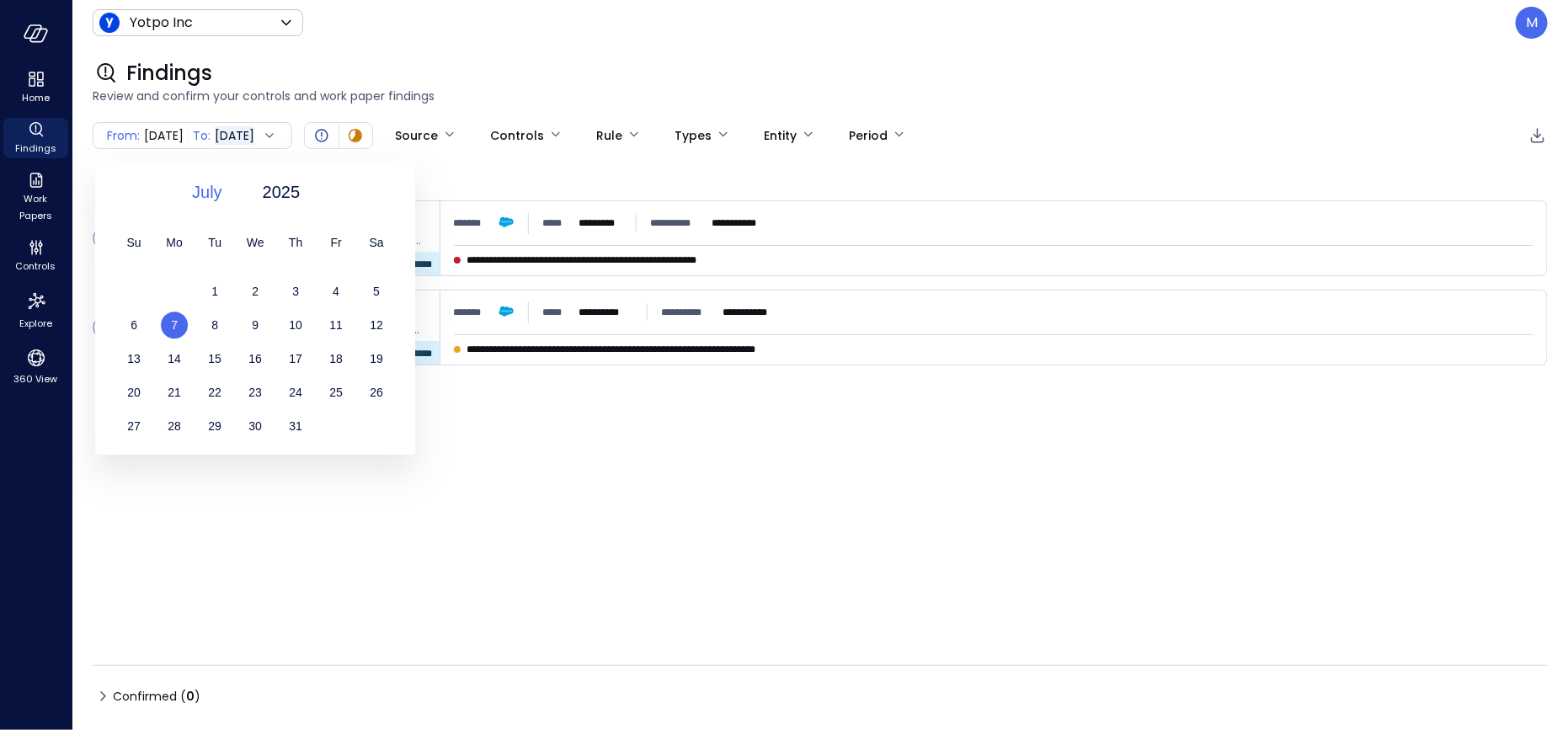 click on "July" at bounding box center [207, 192] 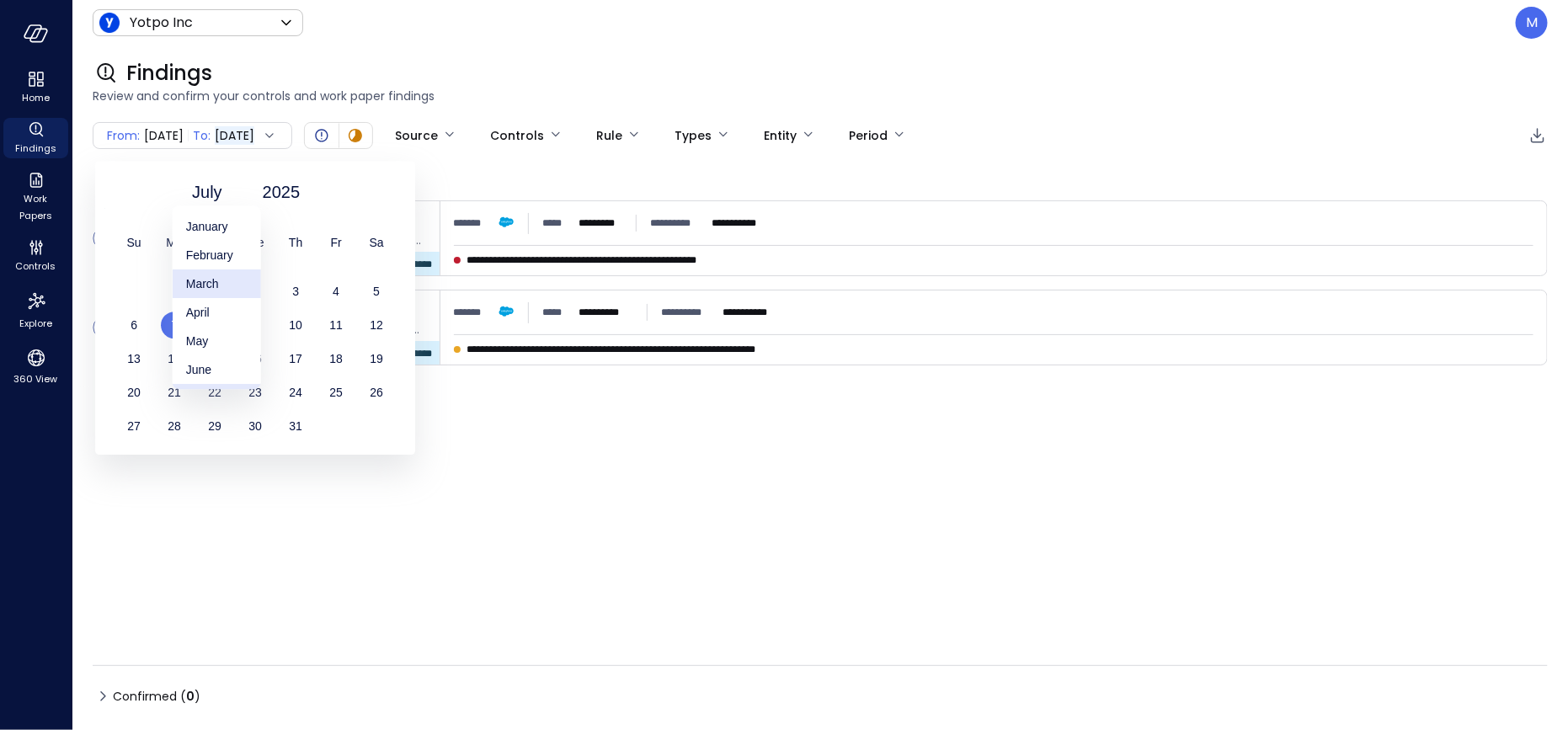 click on "March" at bounding box center (216, 284) 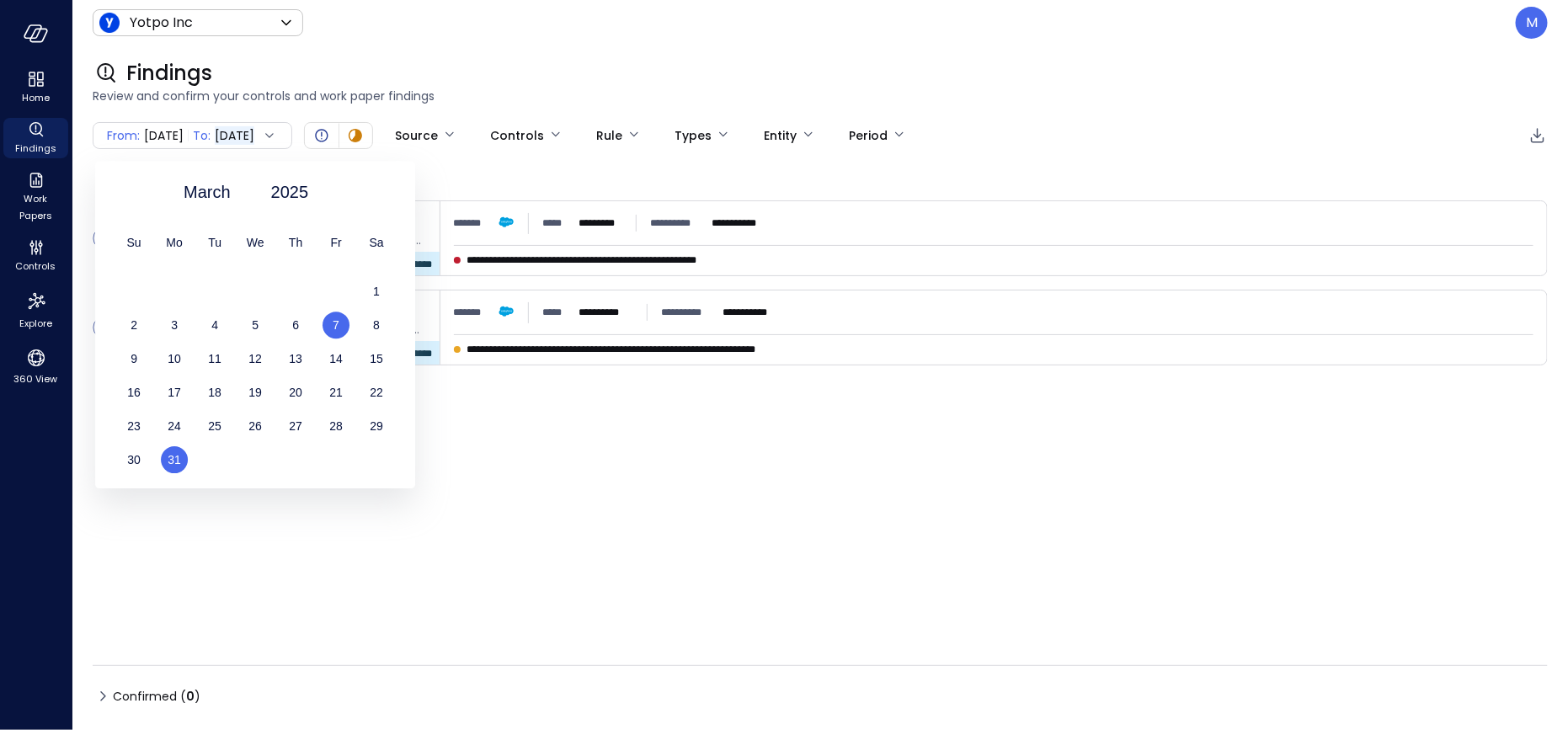 click on "31" at bounding box center [174, 460] 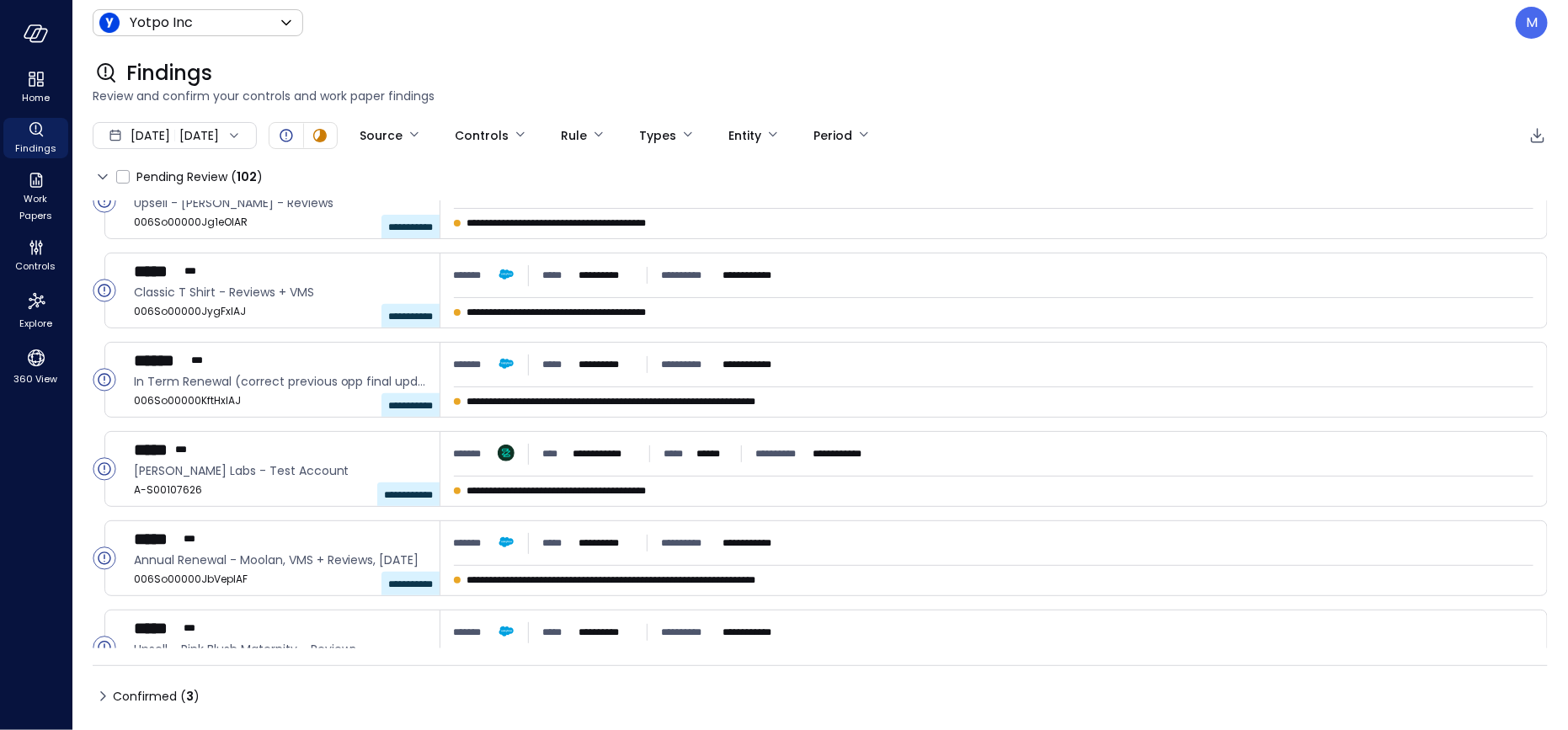 scroll, scrollTop: 0, scrollLeft: 0, axis: both 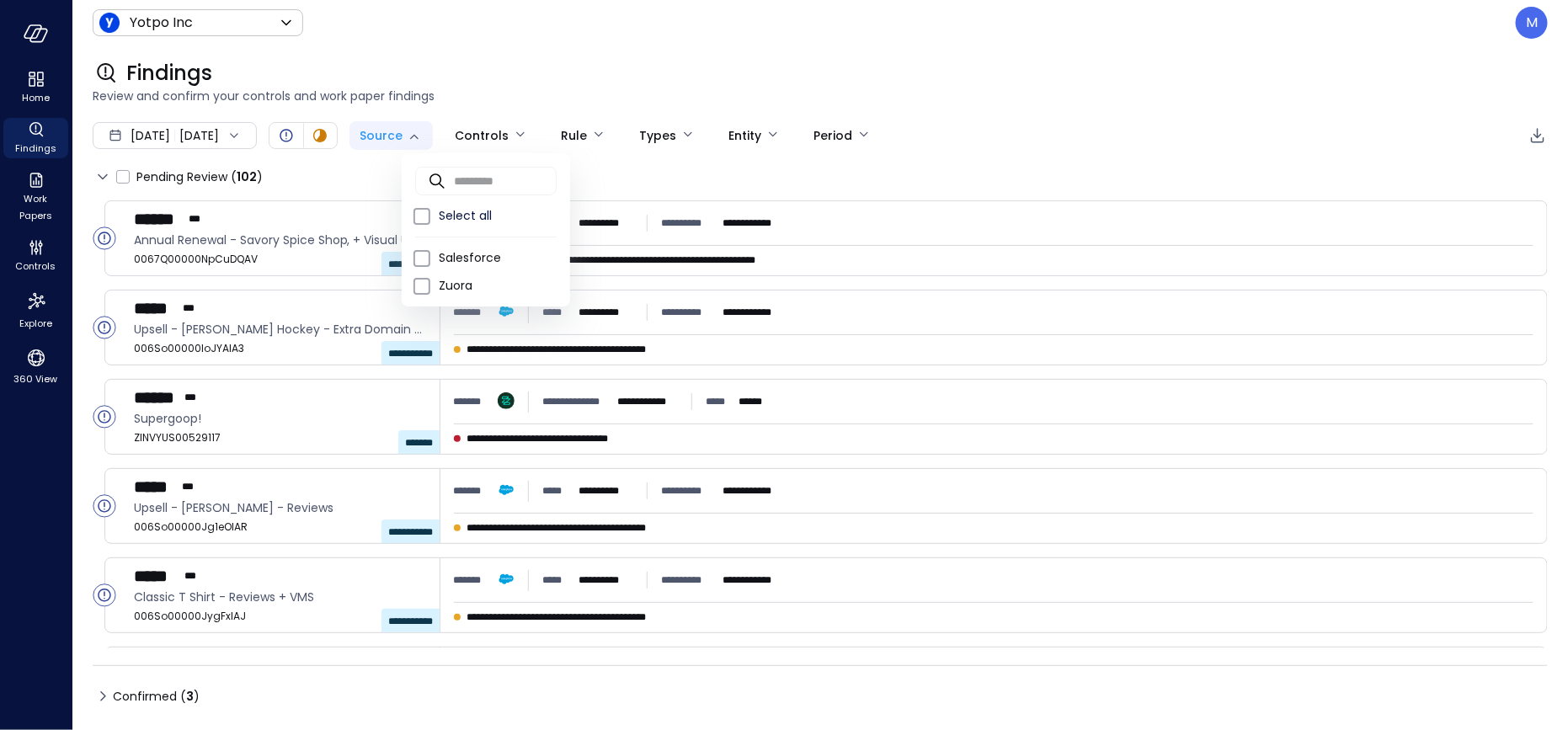 click on "**********" at bounding box center [784, 365] 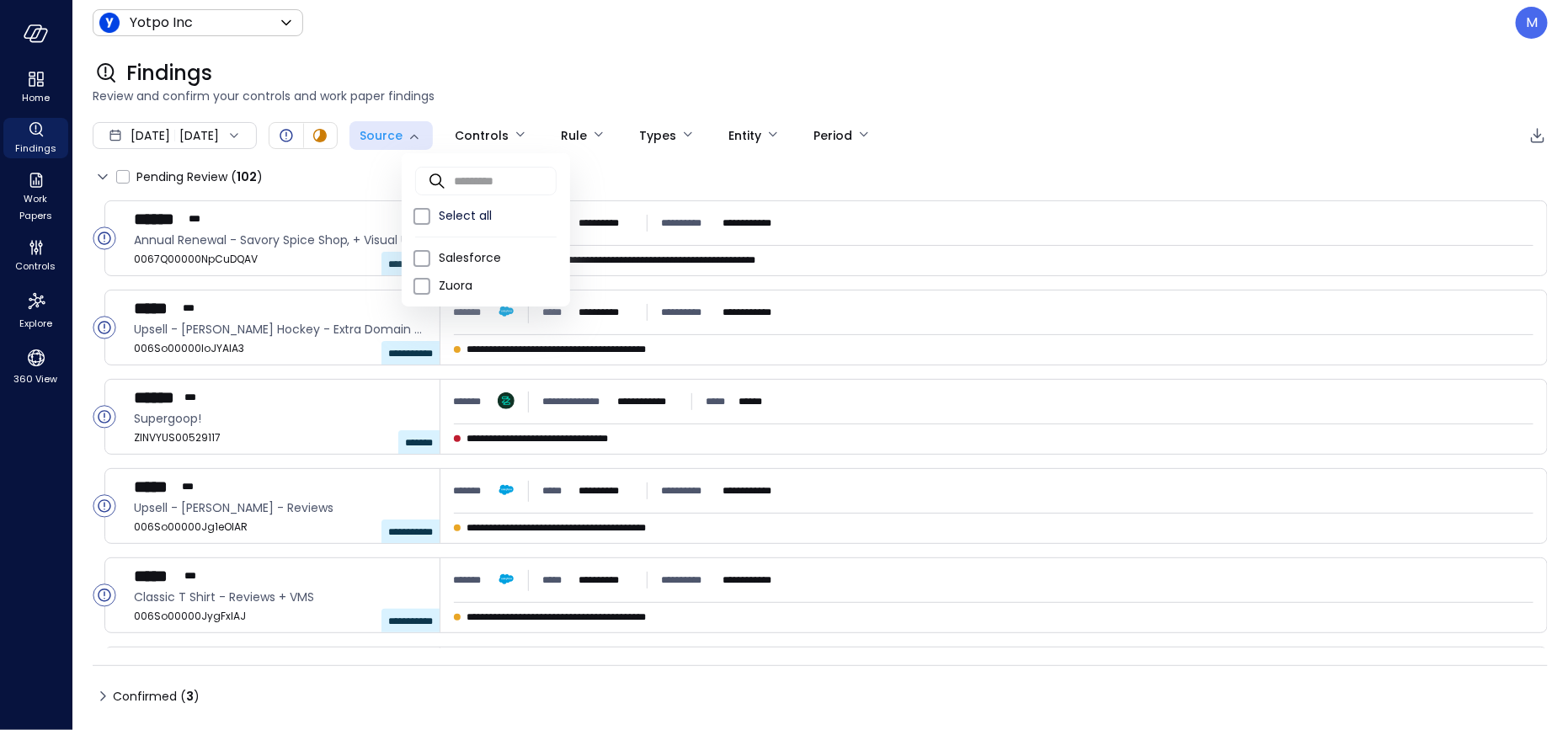 click at bounding box center (784, 365) 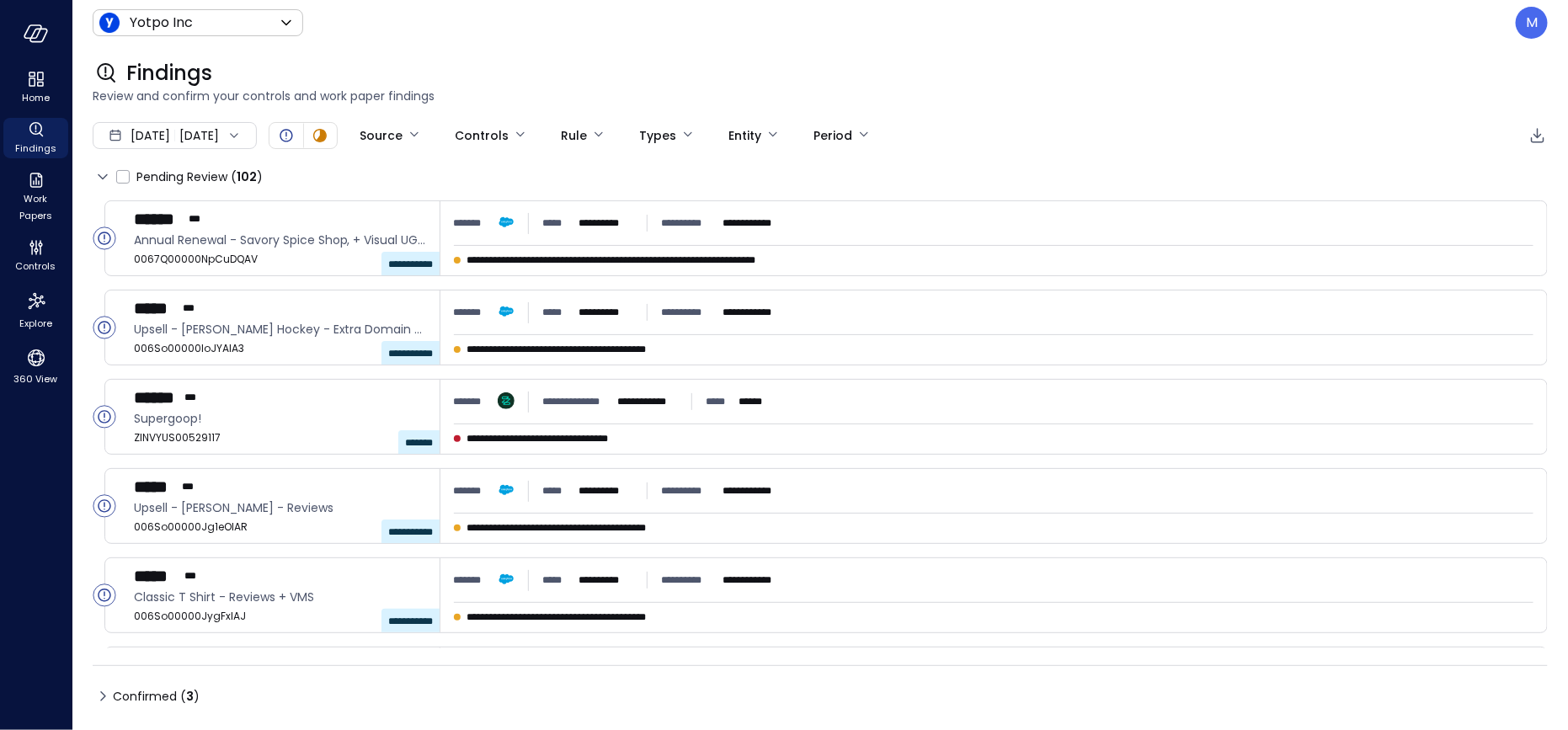 click on "**********" at bounding box center (784, 365) 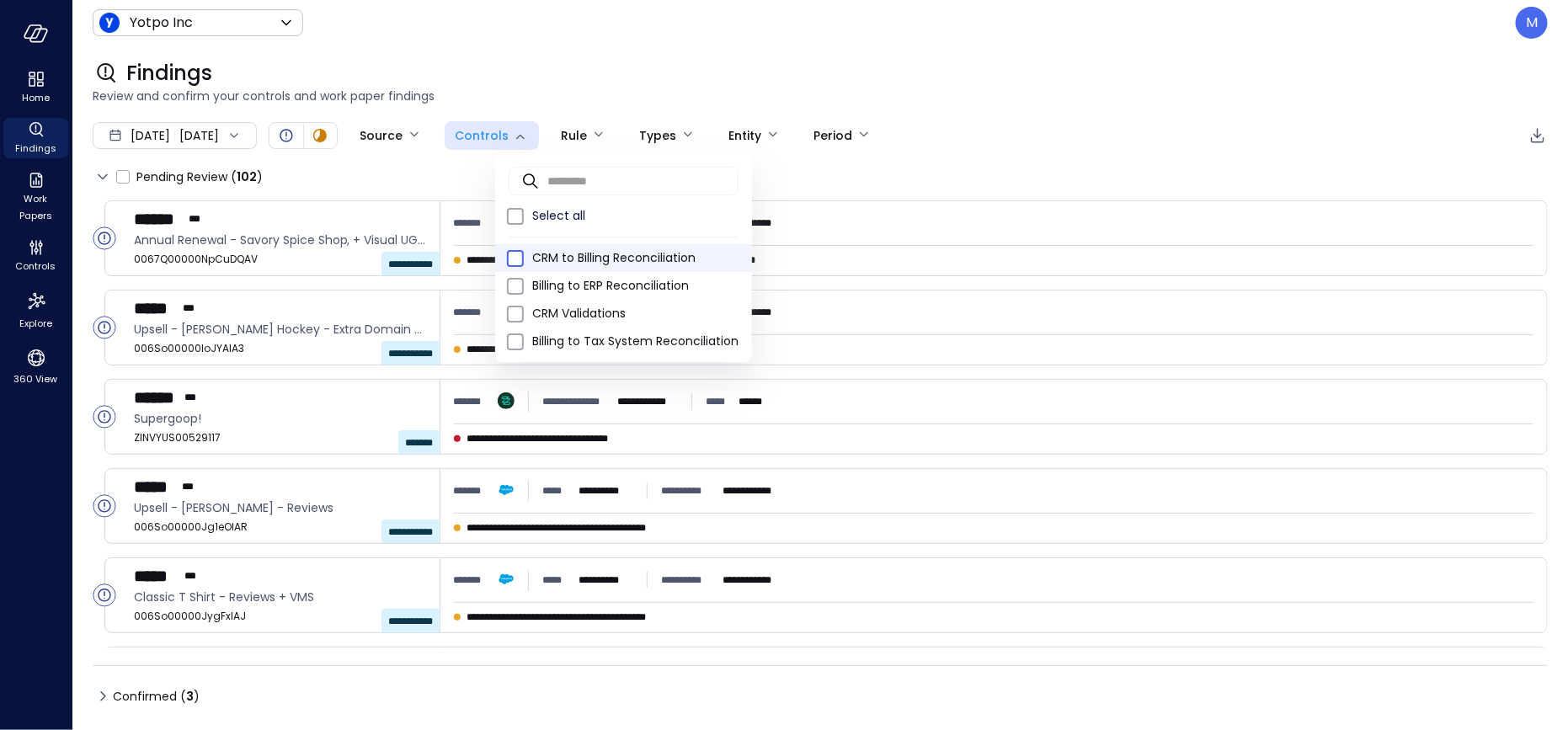 type on "**" 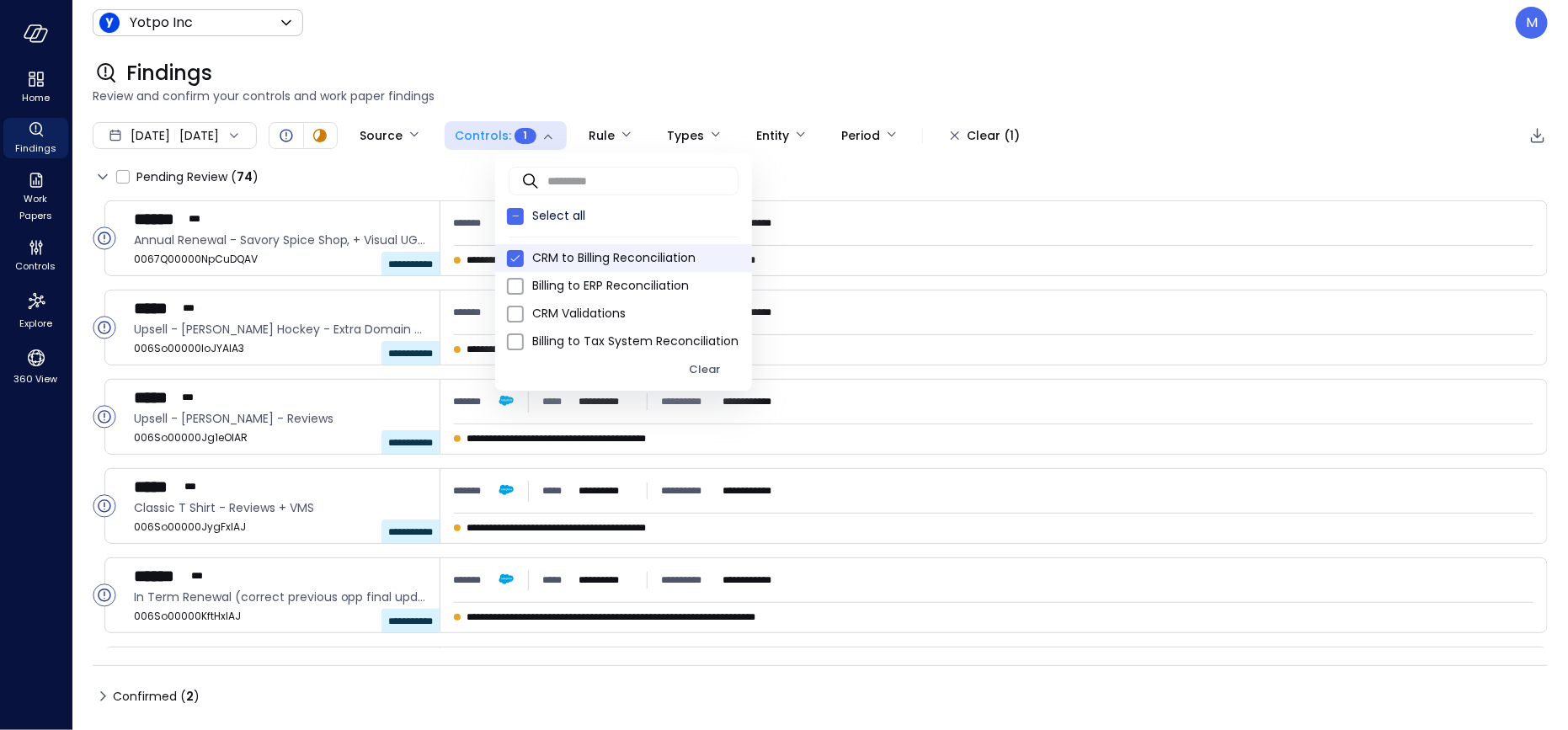 click at bounding box center [784, 365] 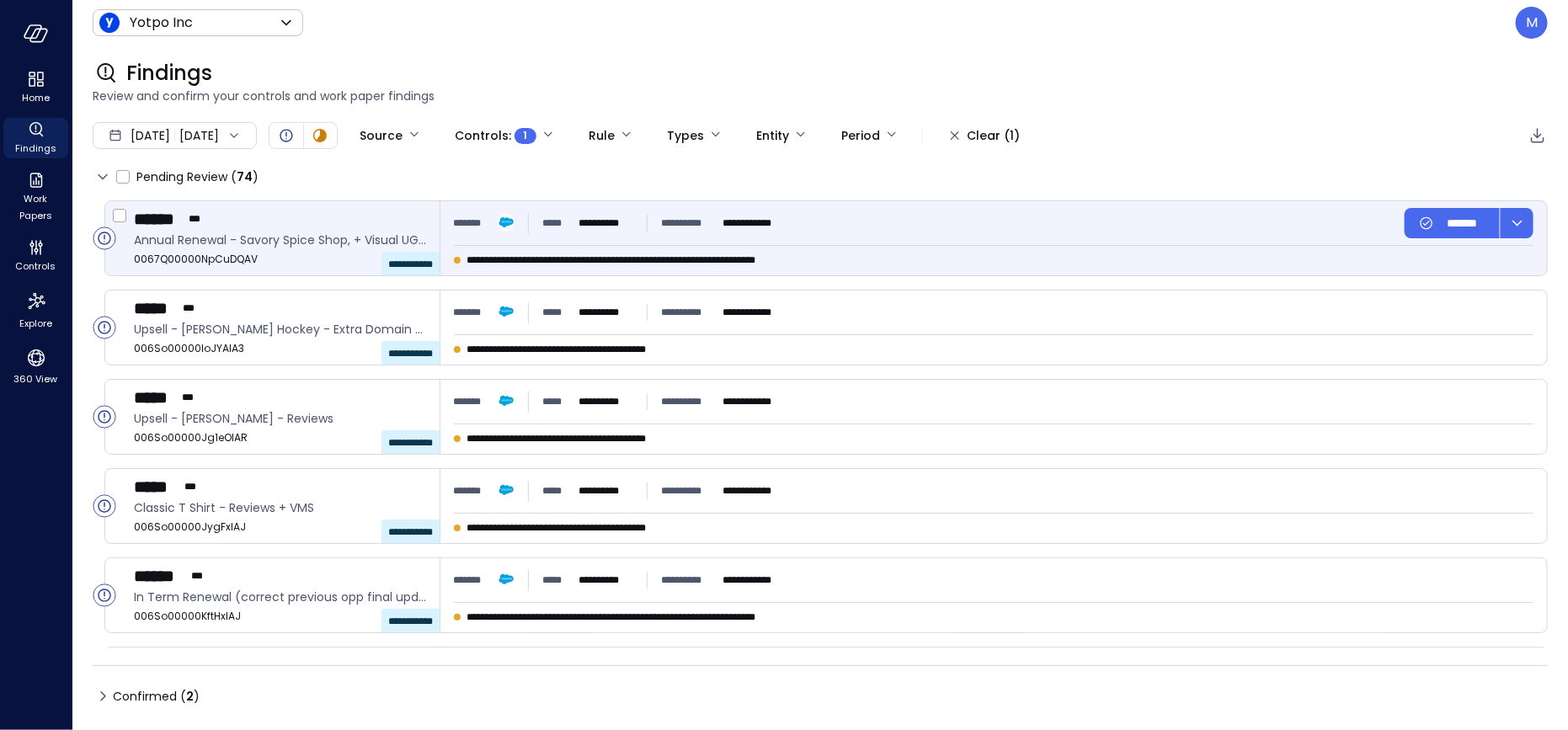 click on "**********" at bounding box center (654, 260) 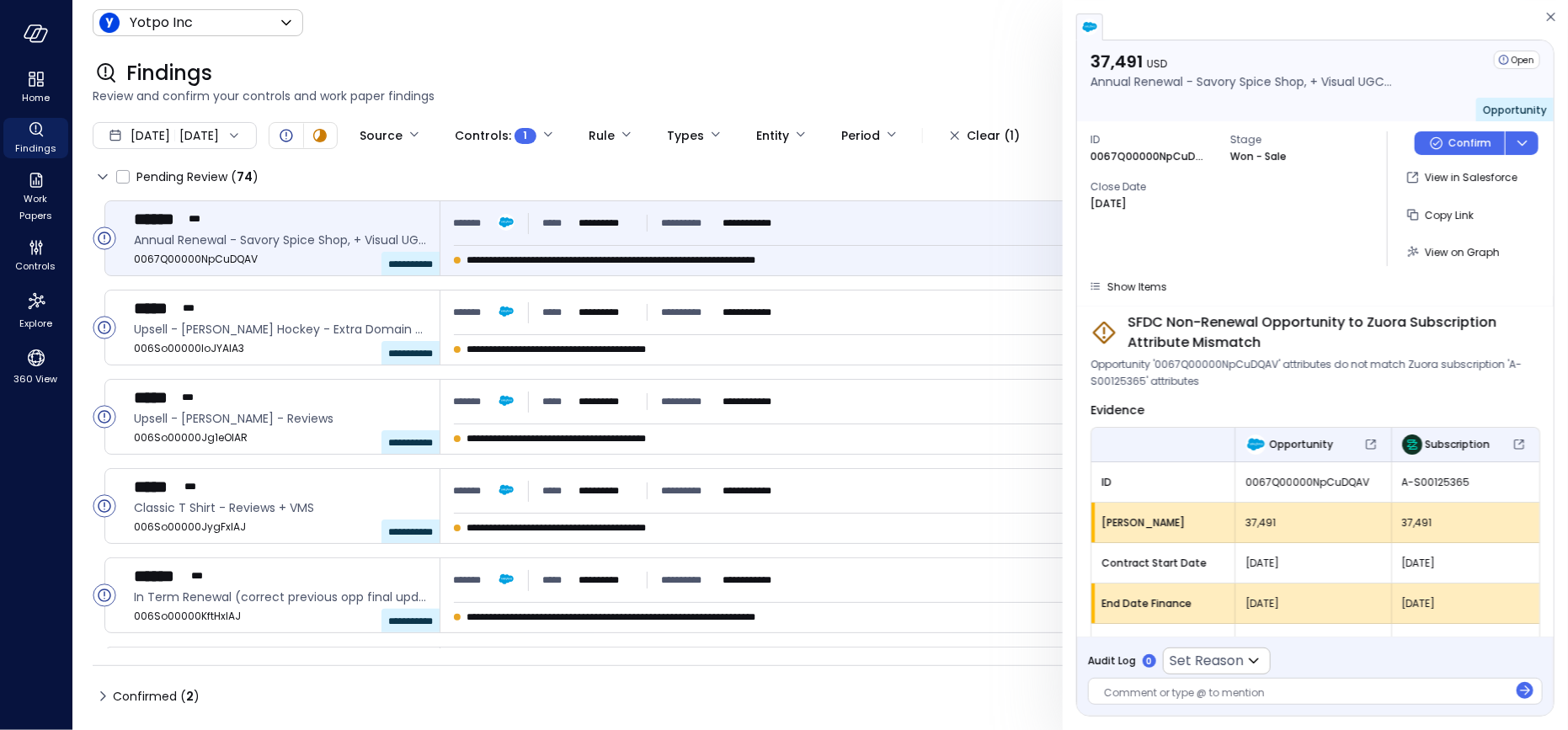 scroll, scrollTop: 47, scrollLeft: 0, axis: vertical 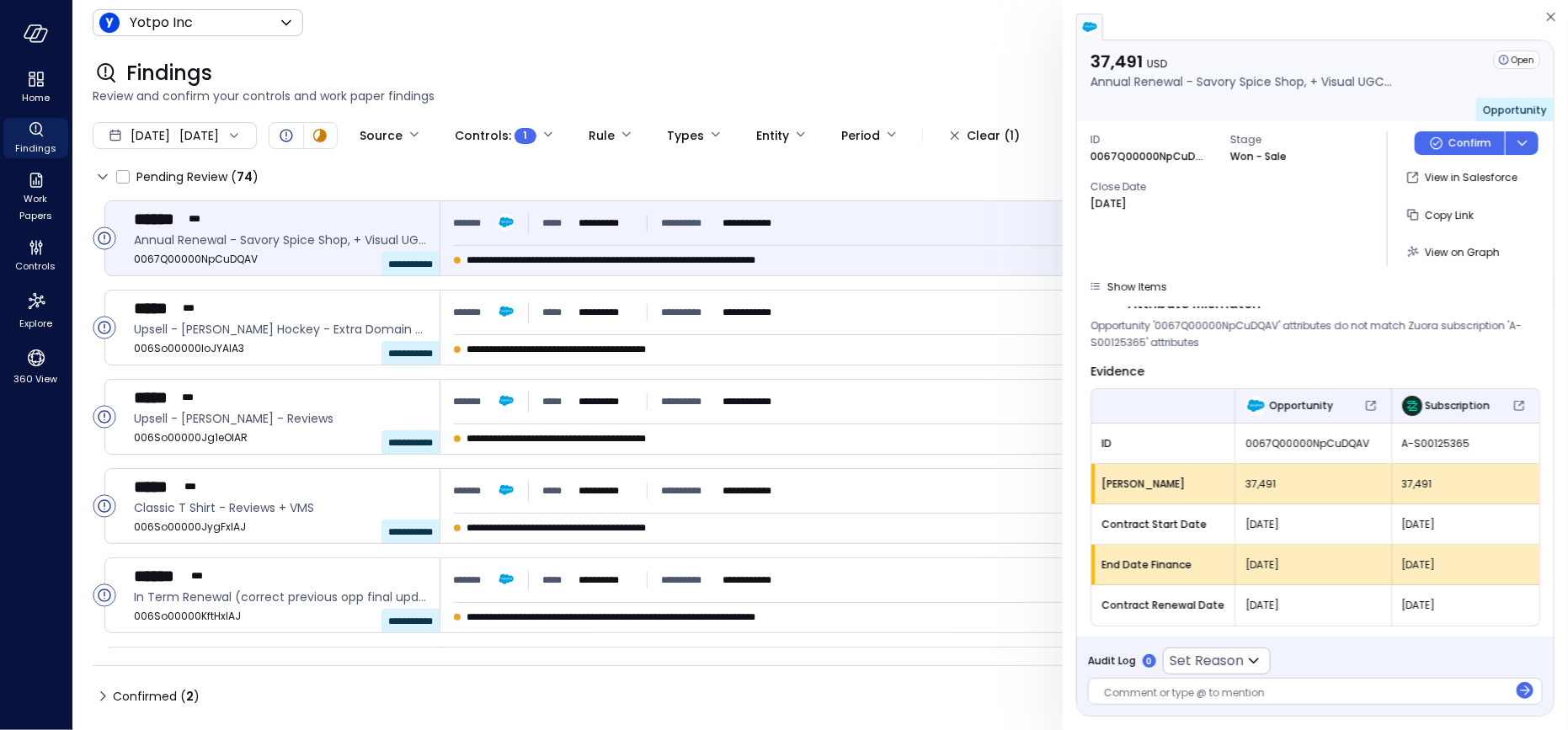 click on "Yotpo Inc ****** ​ M" at bounding box center [820, 23] 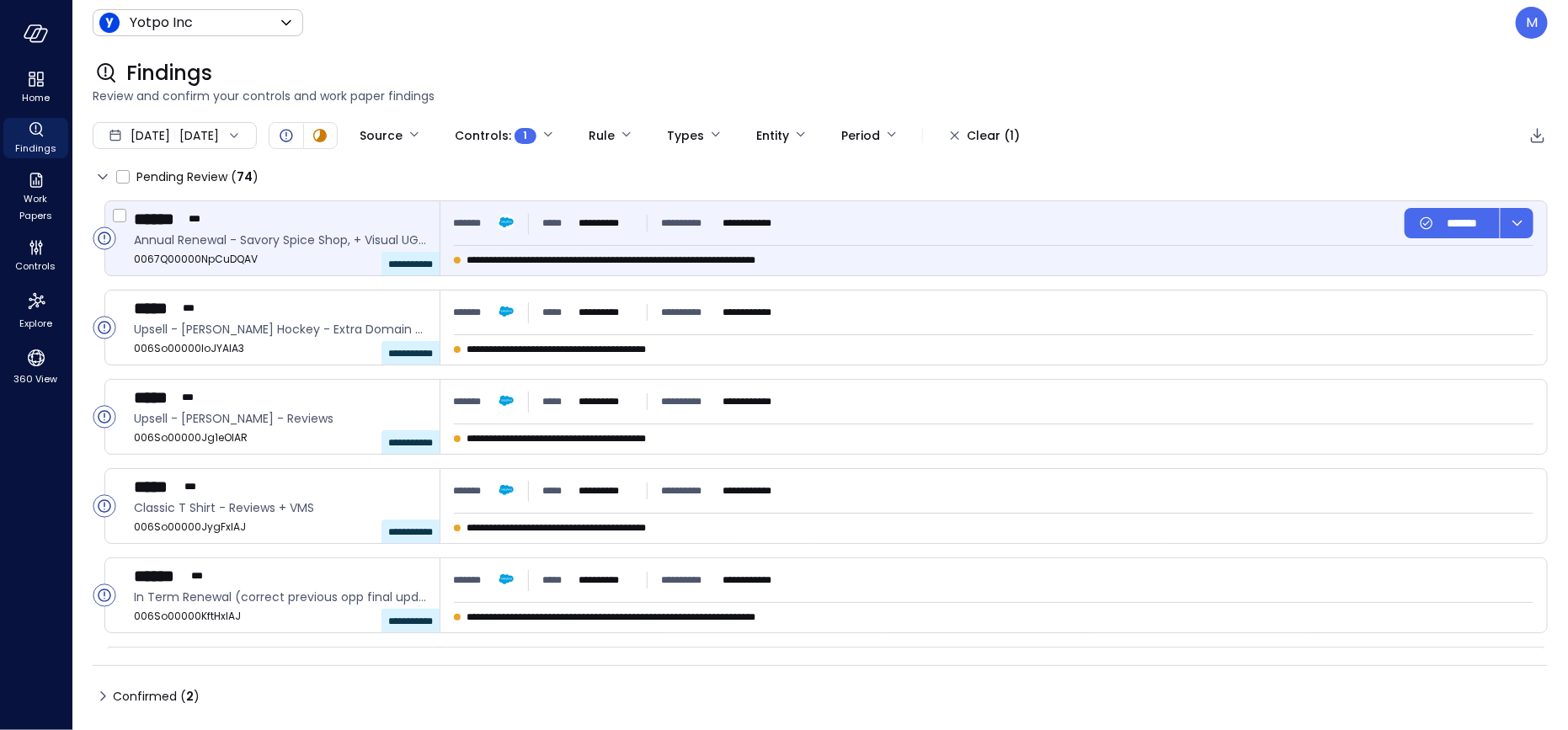 click on "**********" at bounding box center [654, 260] 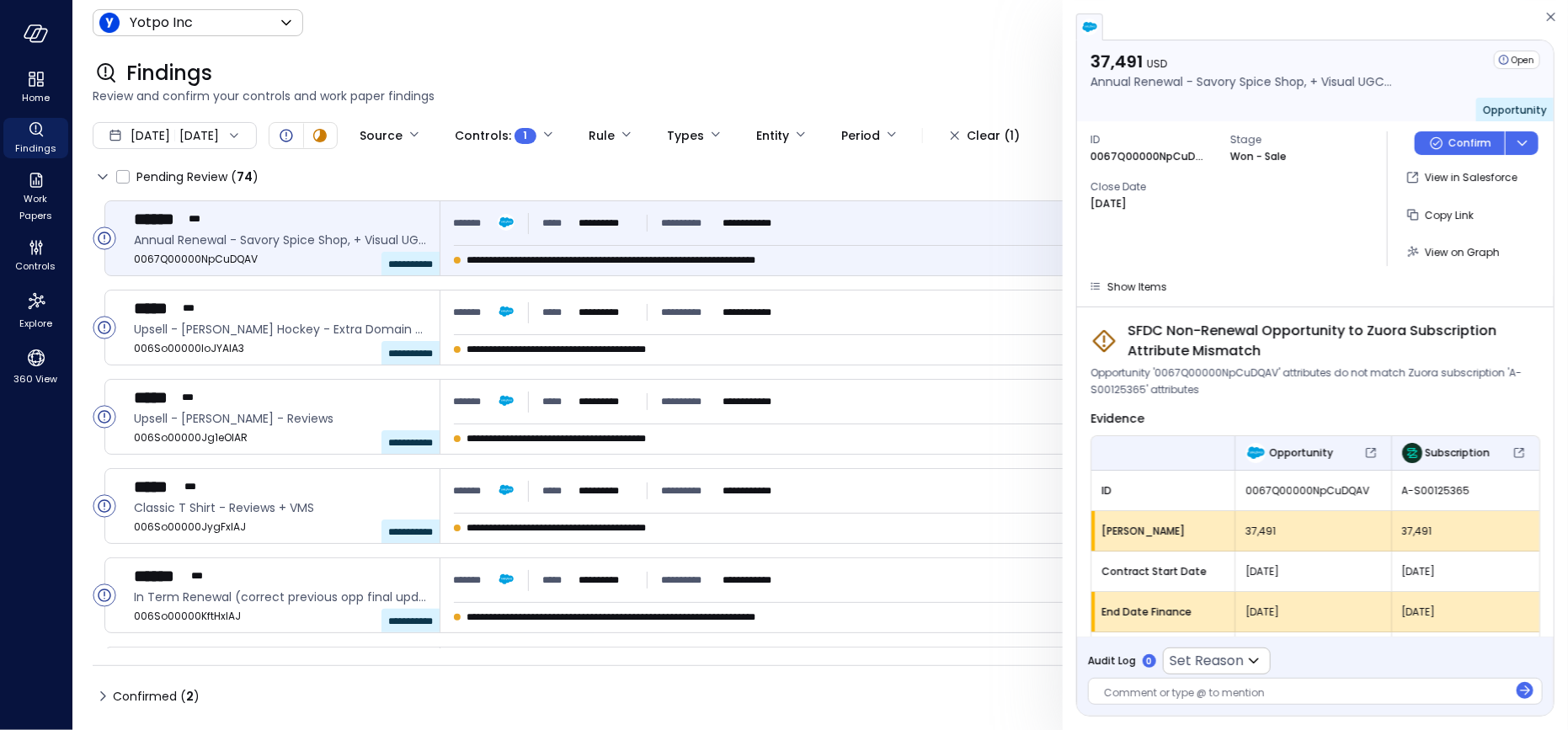 scroll, scrollTop: 43, scrollLeft: 0, axis: vertical 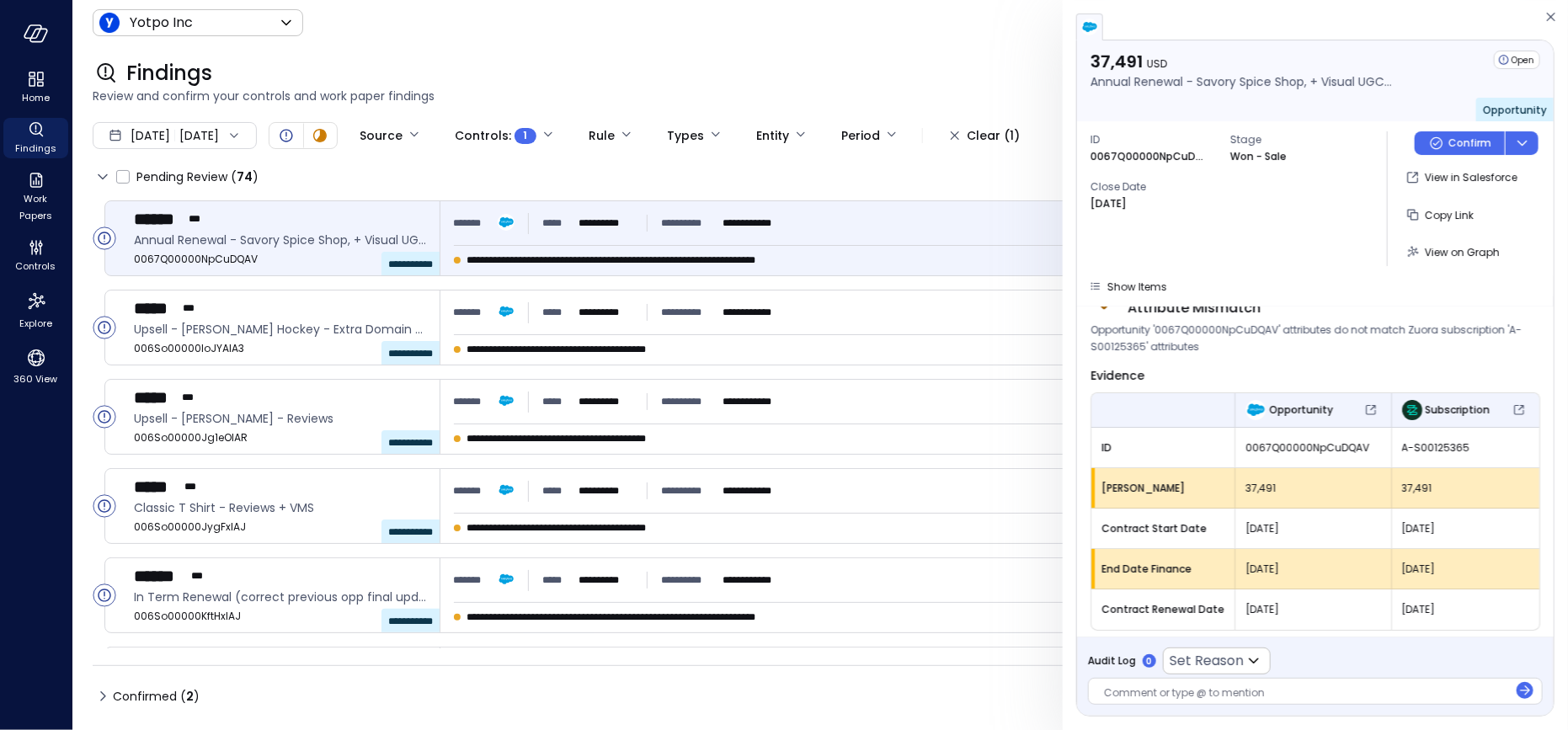 click on "Pending Review ( 74 )" at bounding box center [820, 177] 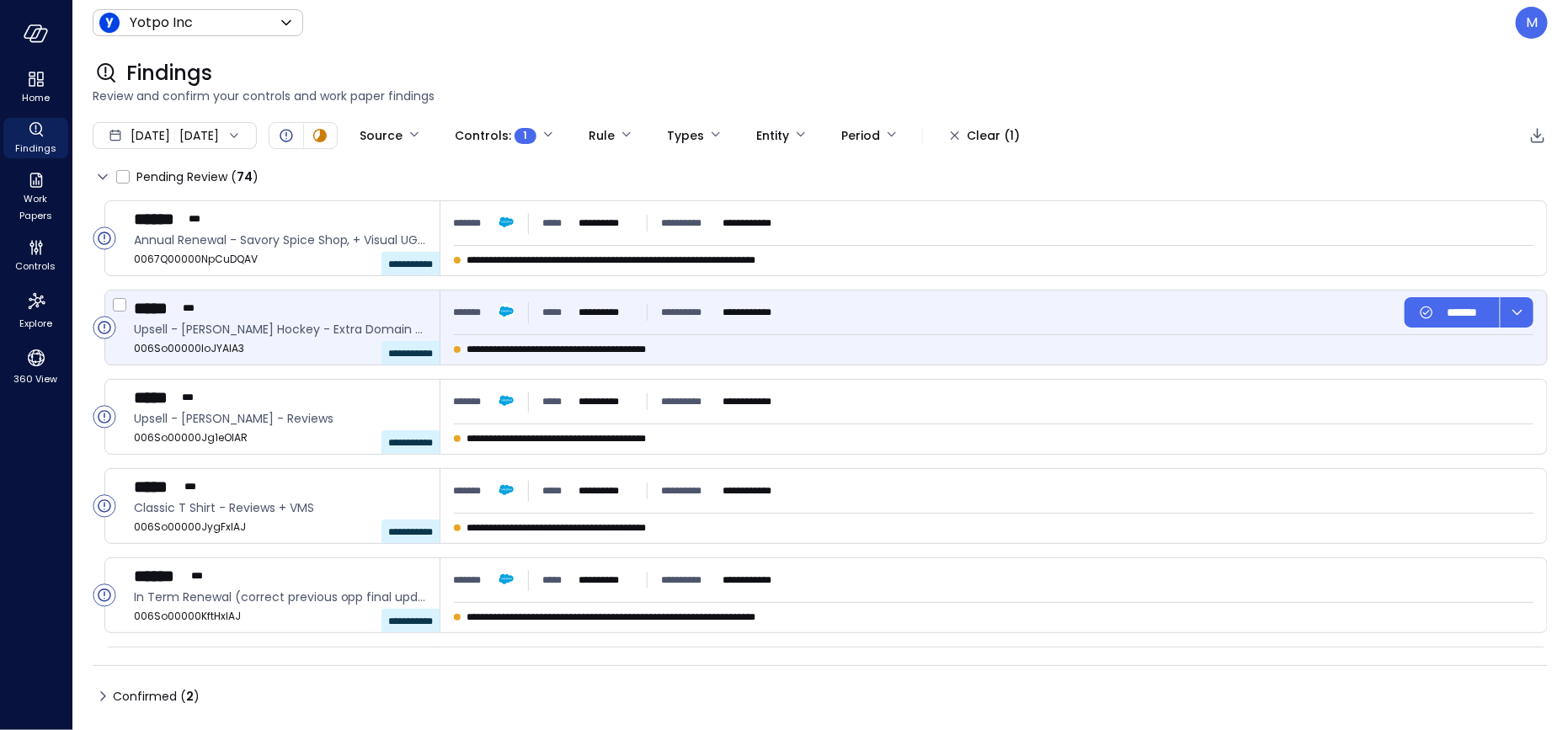 click on "**********" at bounding box center [762, 349] 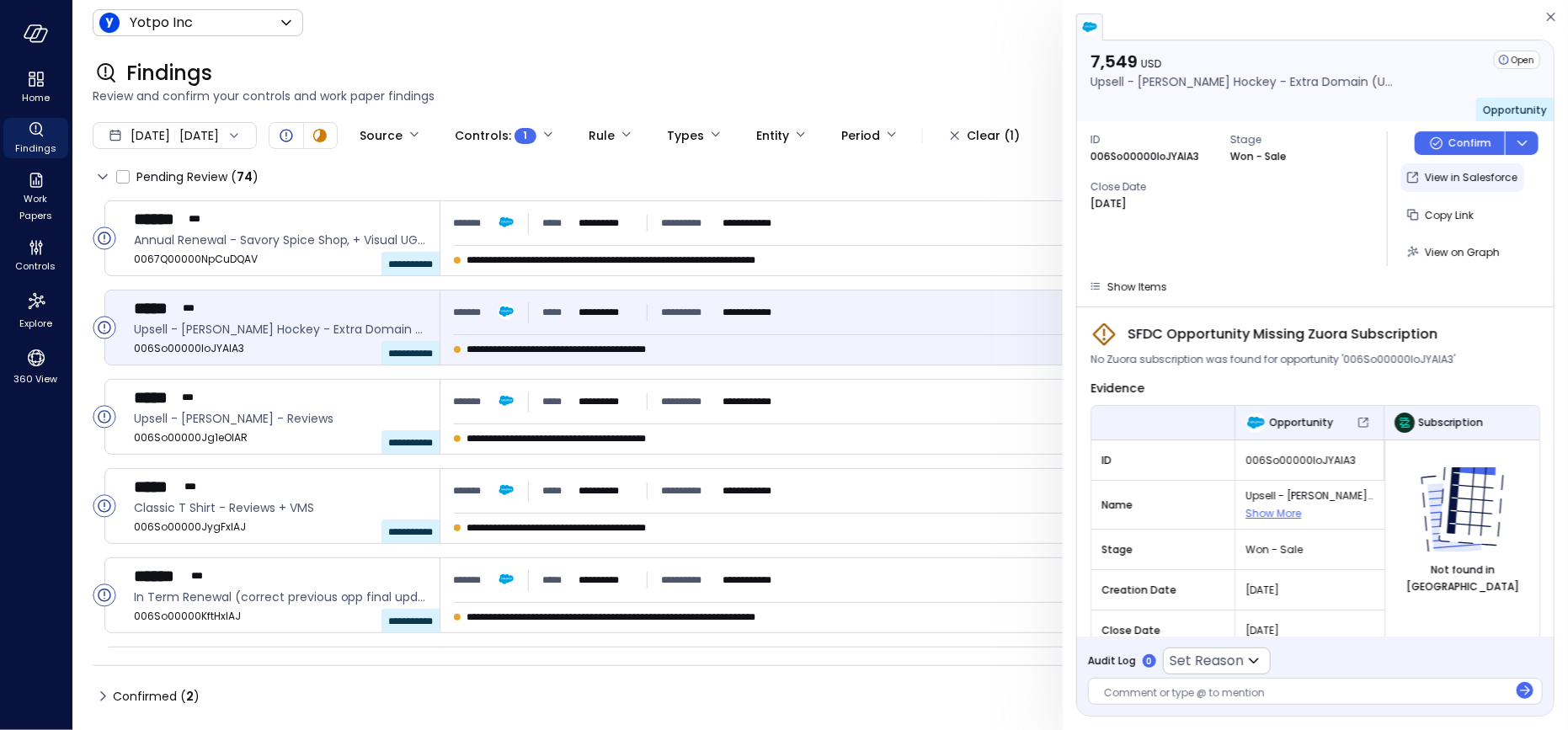 click on "View in Salesforce" at bounding box center (1471, 178) 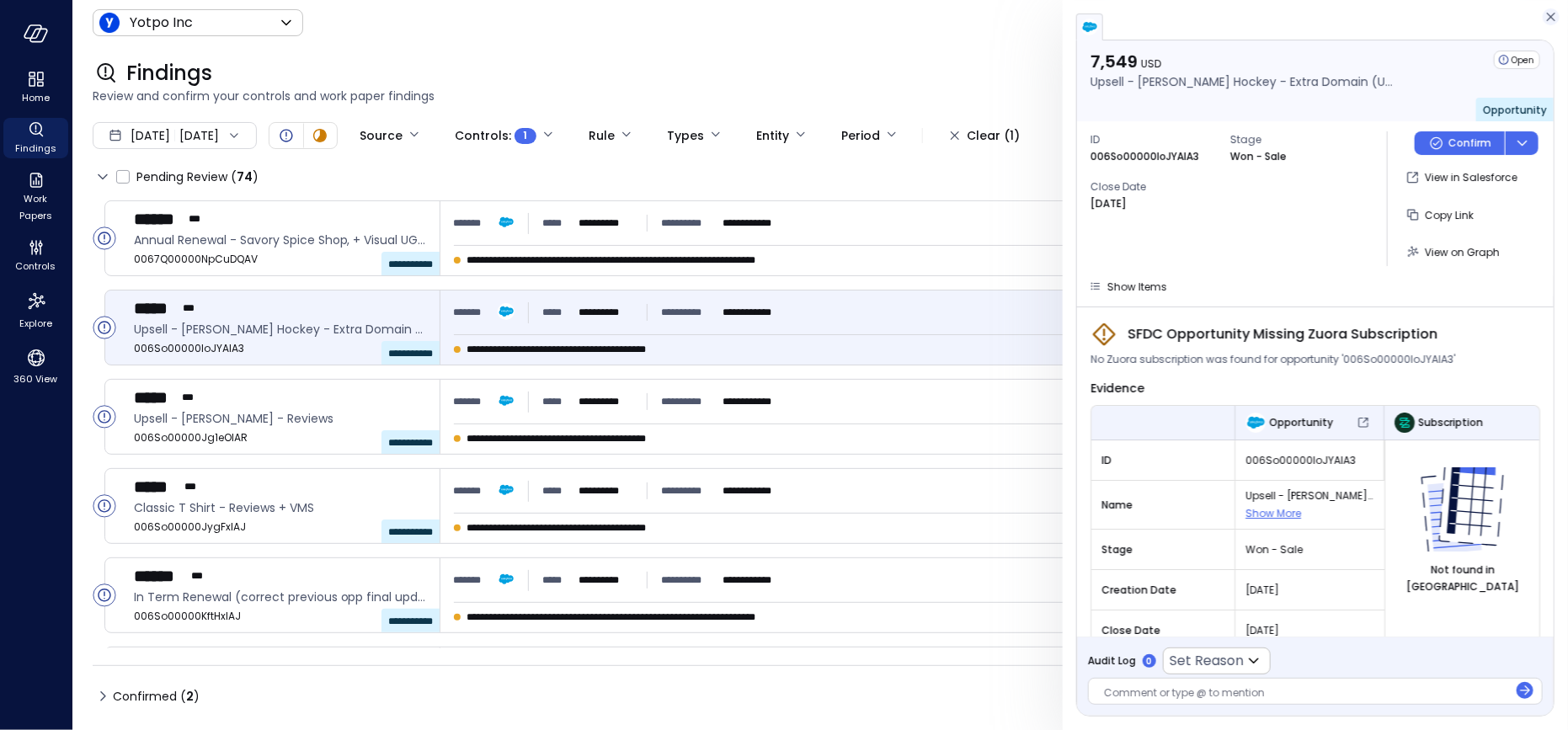 click 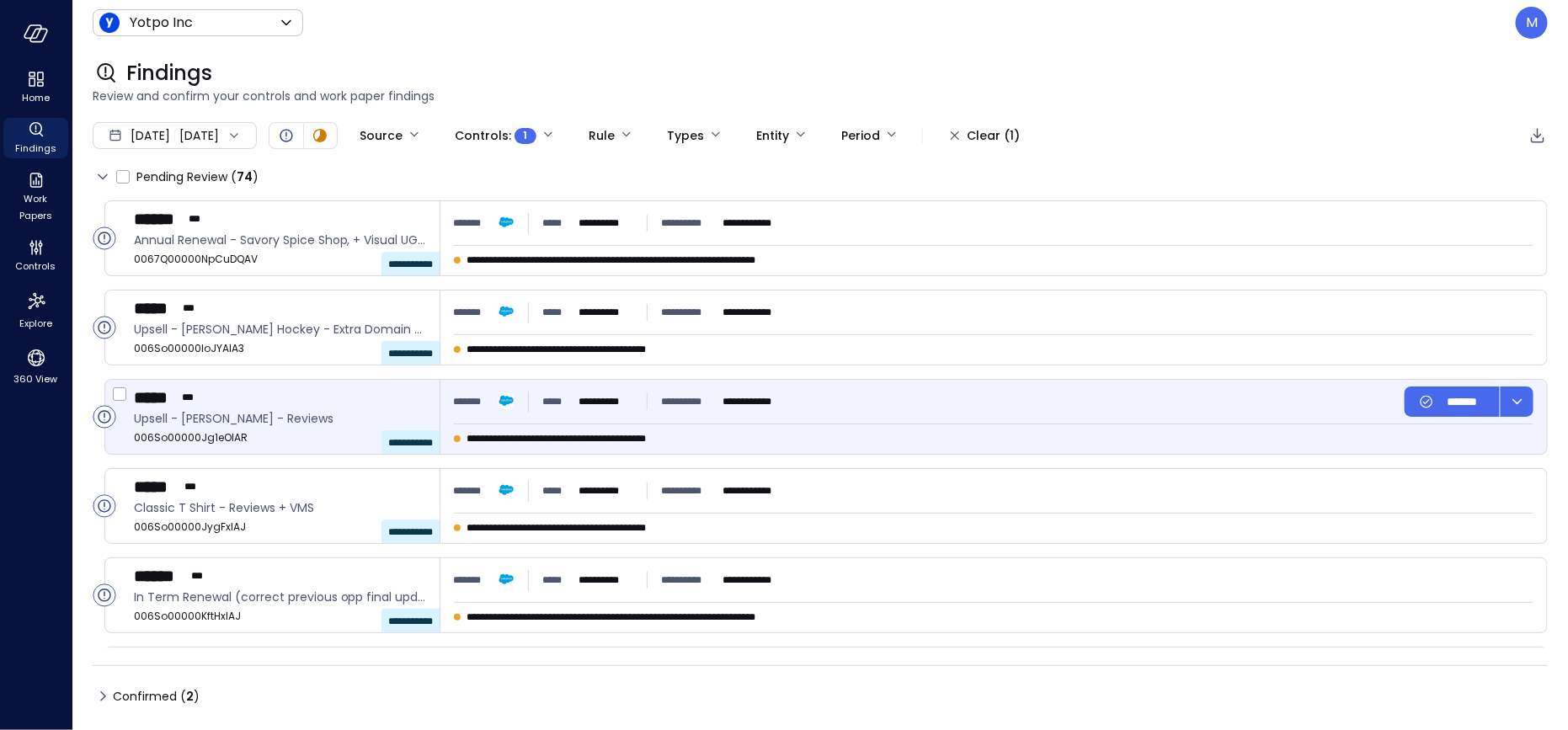 click on "**********" at bounding box center (582, 439) 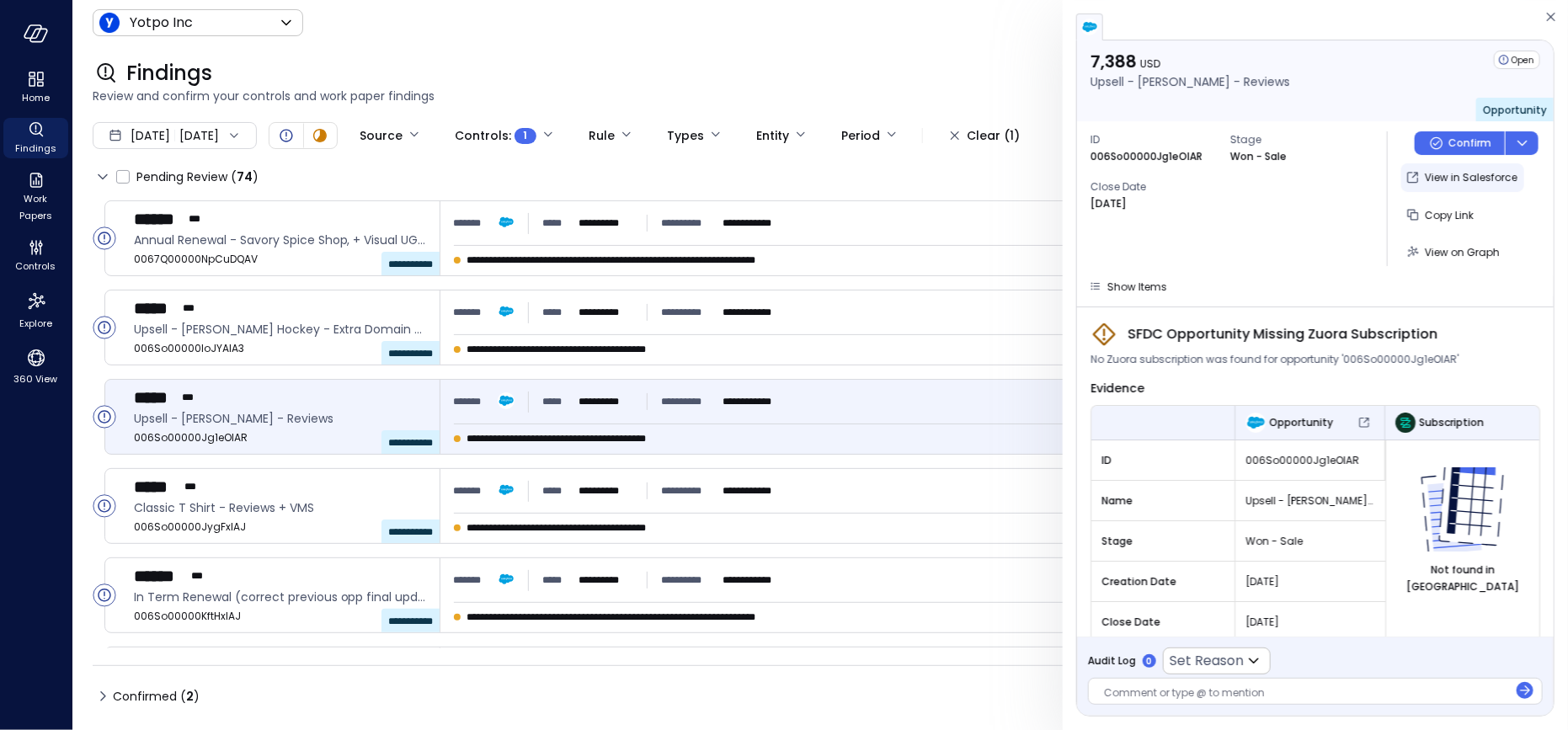 click on "View in Salesforce" at bounding box center (1471, 178) 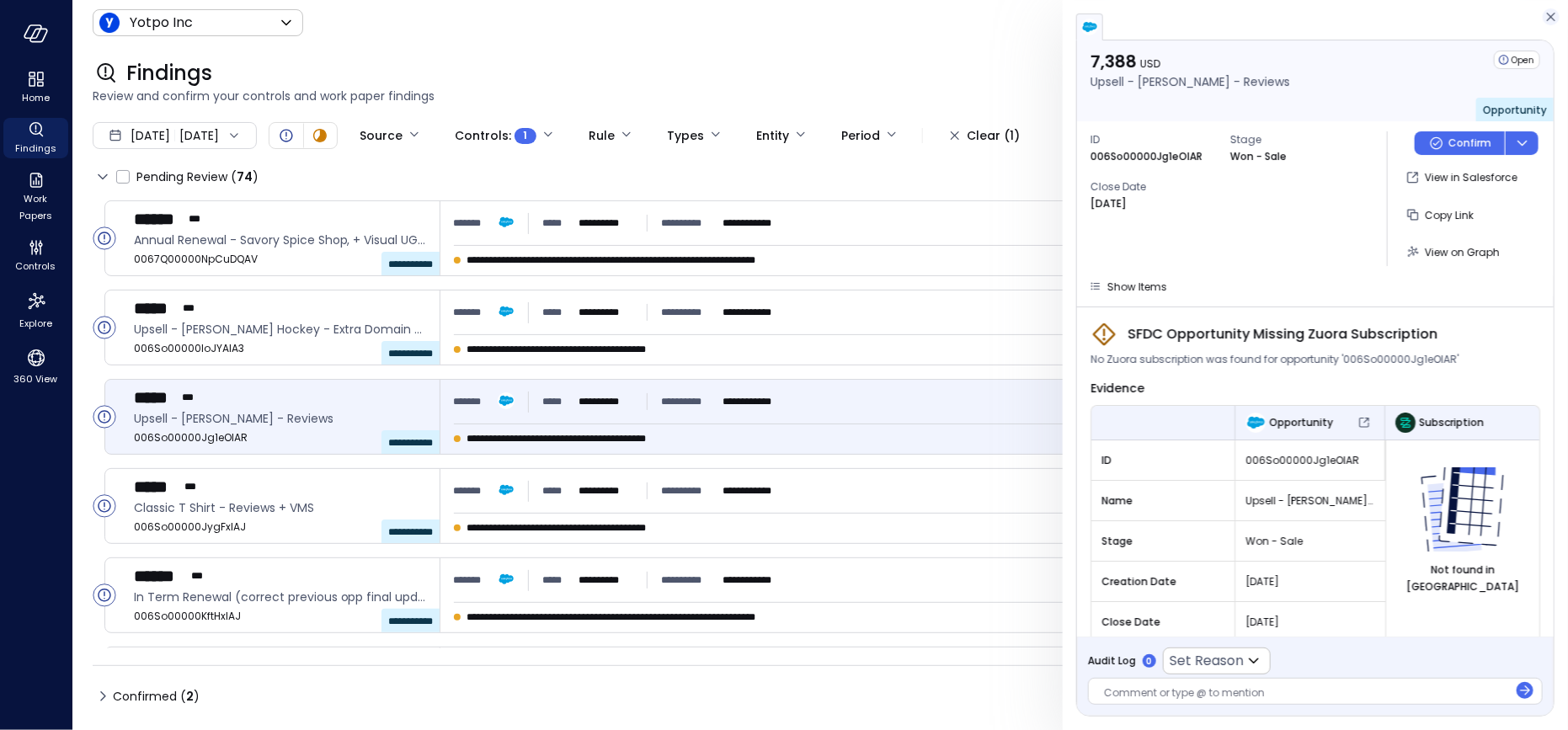 click 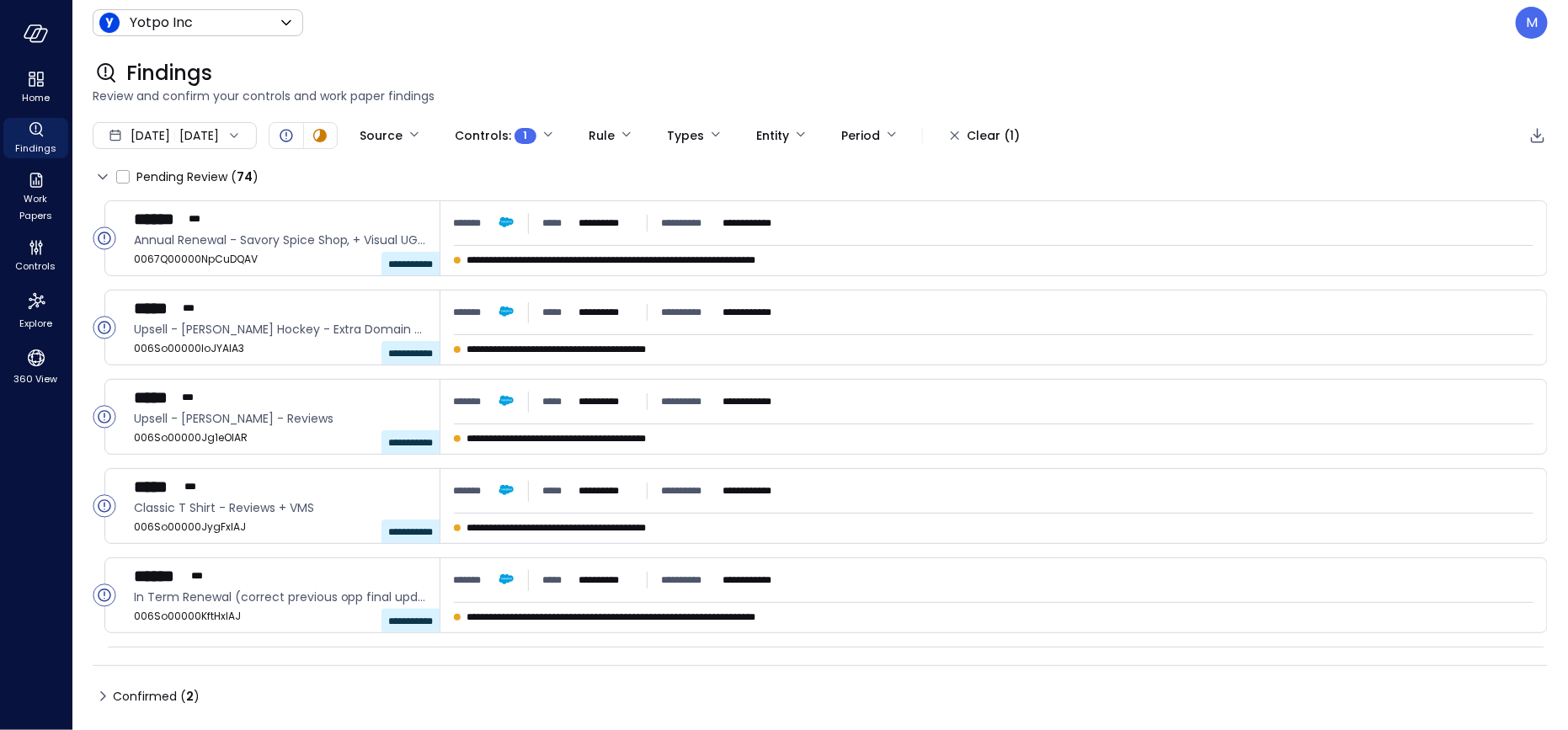 click 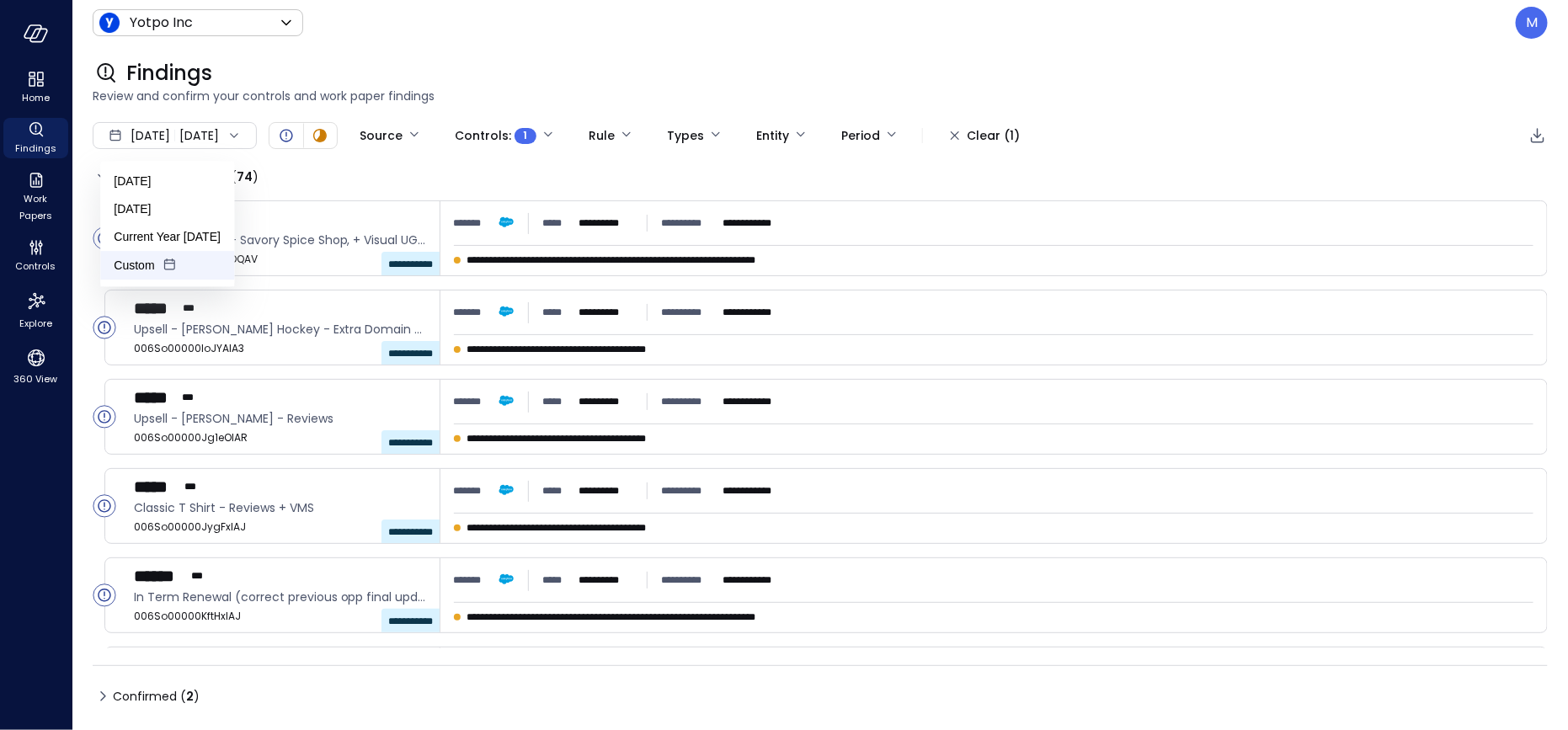 click on "Custom" at bounding box center (167, 265) 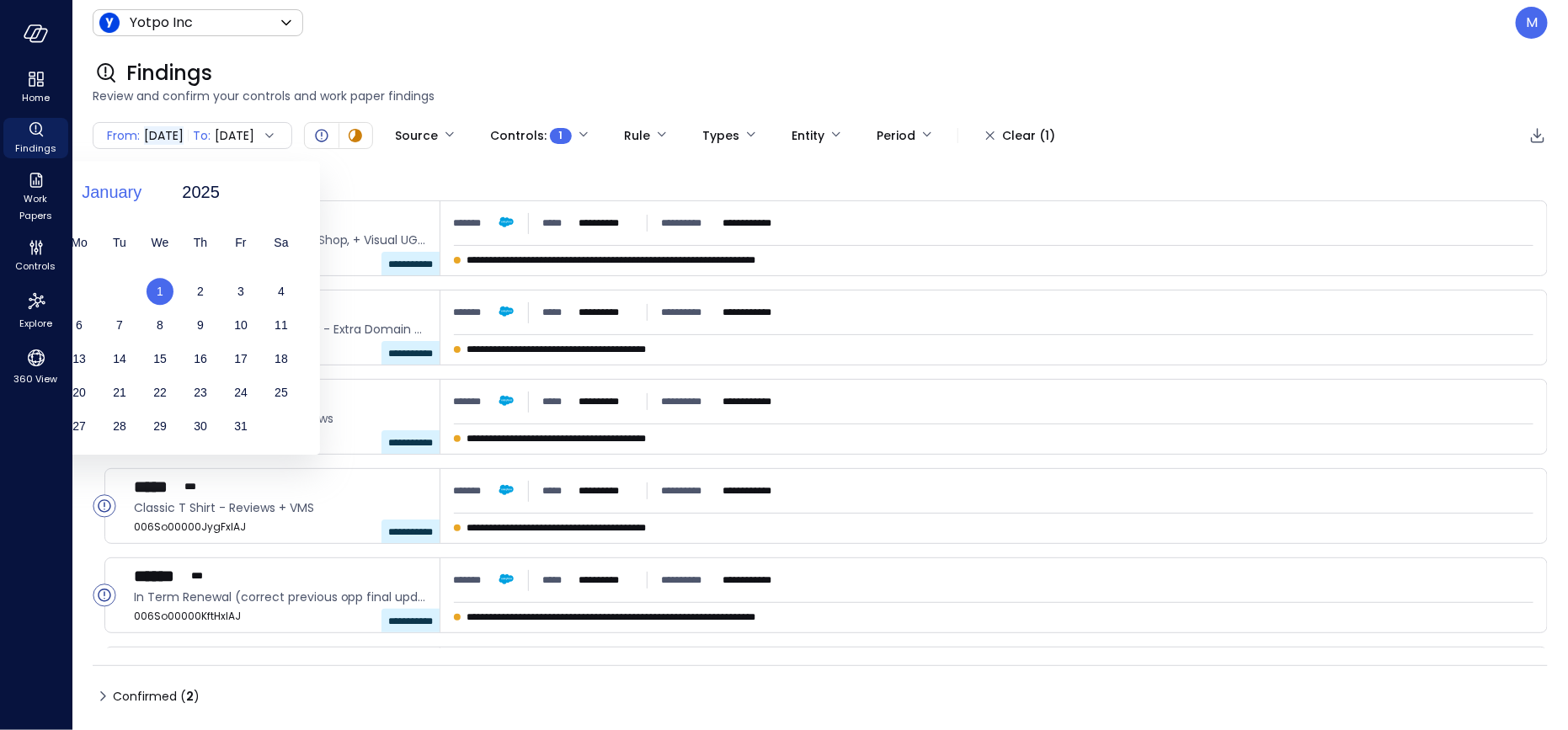 click on "January" at bounding box center [111, 192] 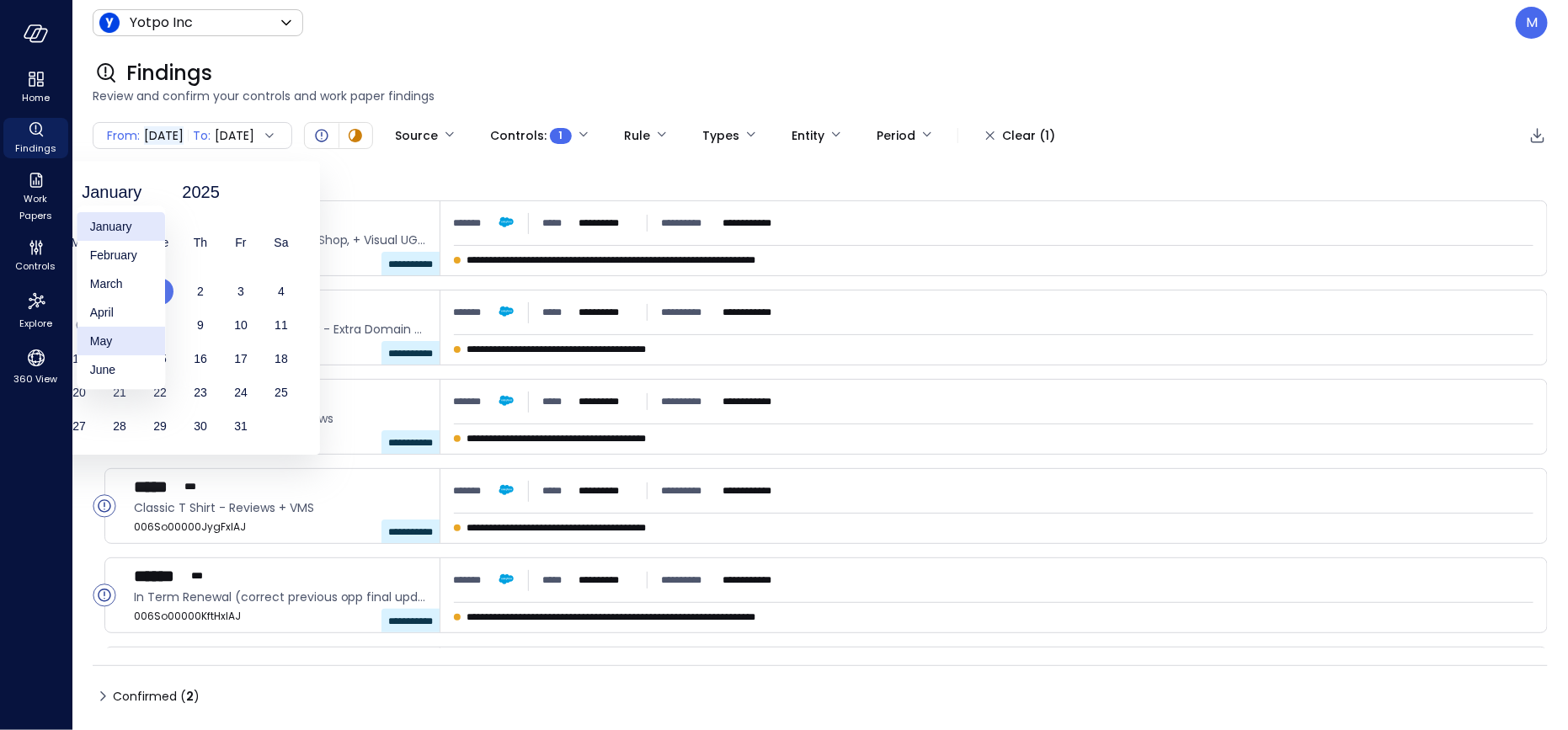 click on "May" at bounding box center (120, 341) 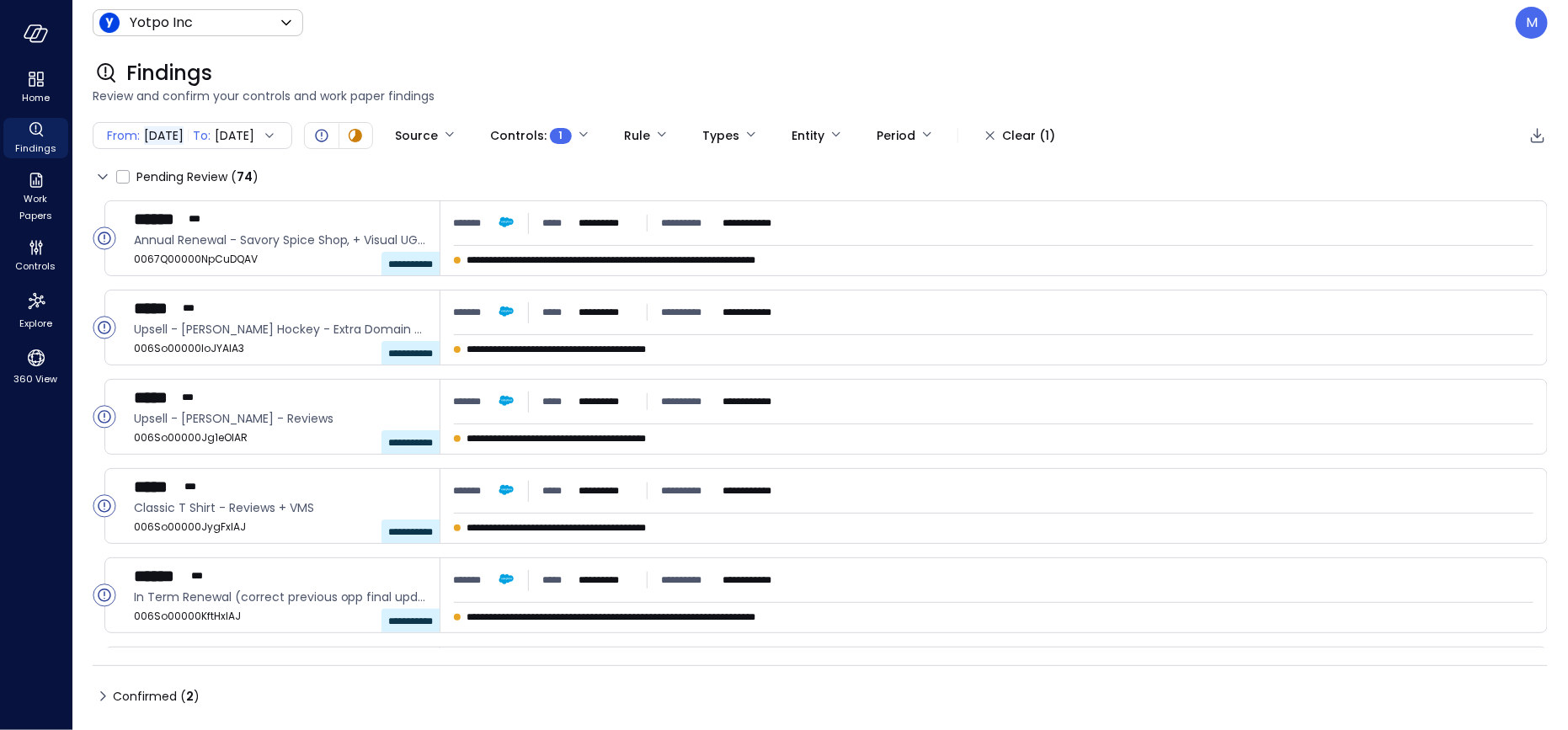 click at bounding box center [266, 136] 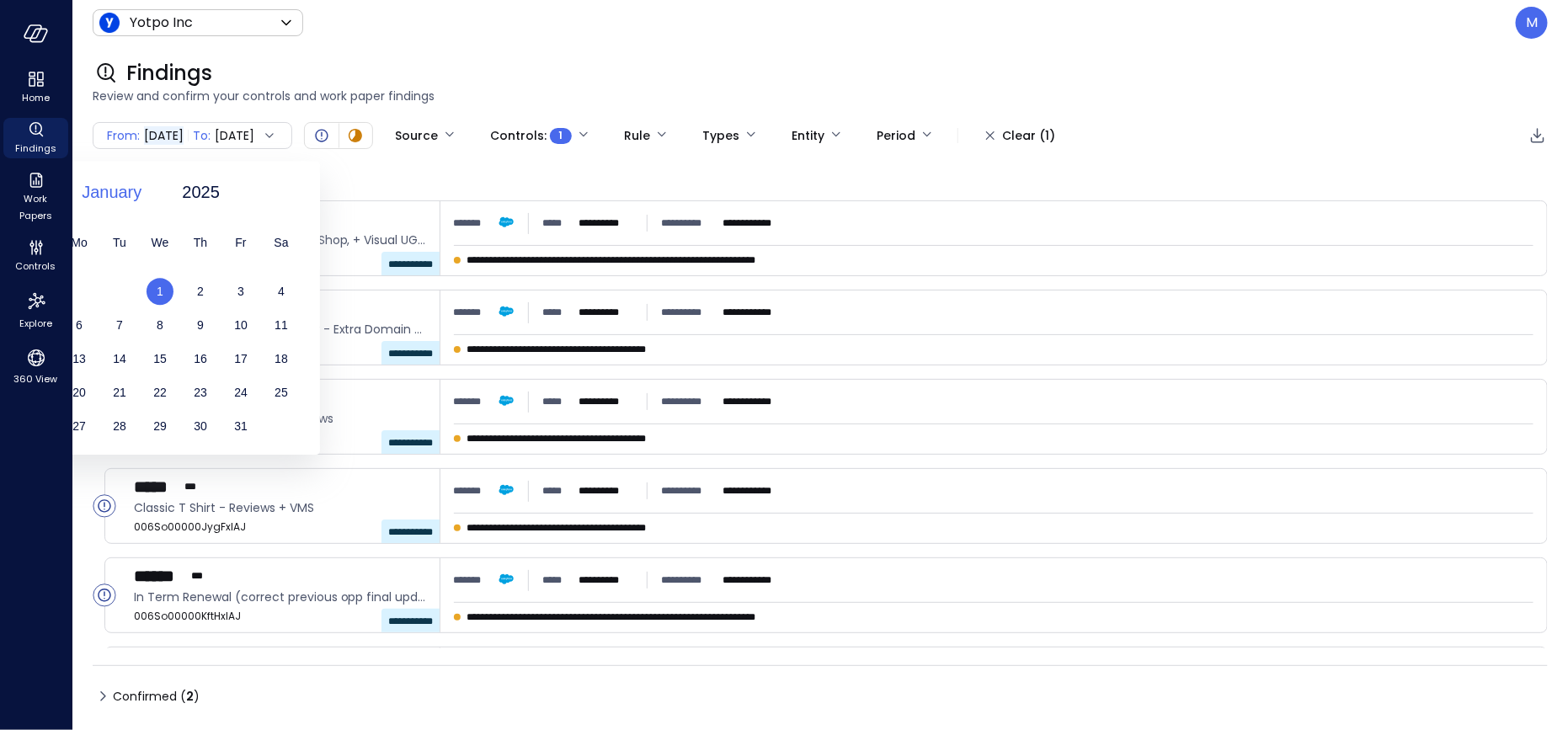 click on "January" at bounding box center (111, 192) 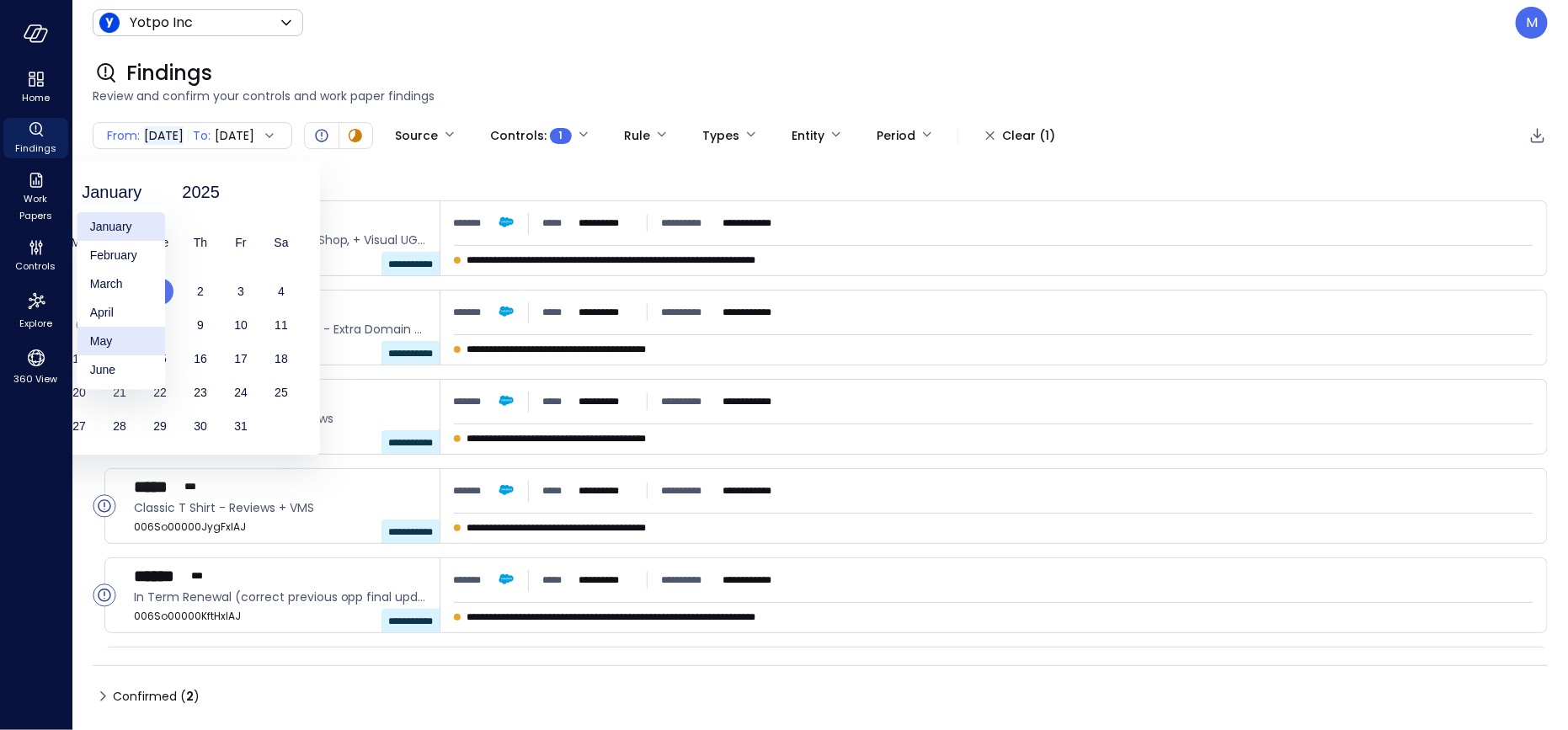 click on "May" at bounding box center [120, 341] 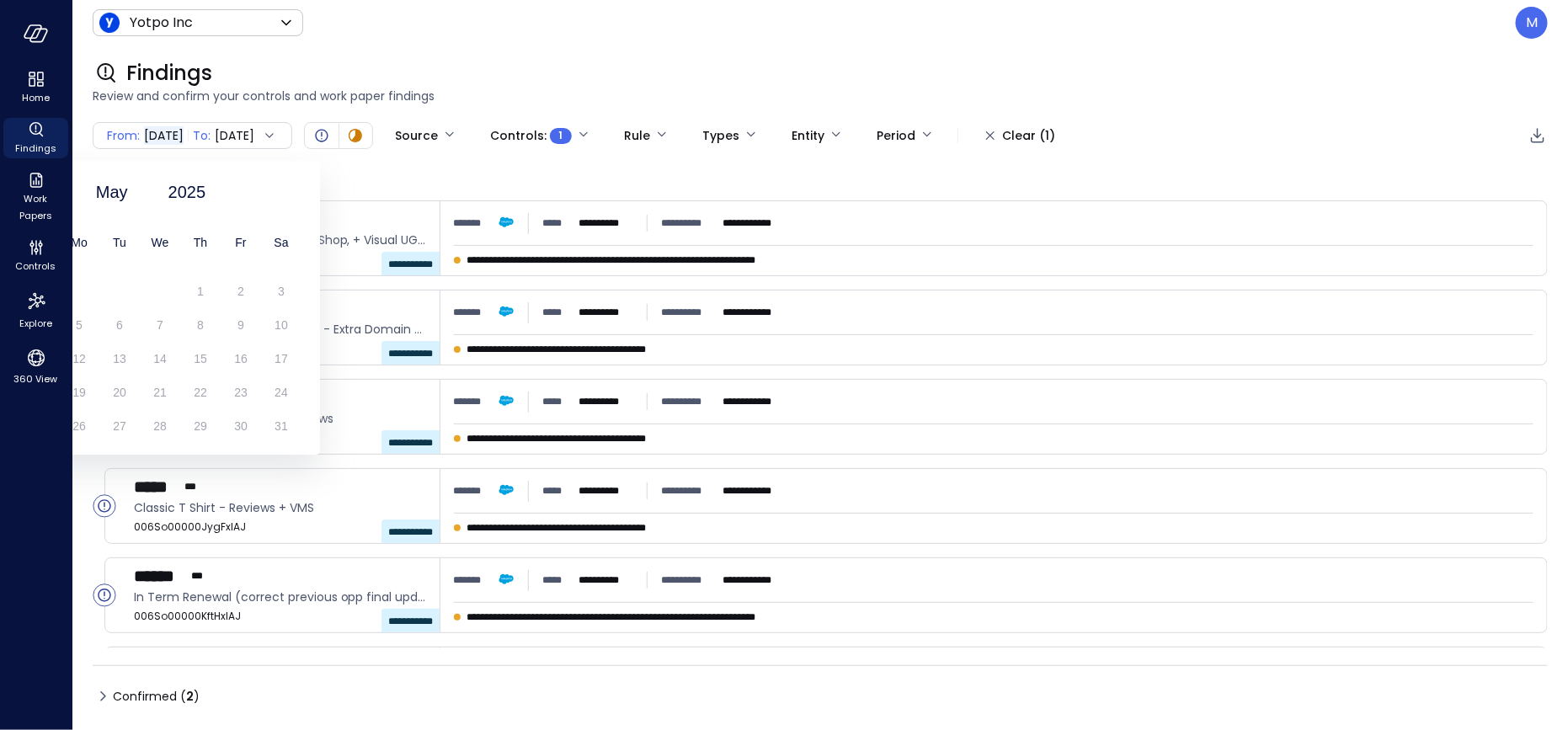 click on "27 28 29 30 1 2 3" at bounding box center (160, 295) 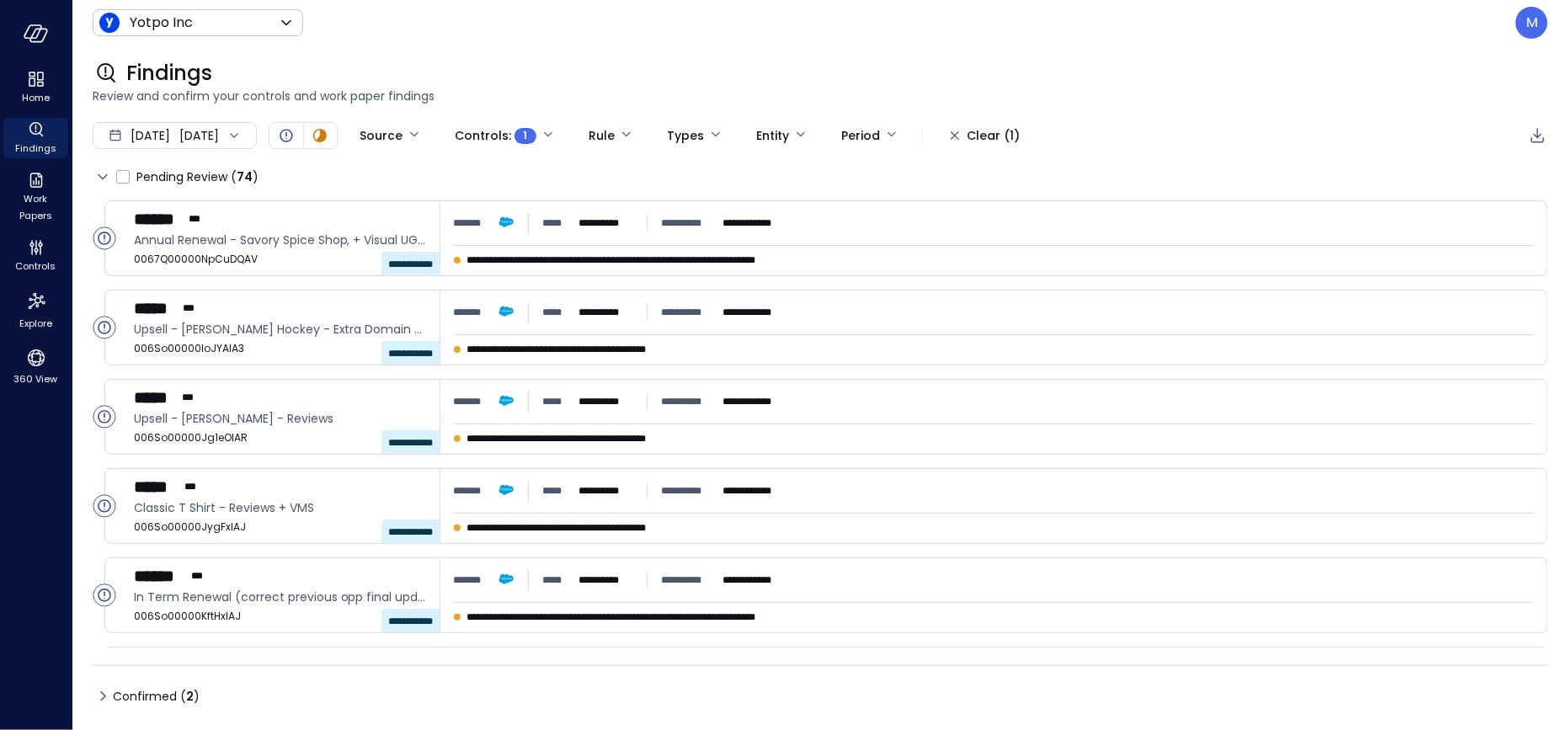 click on "[DATE]" at bounding box center (150, 136) 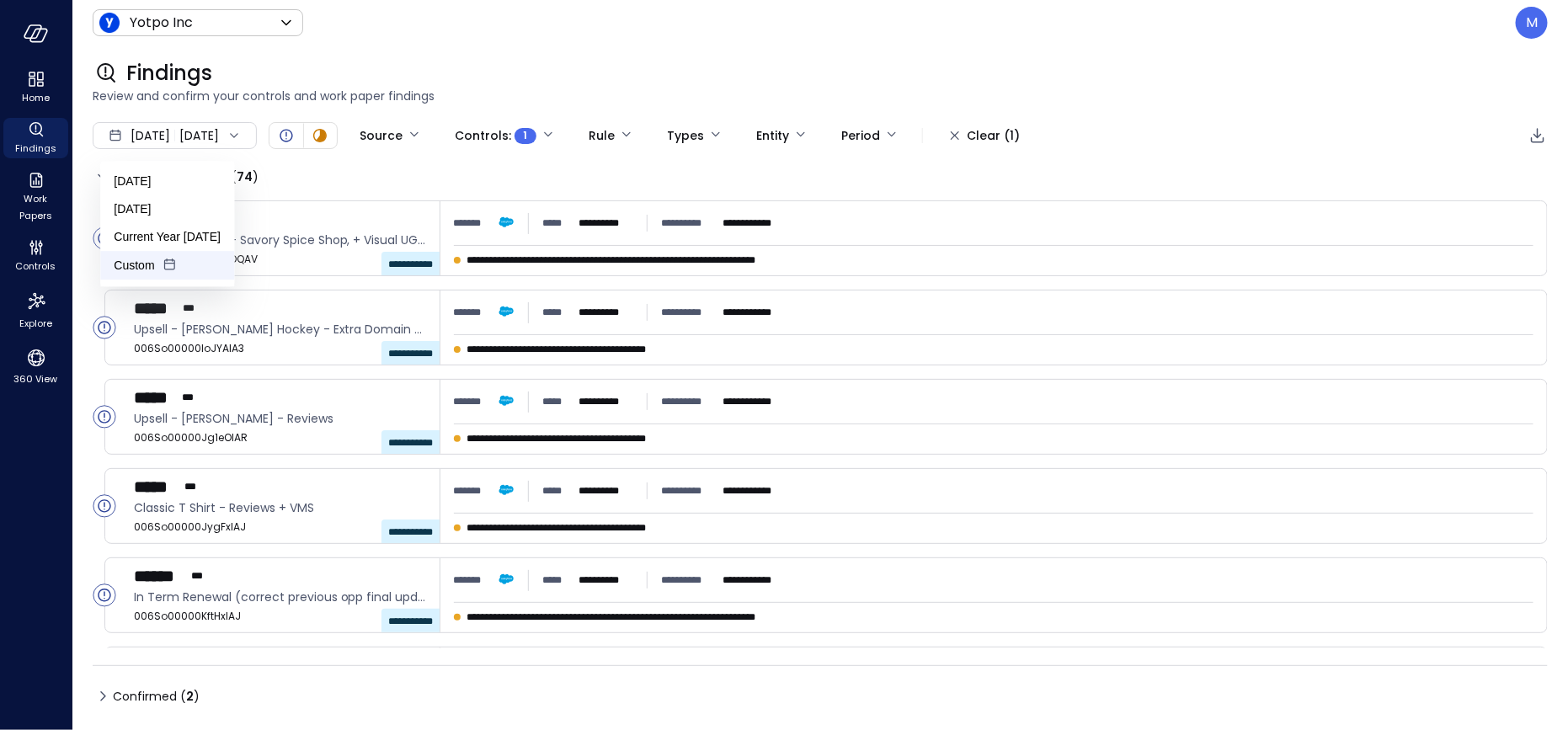 click on "Custom" at bounding box center [167, 265] 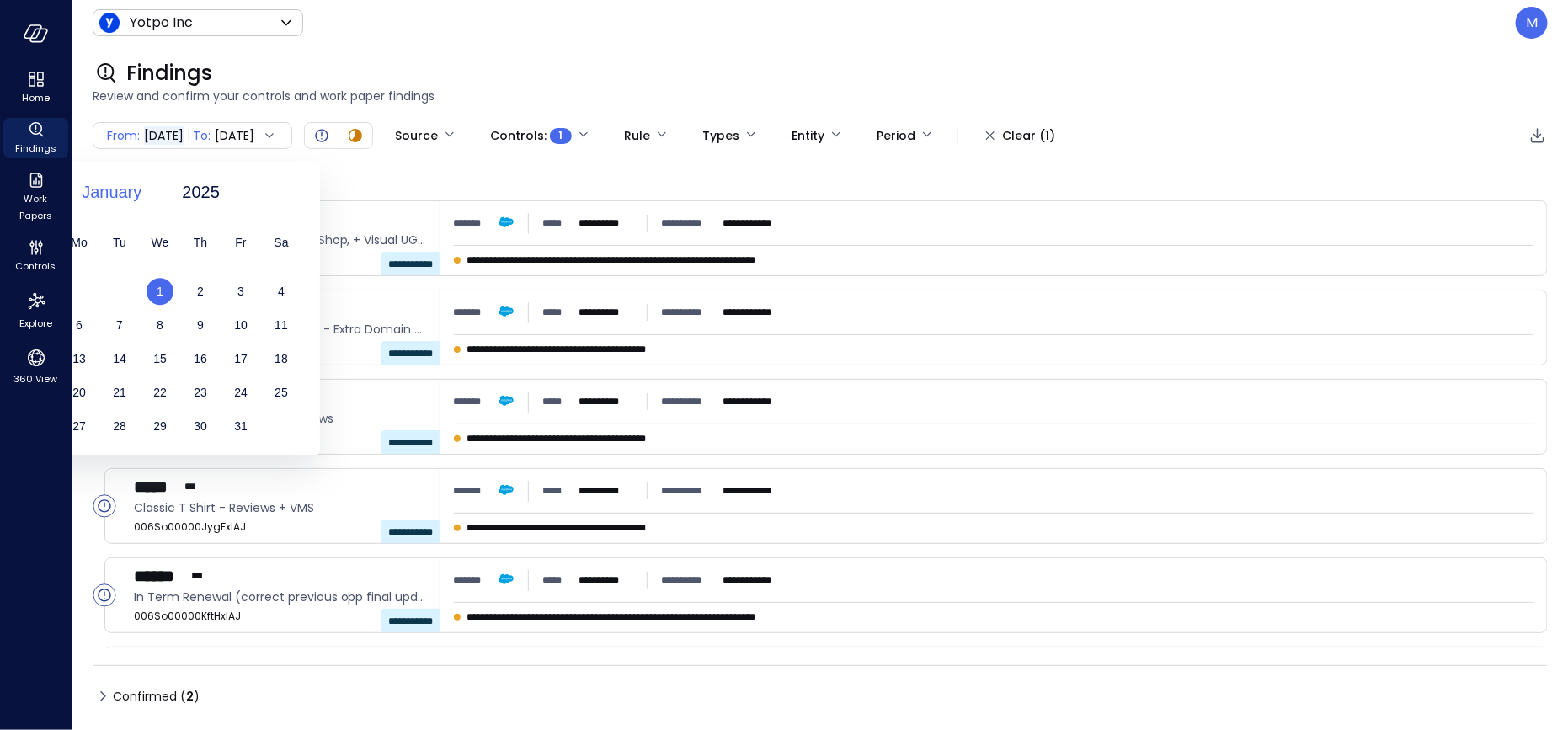 click on "January" at bounding box center [111, 192] 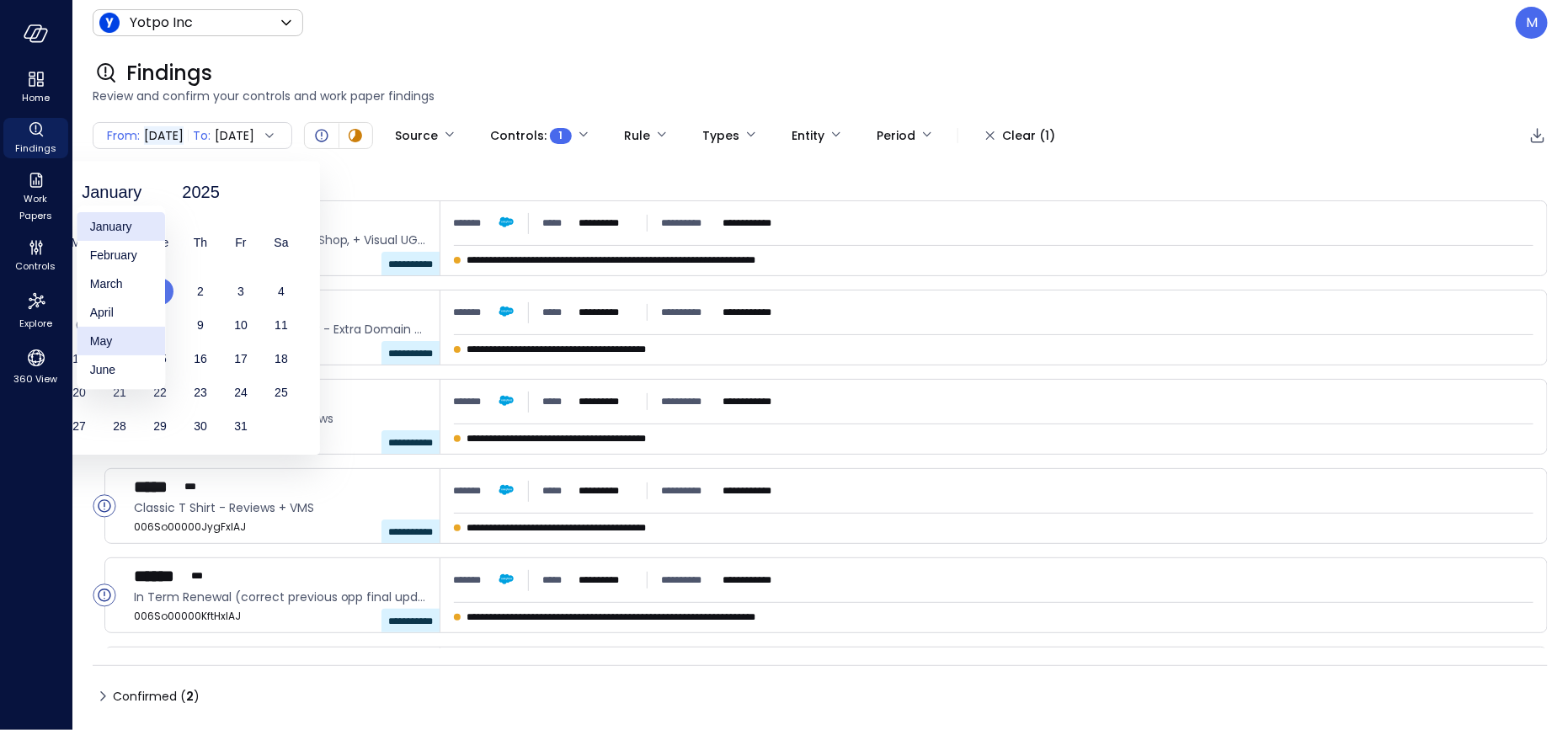 click on "May" at bounding box center (120, 341) 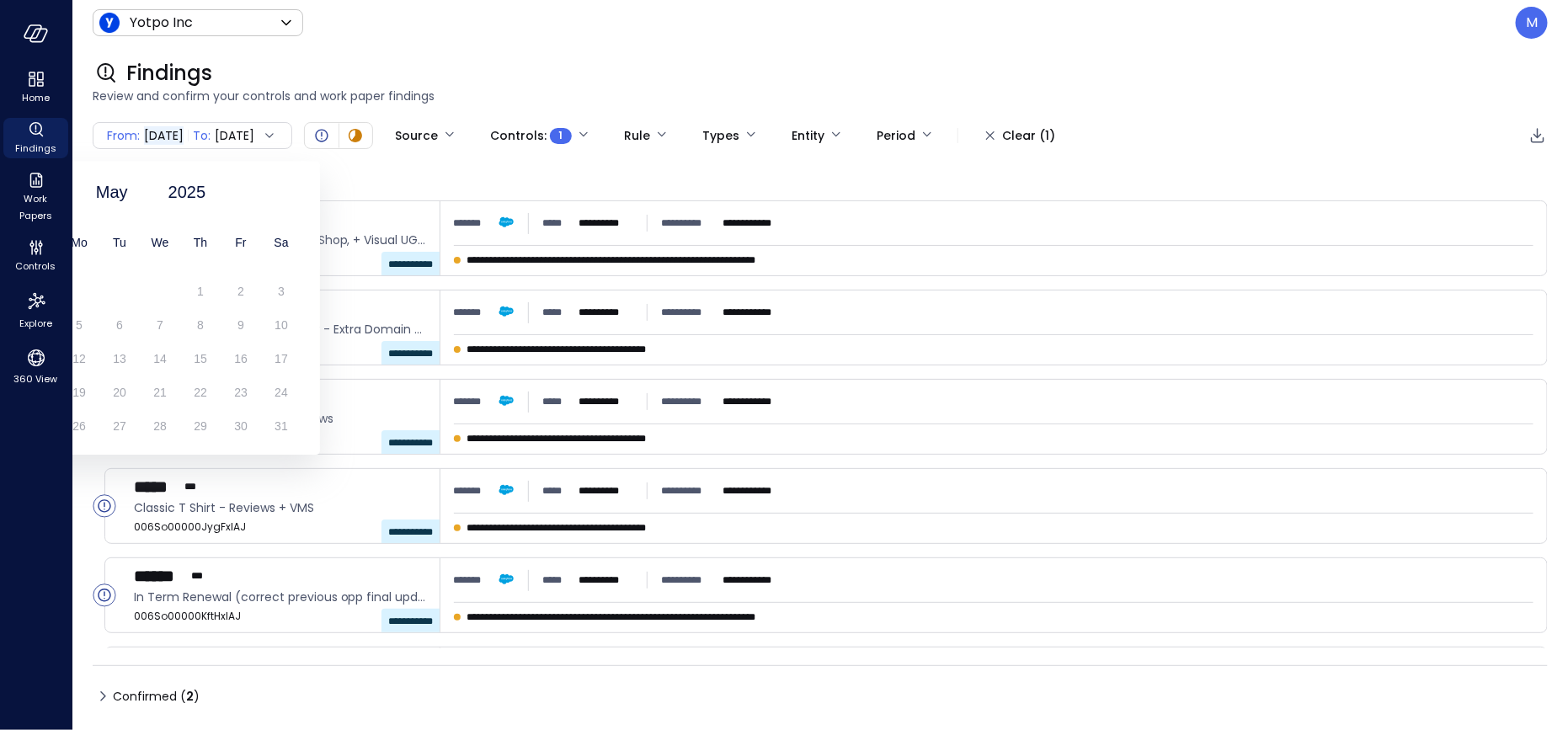 click on "27 28 29 30 1 2 3" at bounding box center (160, 295) 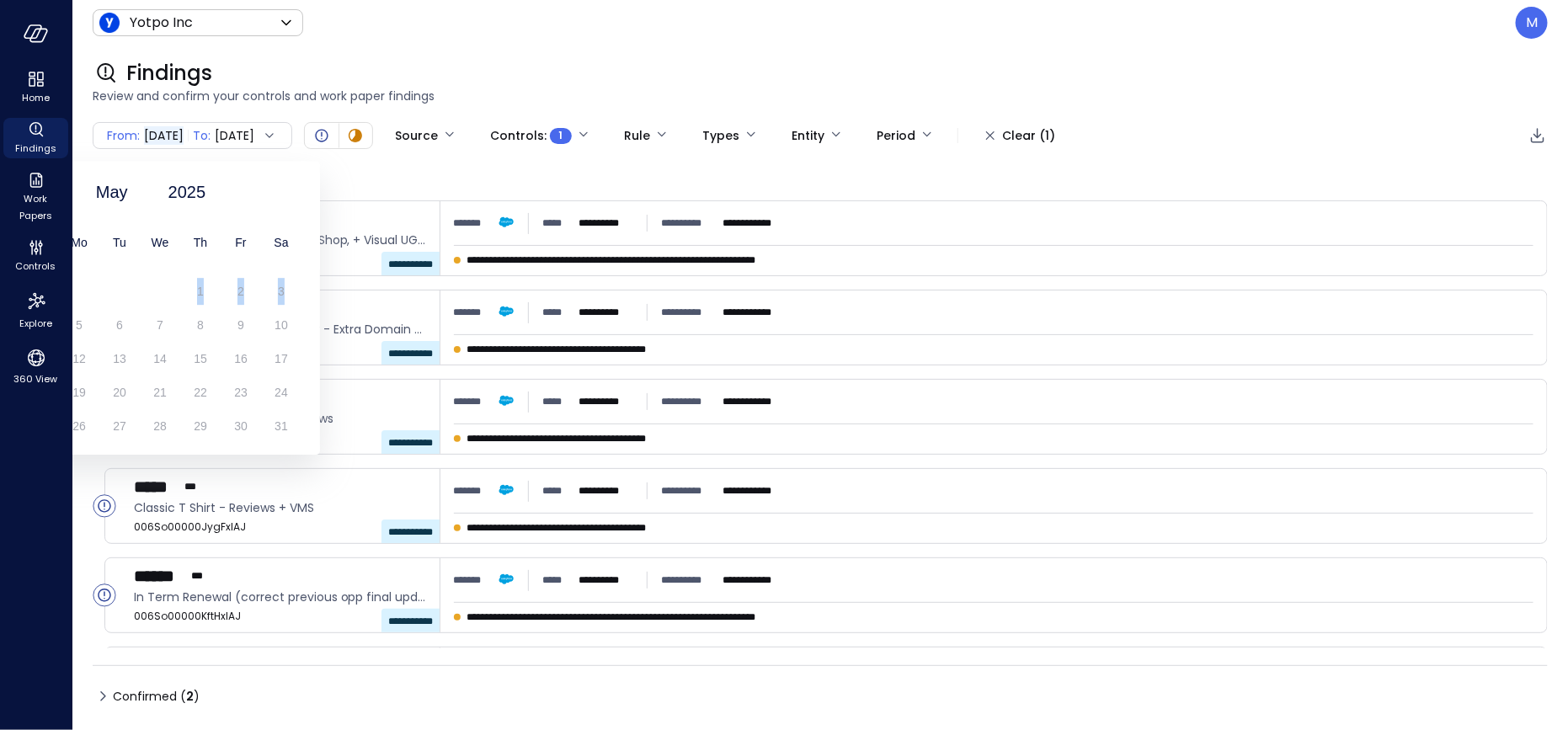 click on "27 28 29 30 1 2 3" at bounding box center [160, 295] 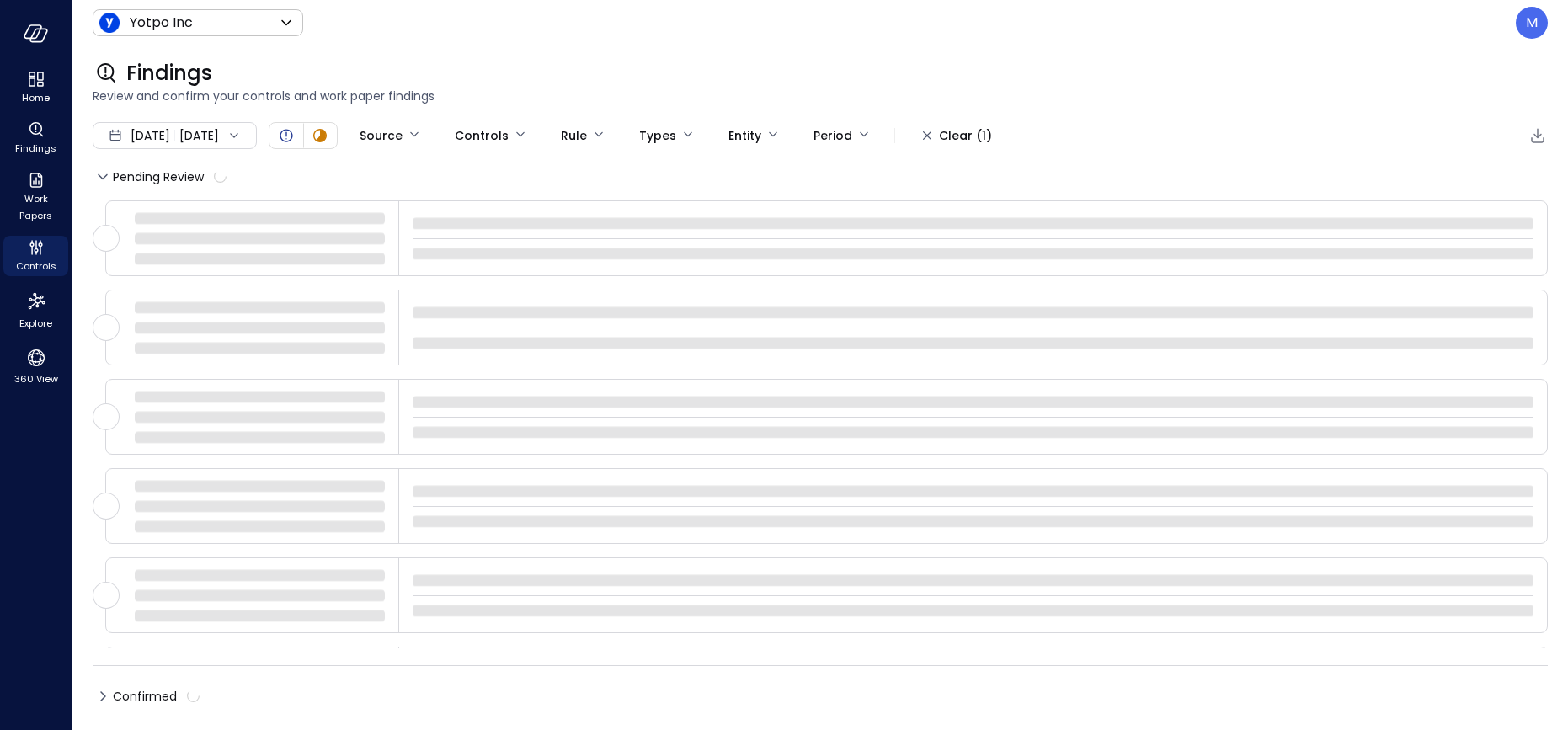 scroll, scrollTop: 0, scrollLeft: 0, axis: both 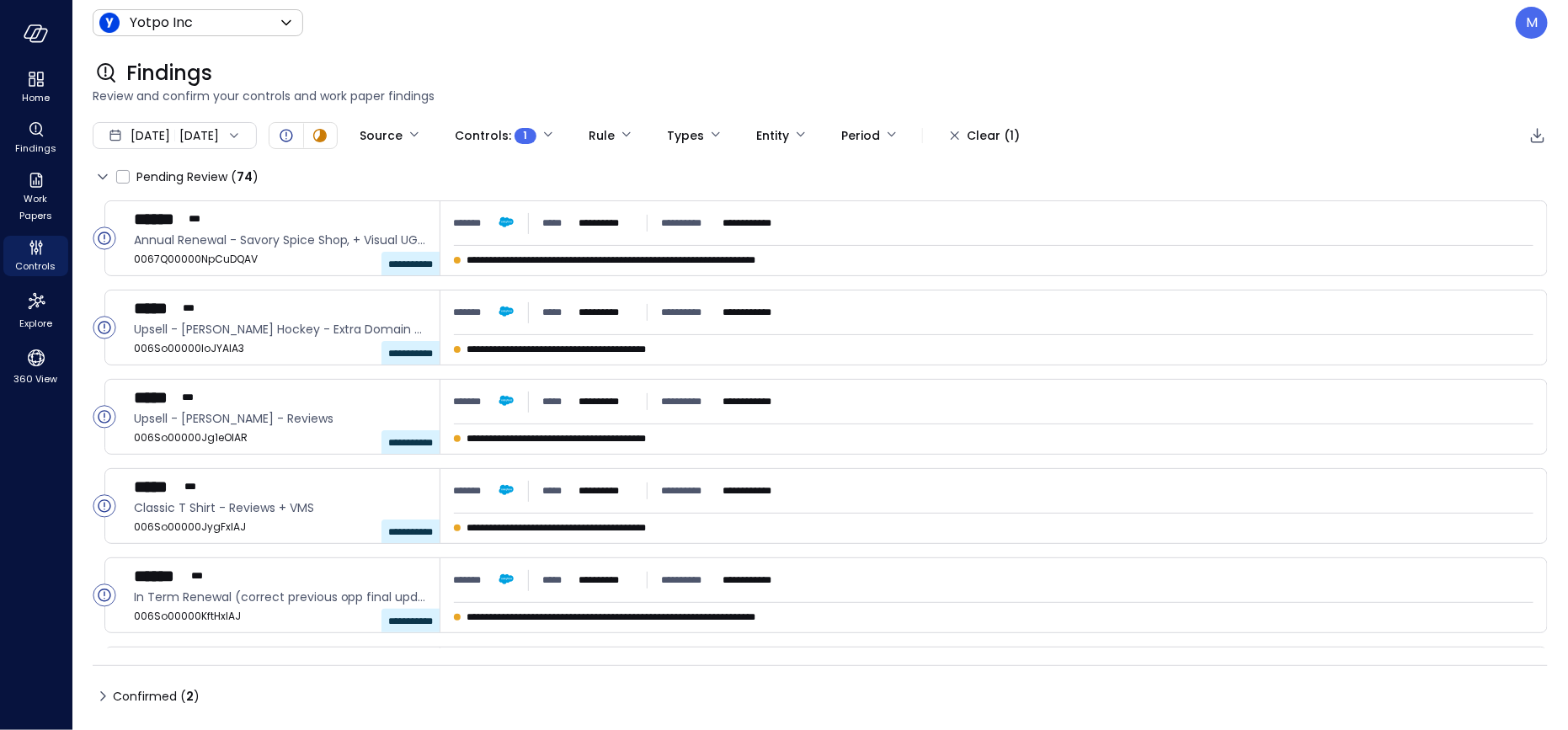 click 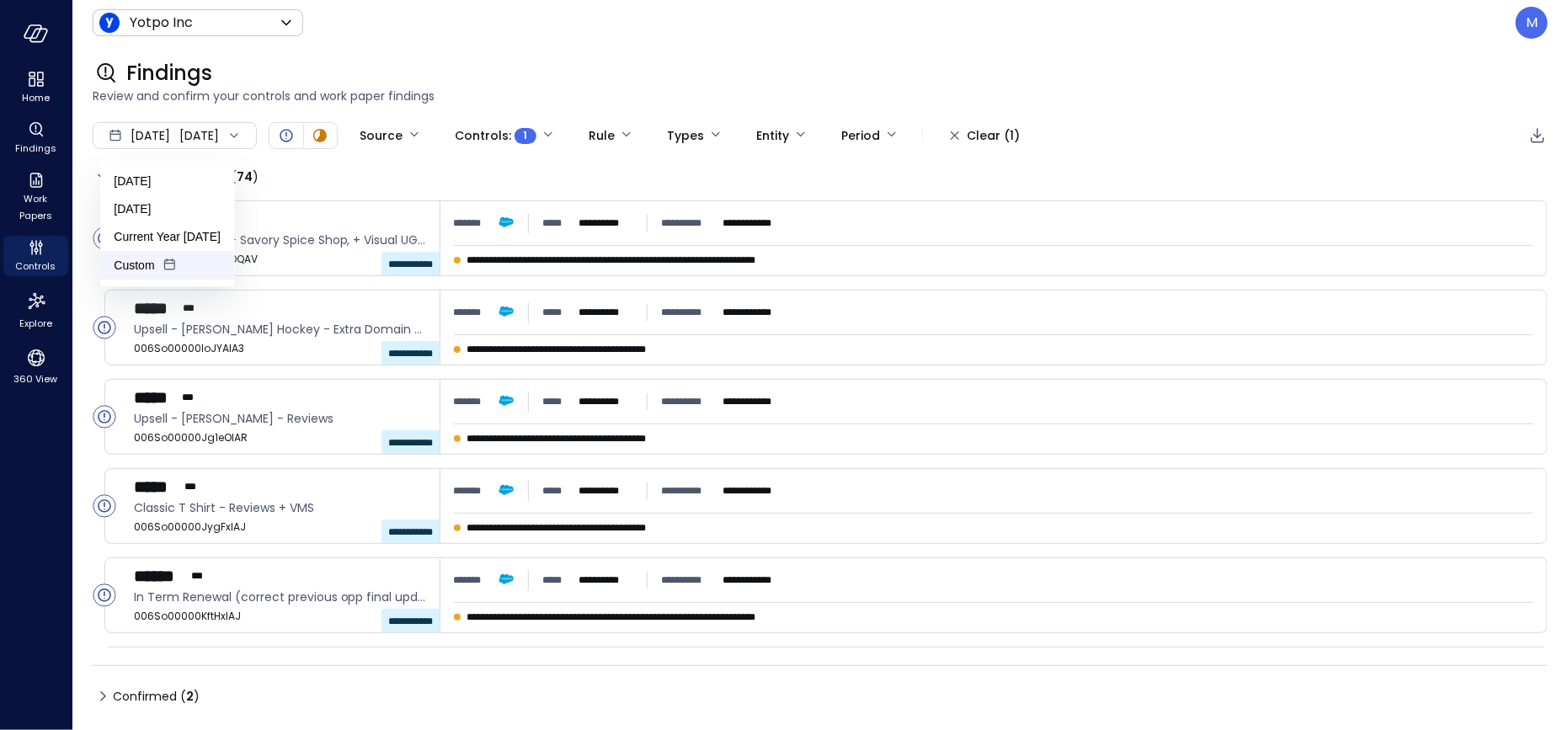 click on "Custom" at bounding box center (167, 265) 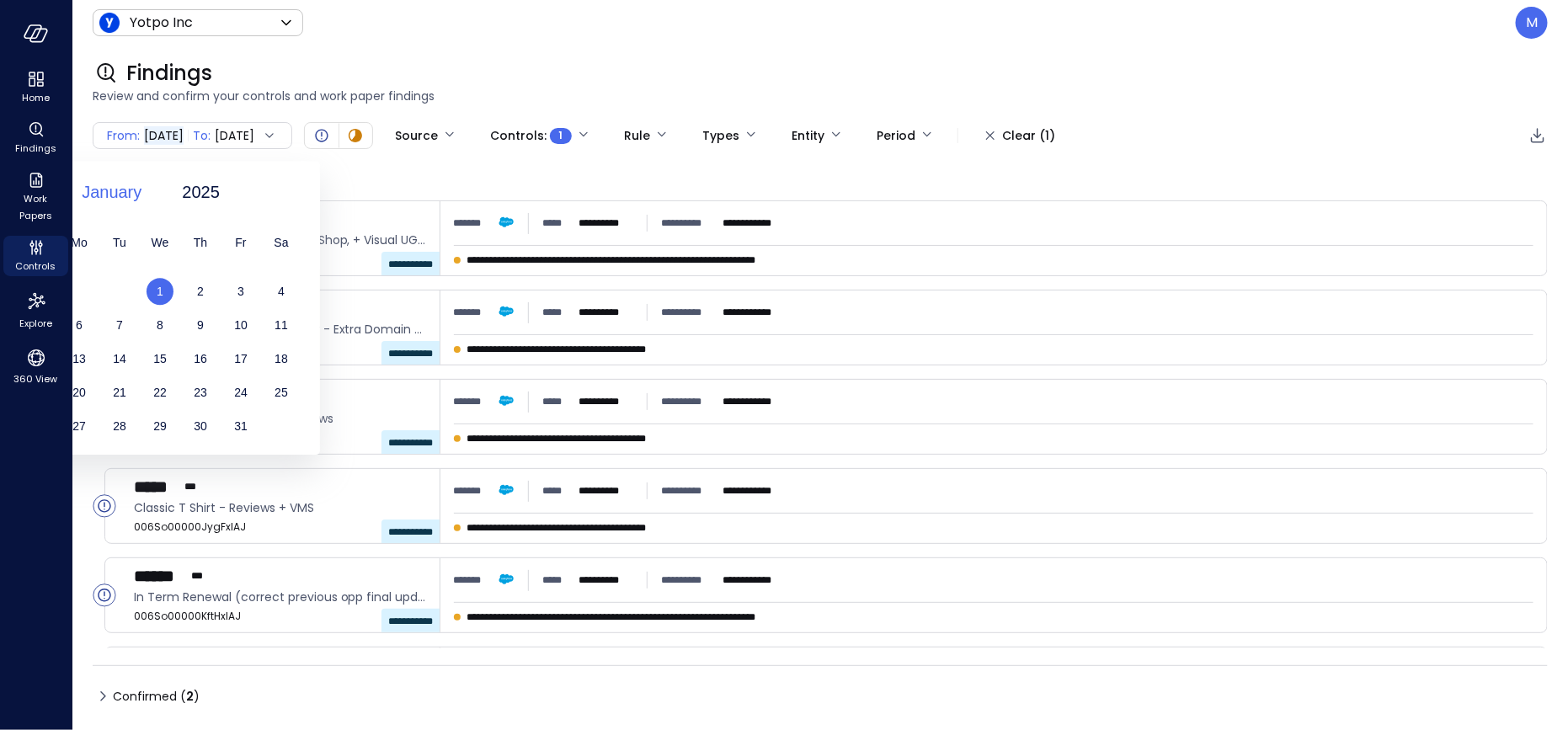 click on "January" at bounding box center [111, 192] 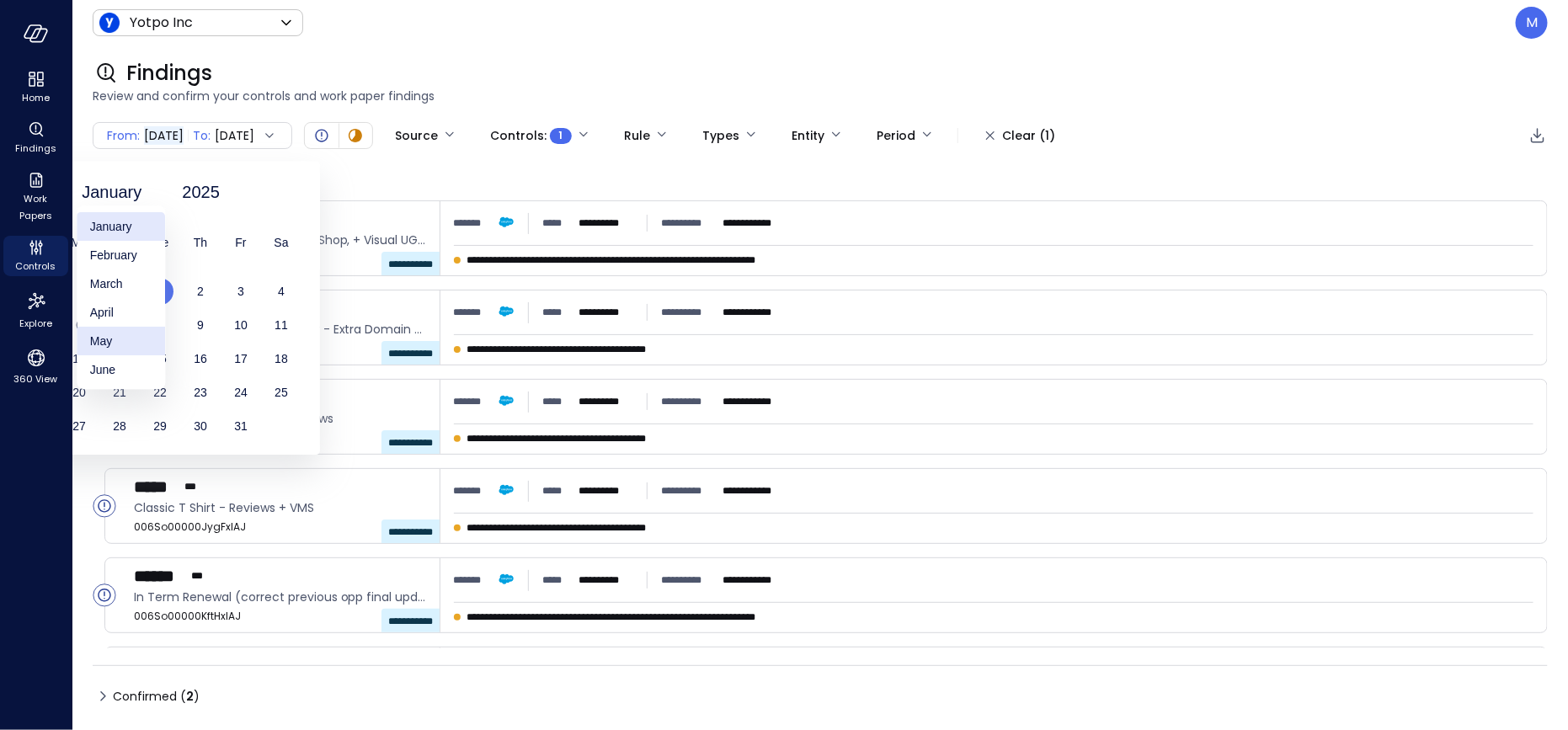 click on "May" at bounding box center [120, 341] 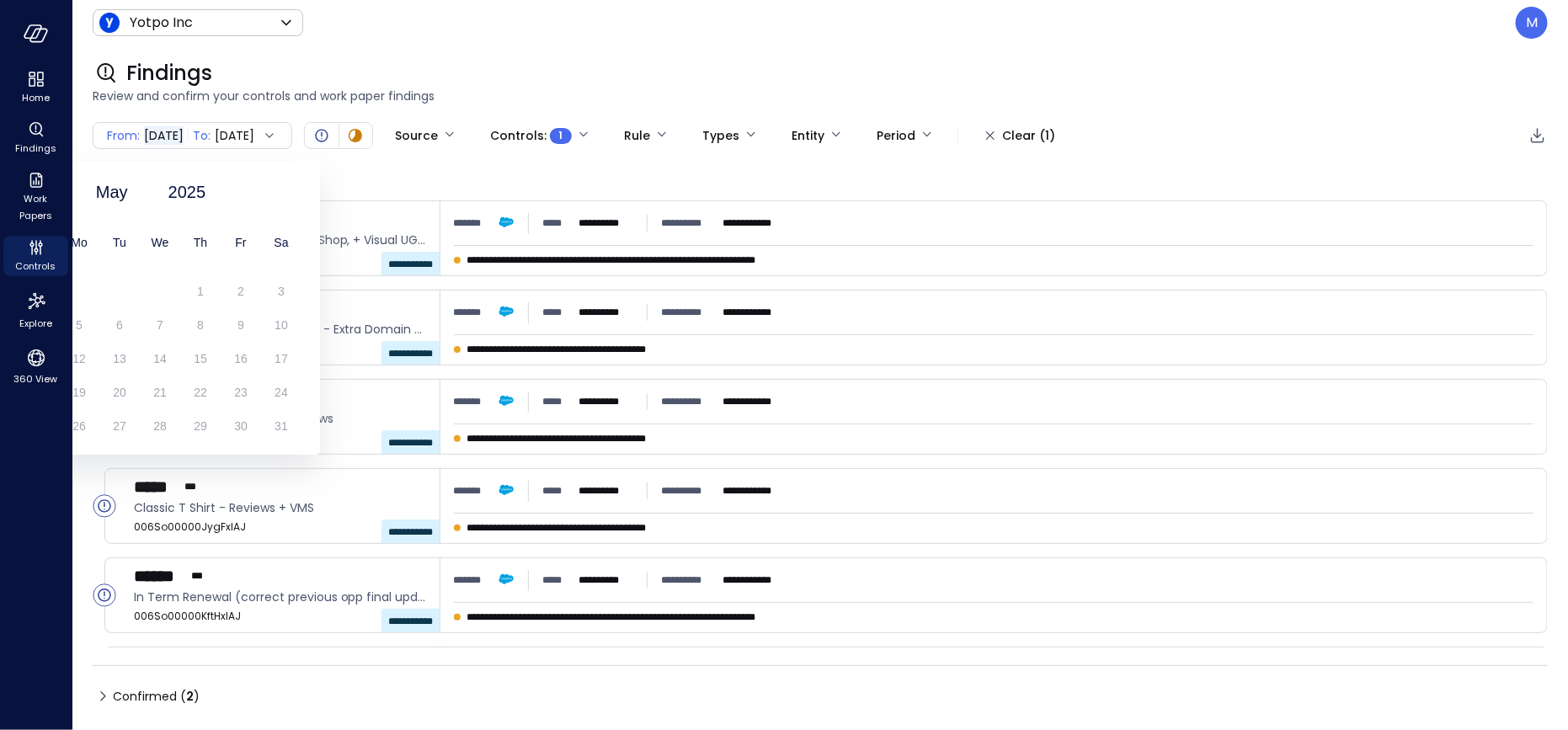 click on "27 28 29 30 1 2 3" at bounding box center (160, 295) 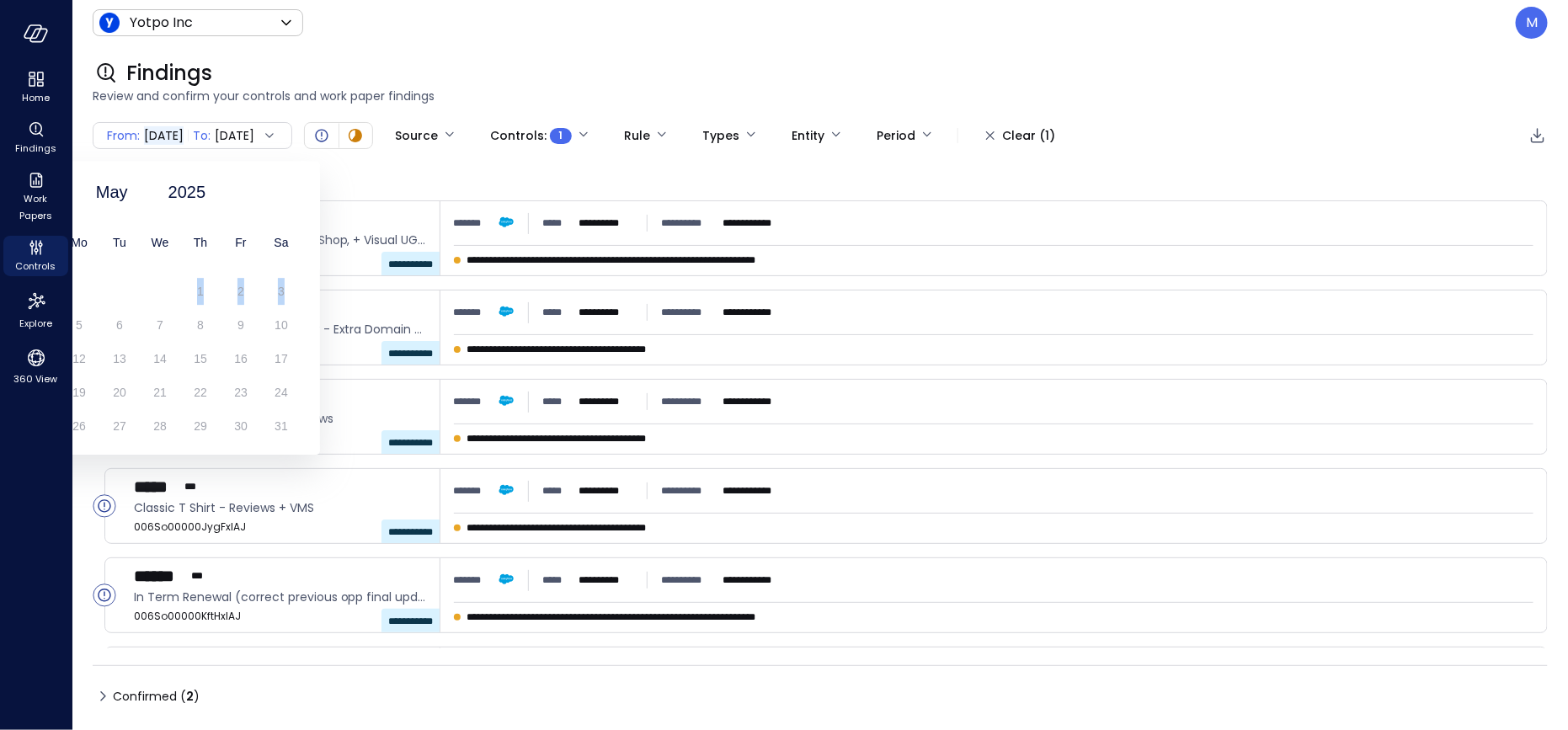 click on "27 28 29 30 1 2 3" at bounding box center (160, 295) 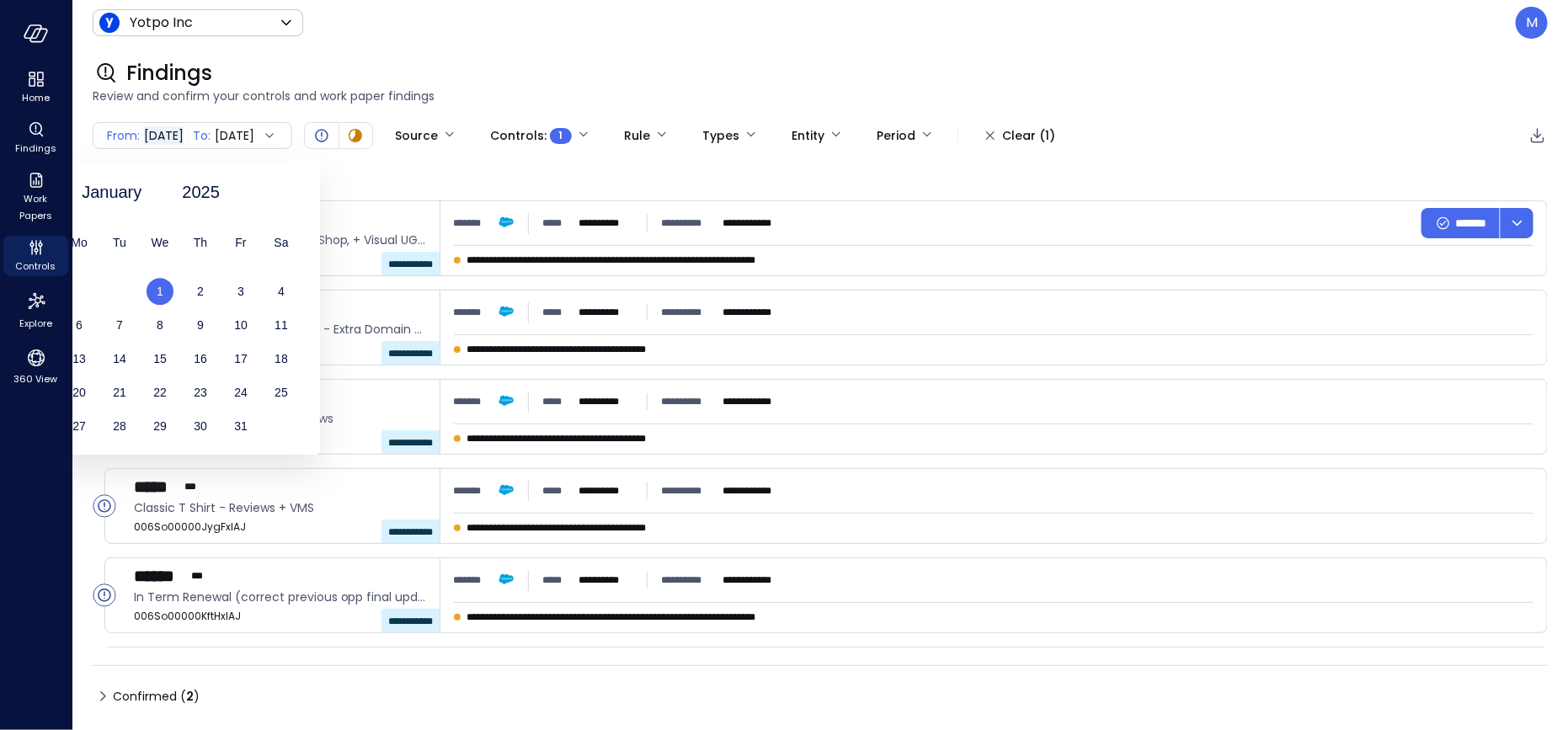 click on "Pending Review ( 74 )" at bounding box center (820, 177) 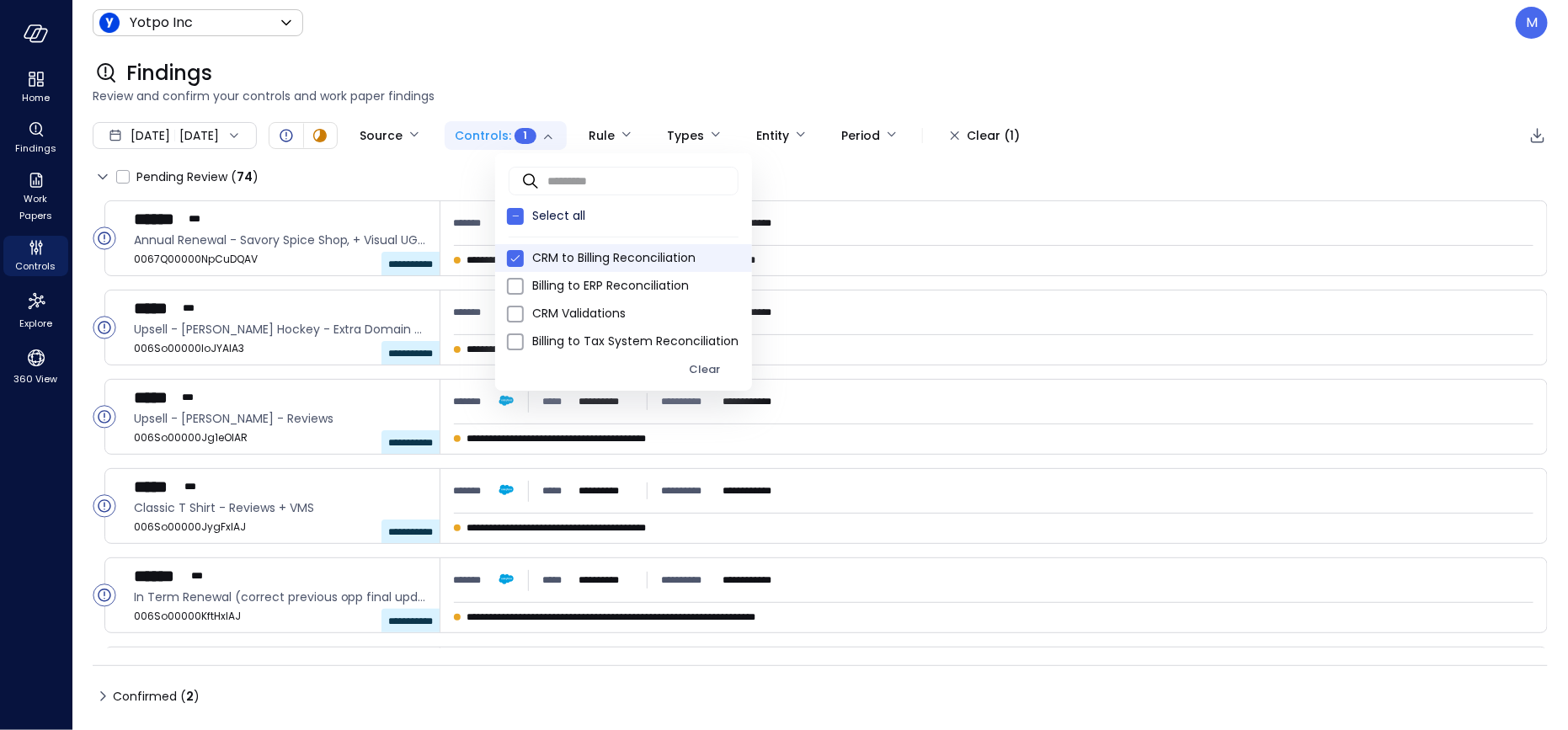 click on "**********" at bounding box center (784, 365) 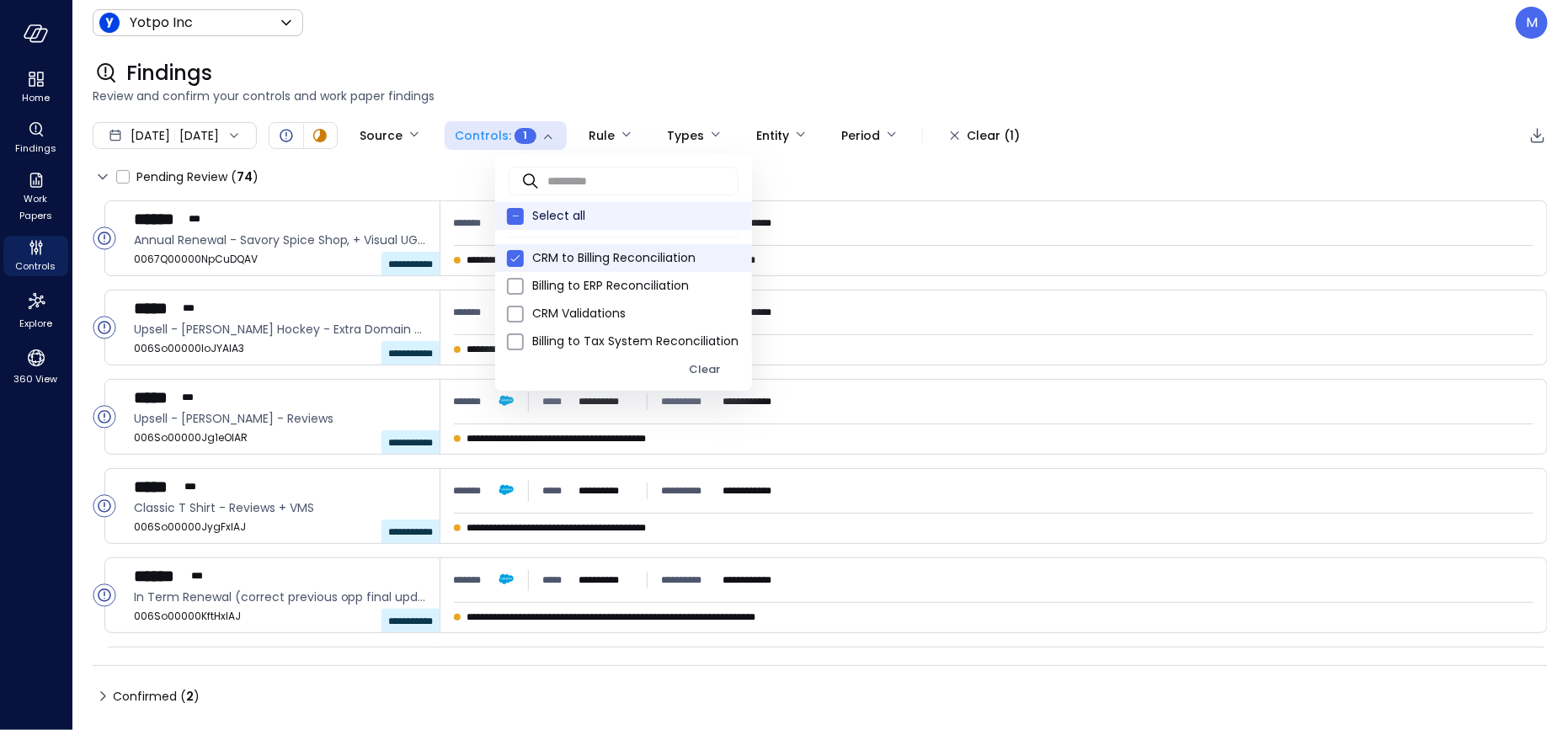 click on "Select all" at bounding box center (635, 216) 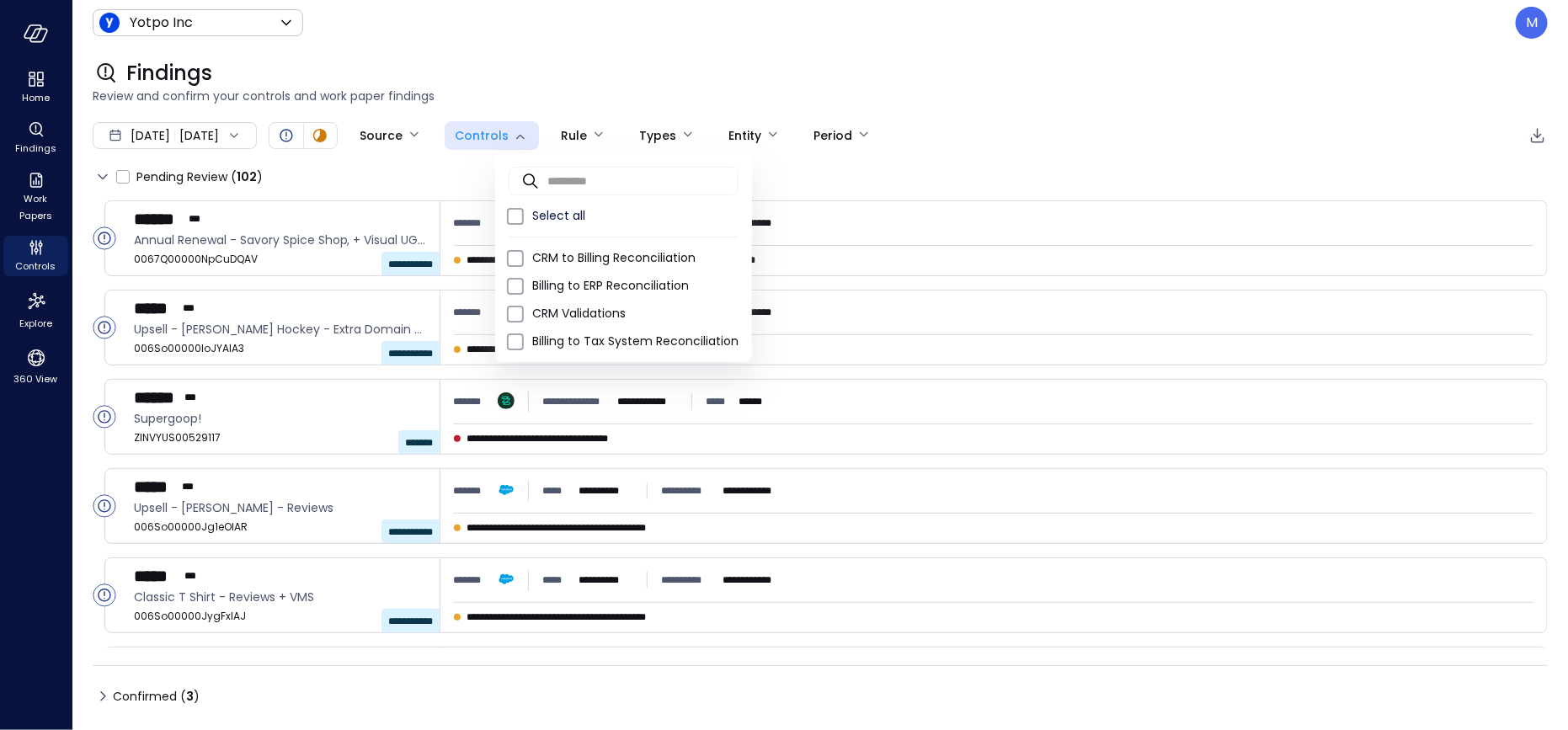 click at bounding box center [784, 365] 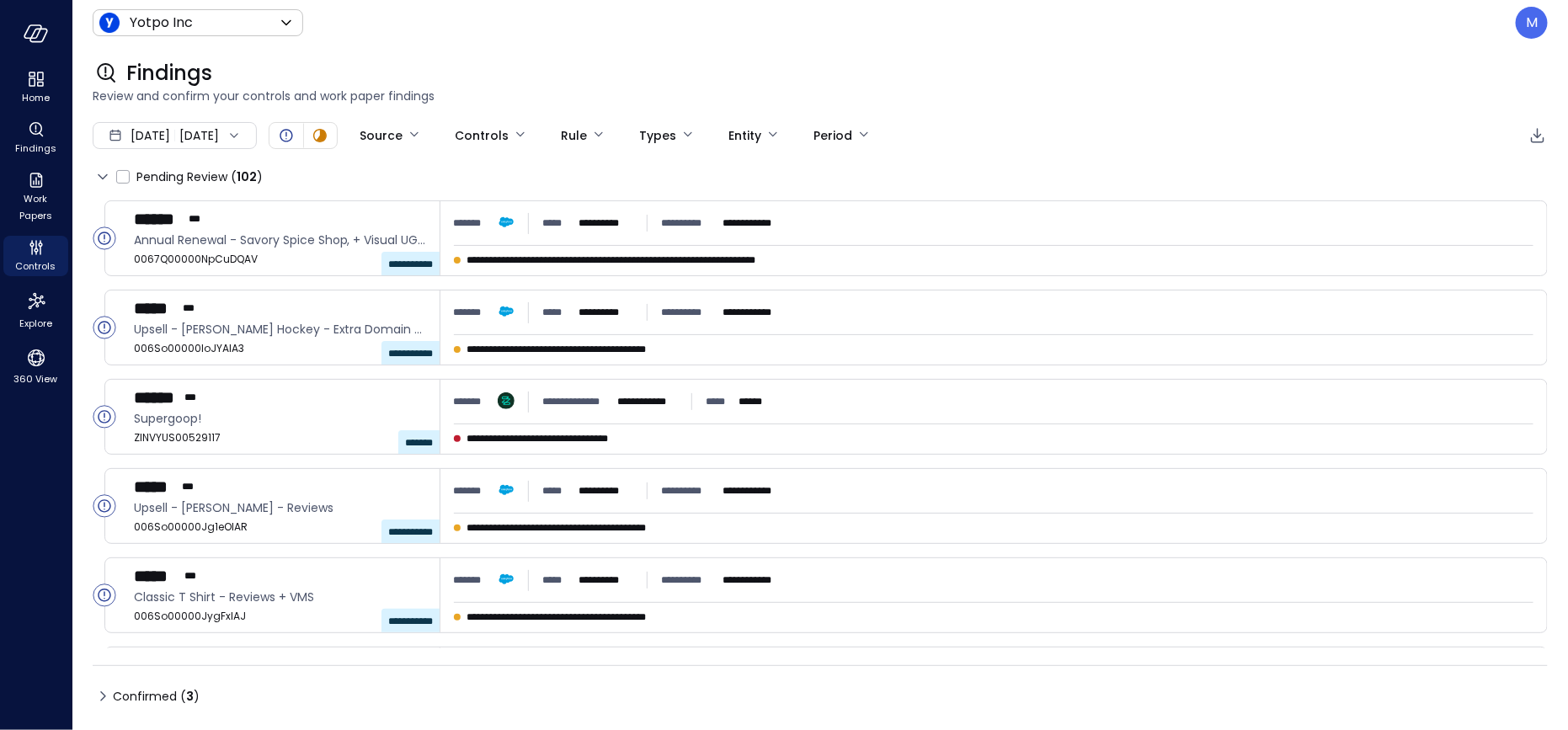 click on "[DATE]" at bounding box center [150, 136] 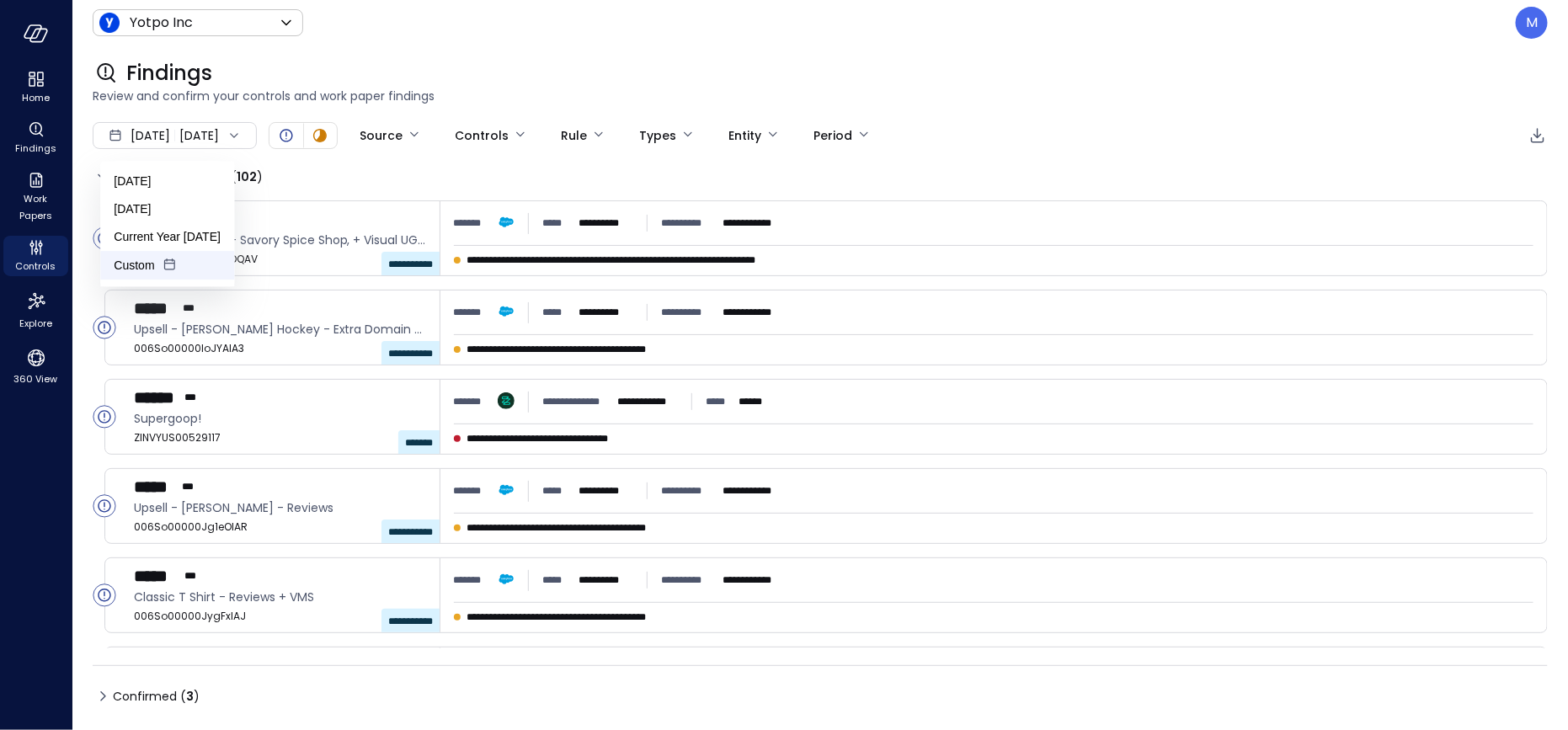 click on "Custom" at bounding box center [167, 265] 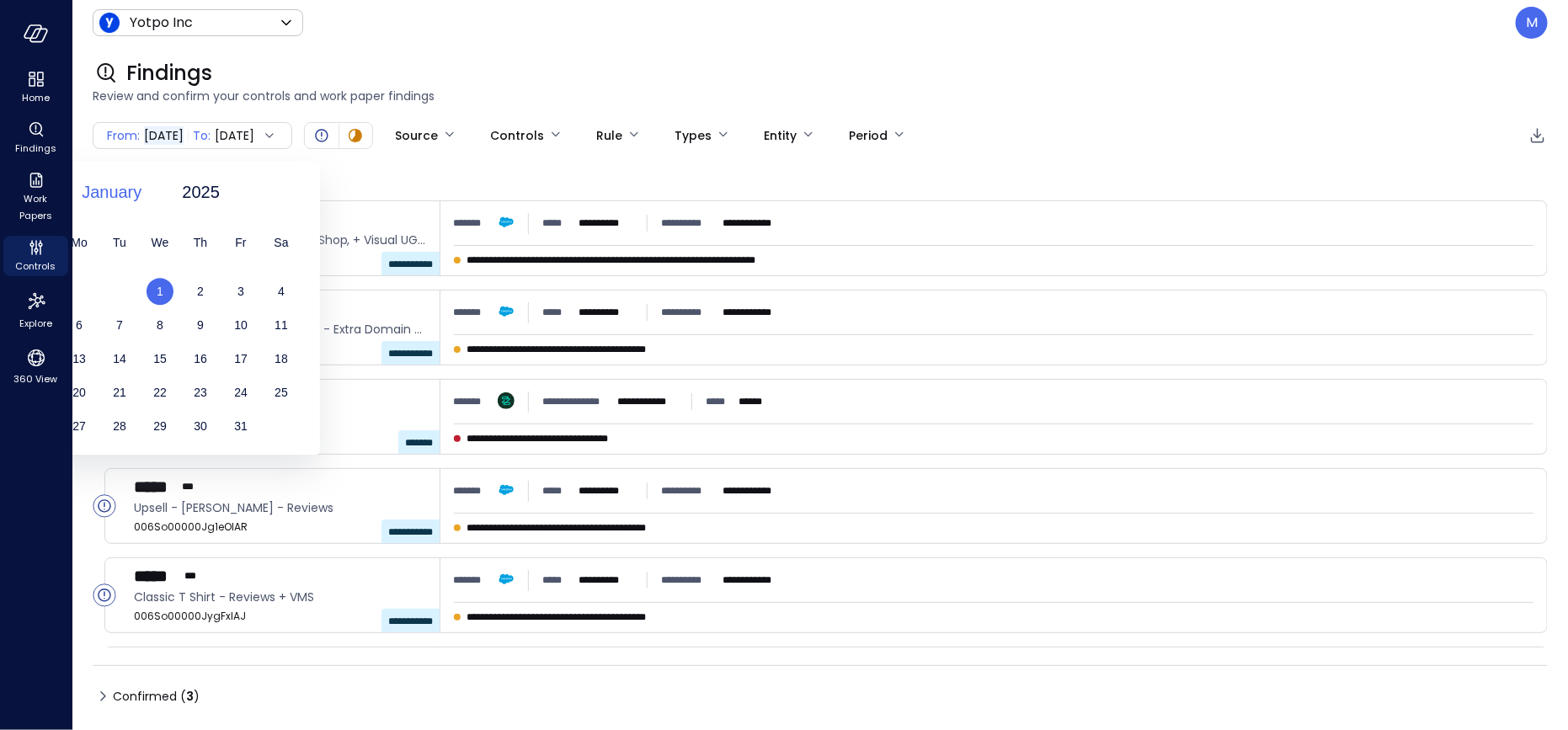 click on "January" at bounding box center [111, 192] 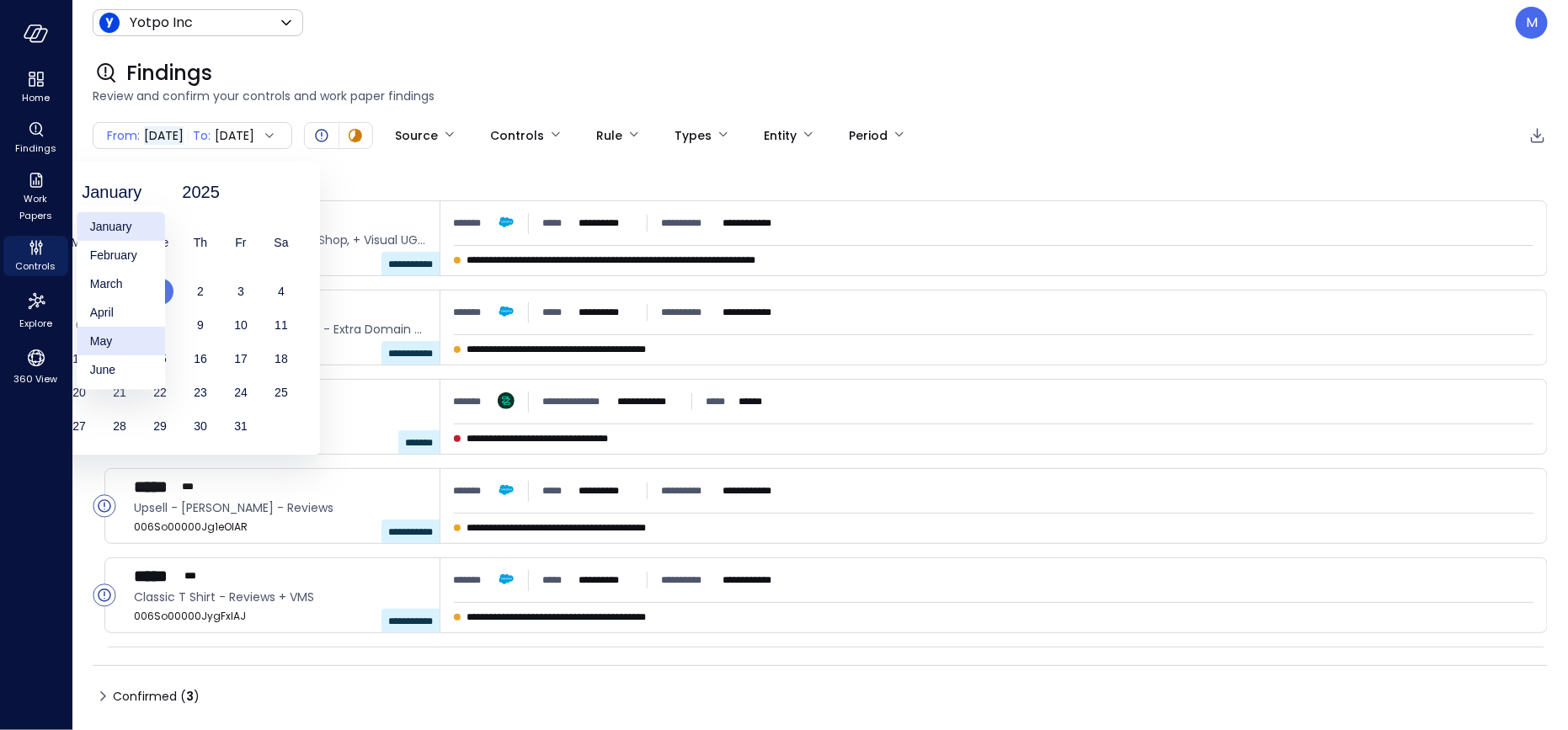 click on "May" at bounding box center [120, 341] 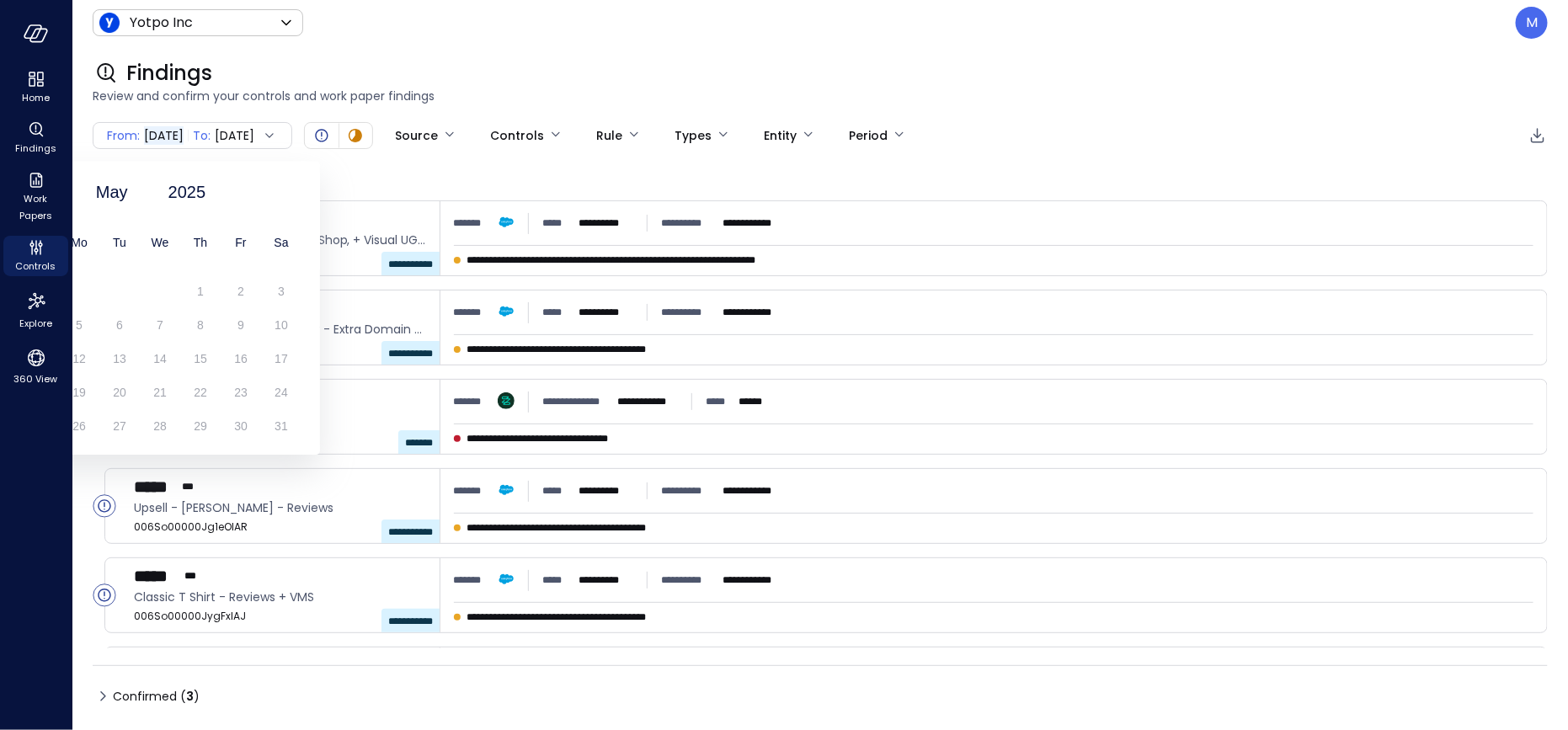 click on "27 28 29 30 1 2 3" at bounding box center (160, 295) 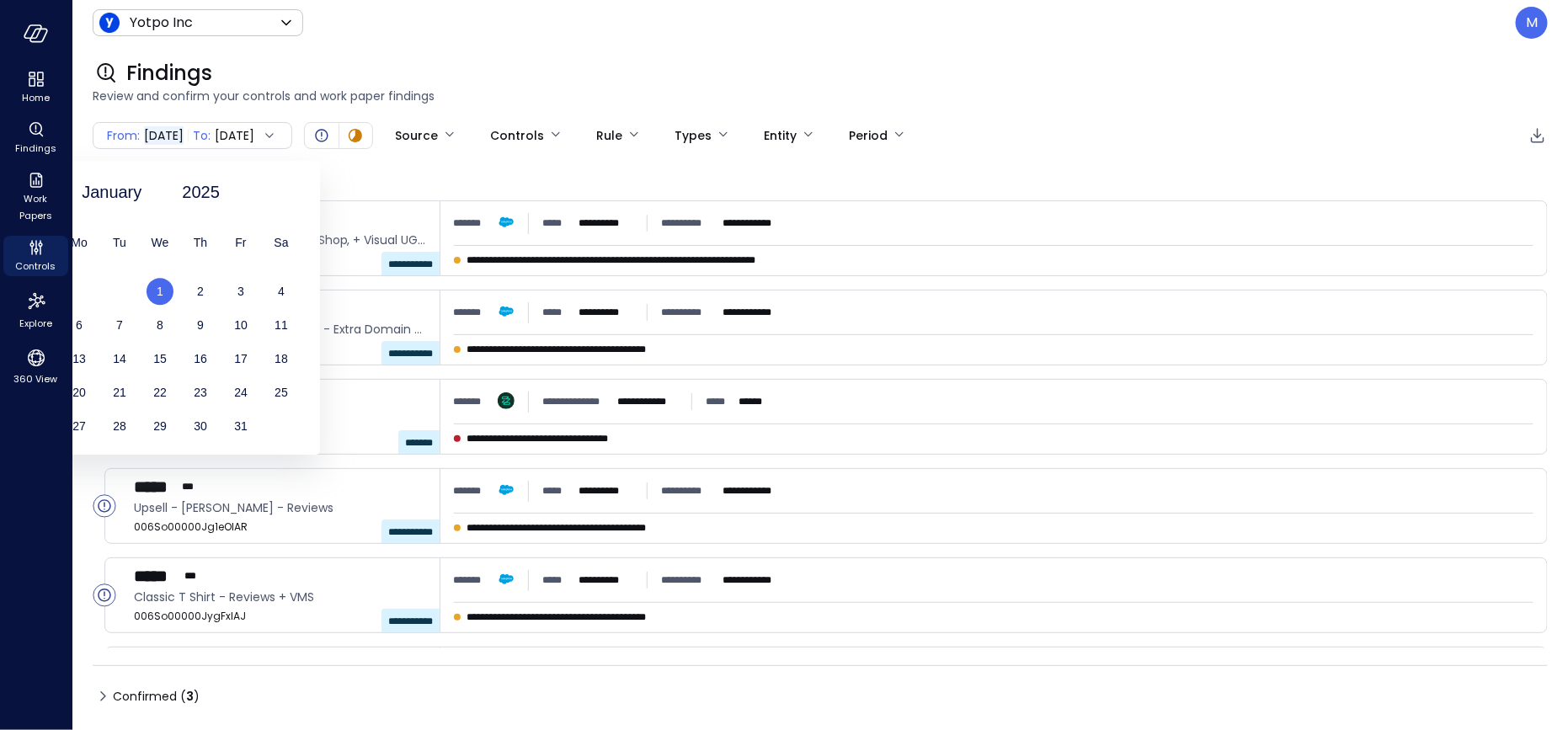 click on "Findings" at bounding box center [820, 73] 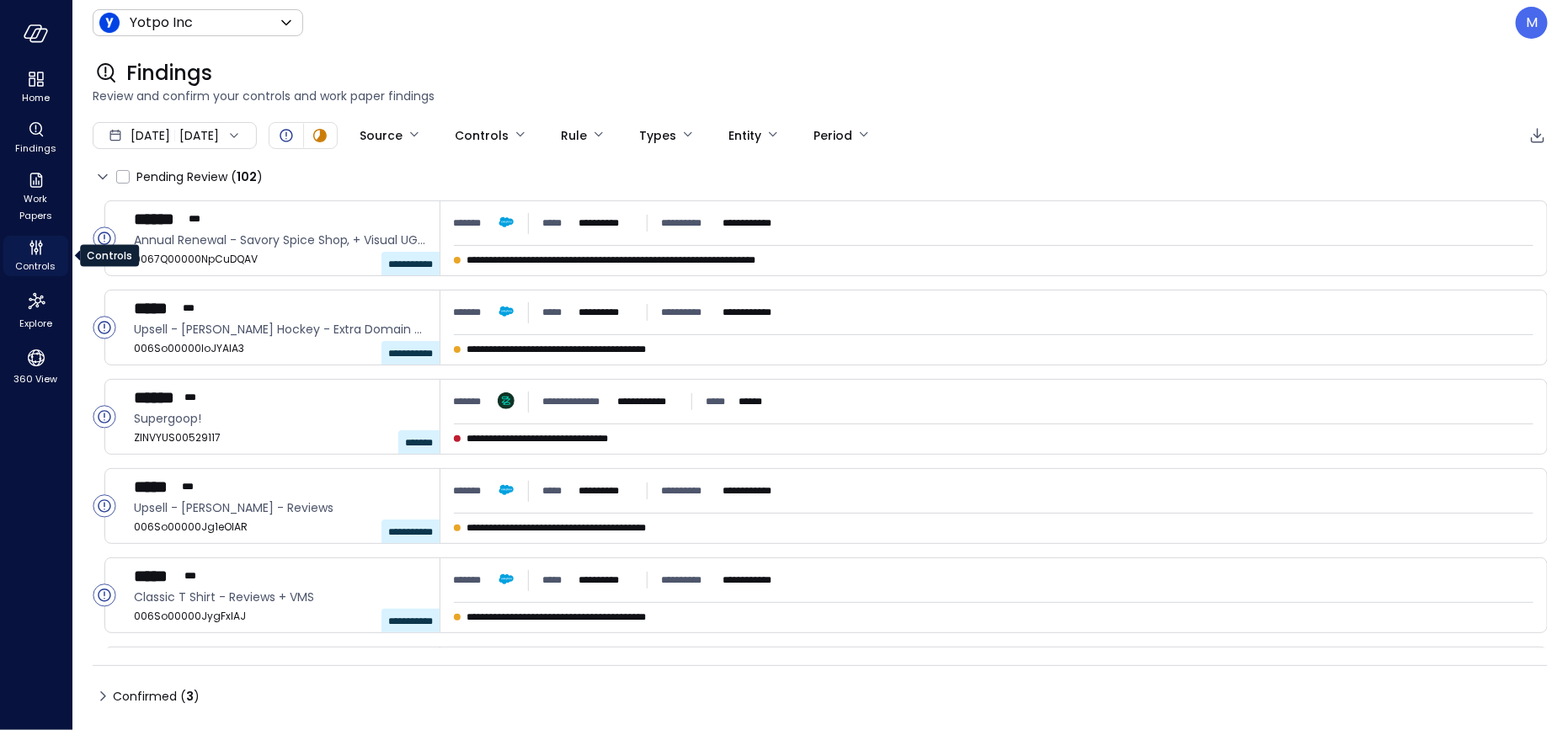 click on "Controls" at bounding box center [36, 266] 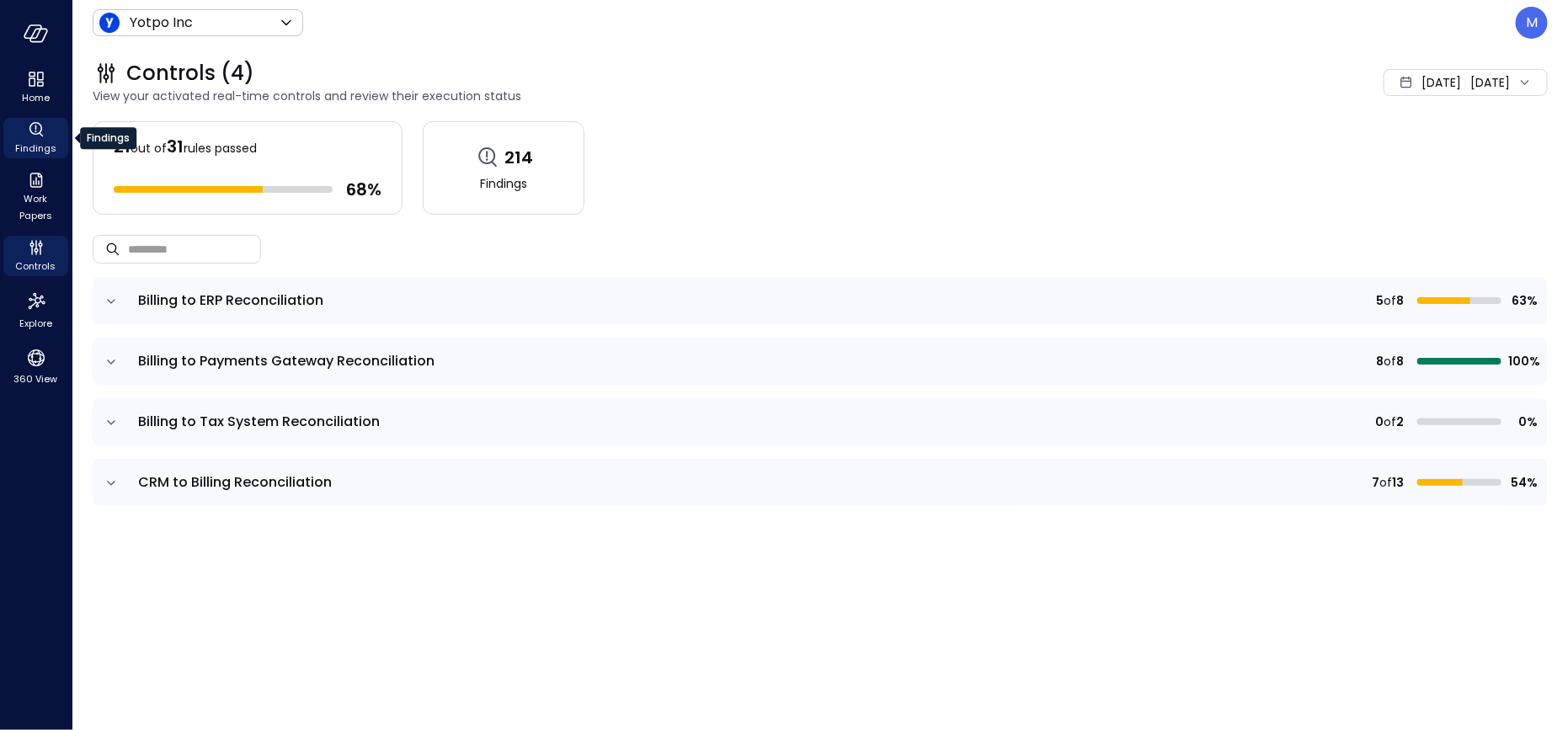 click on "Findings" at bounding box center (35, 148) 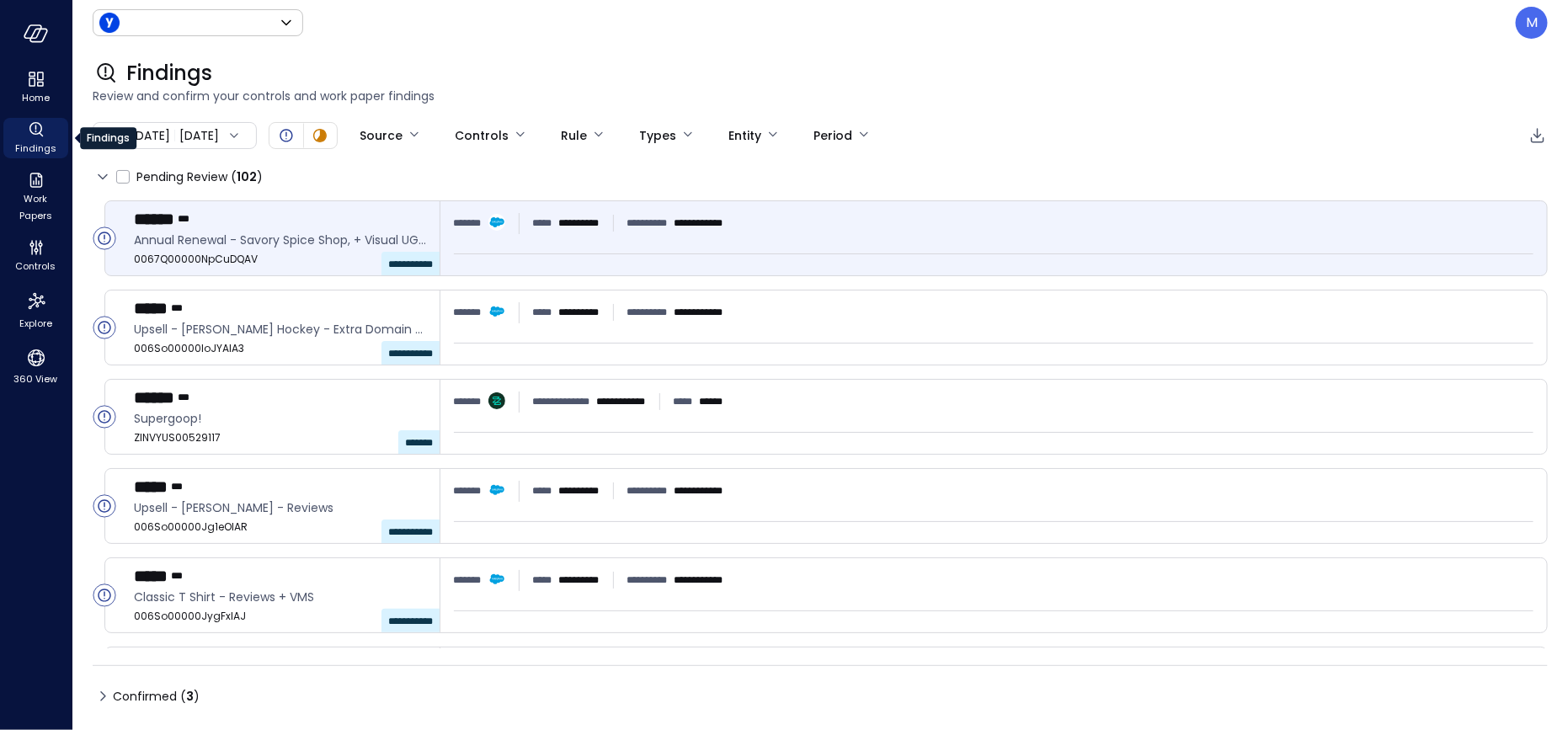 type on "******" 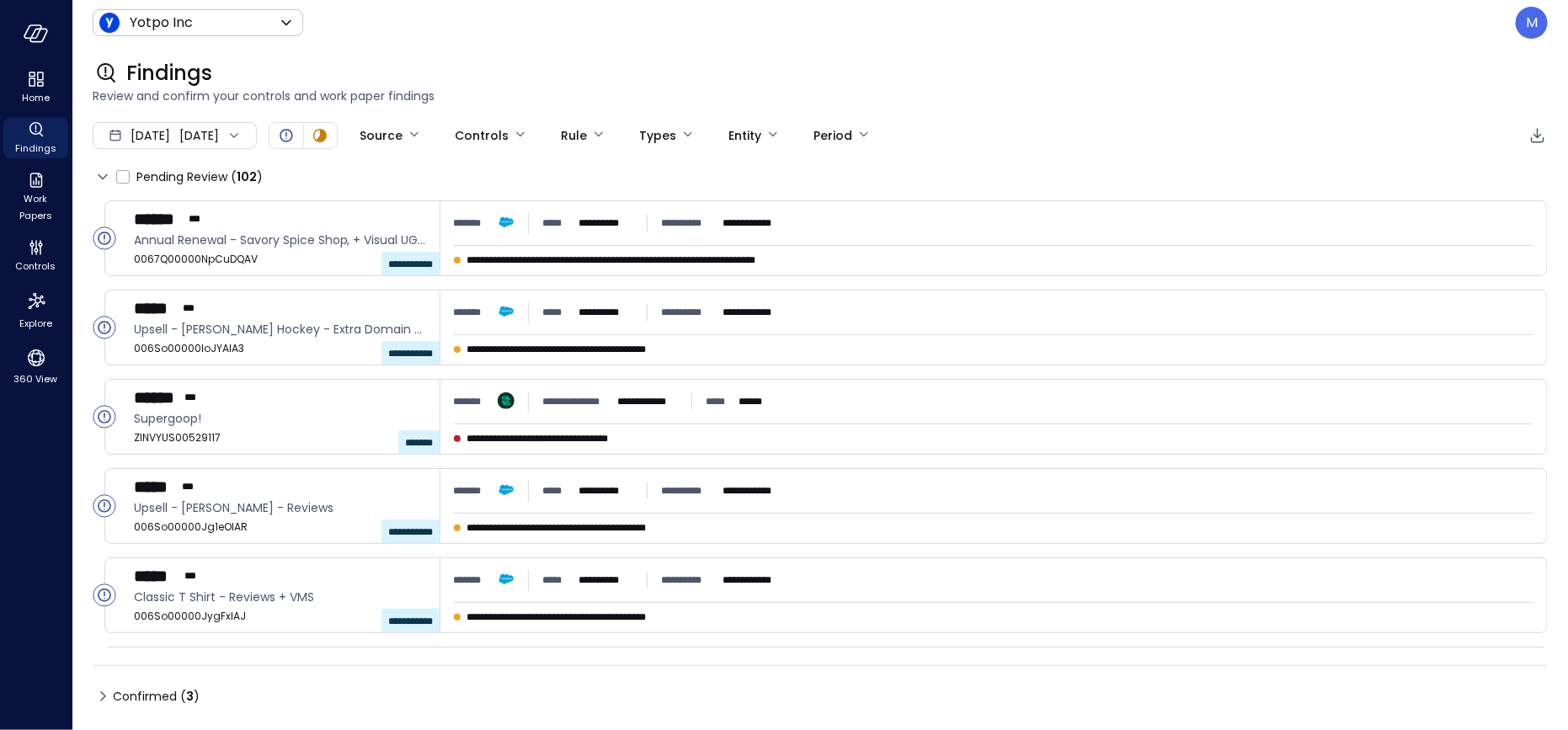 click 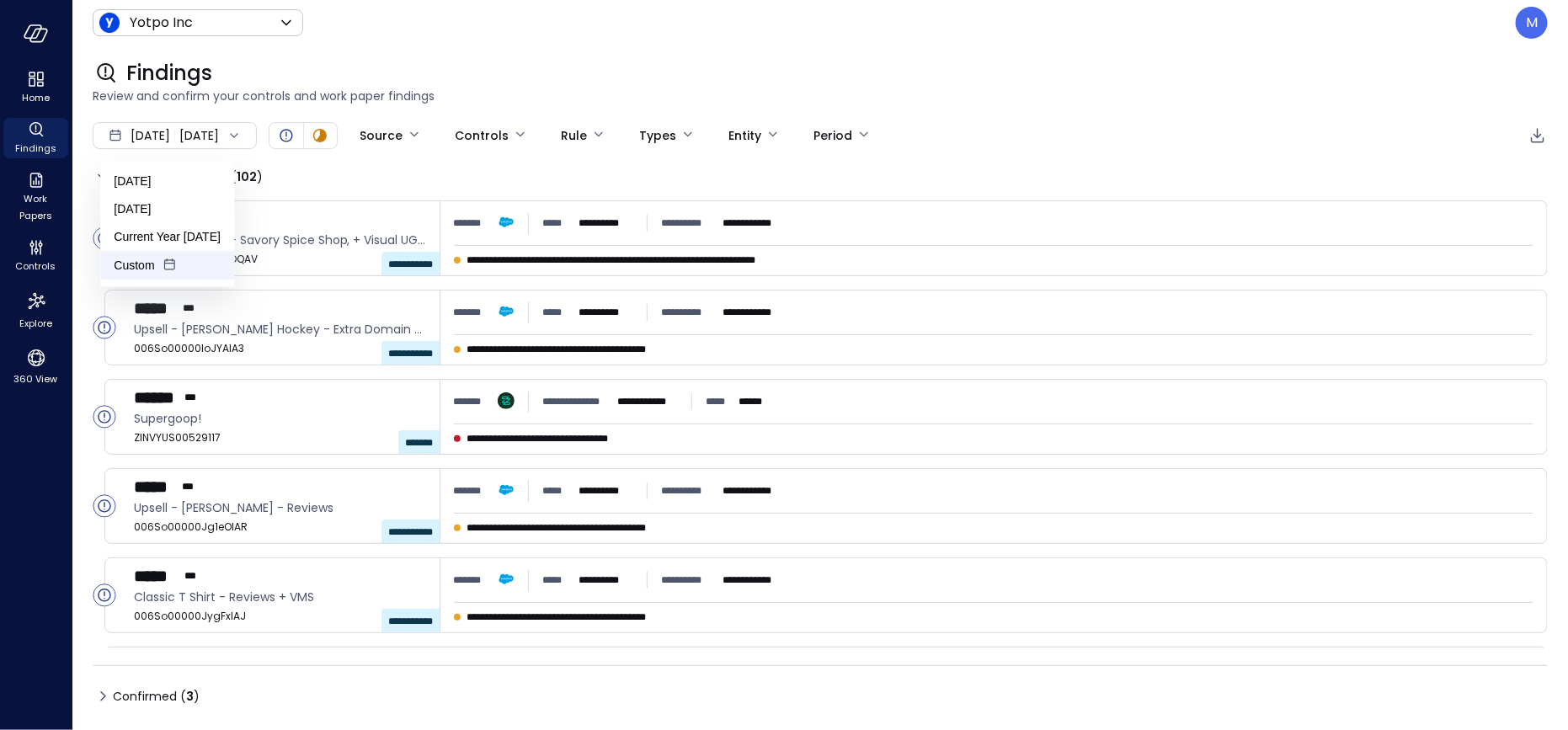 click on "Custom" at bounding box center [167, 265] 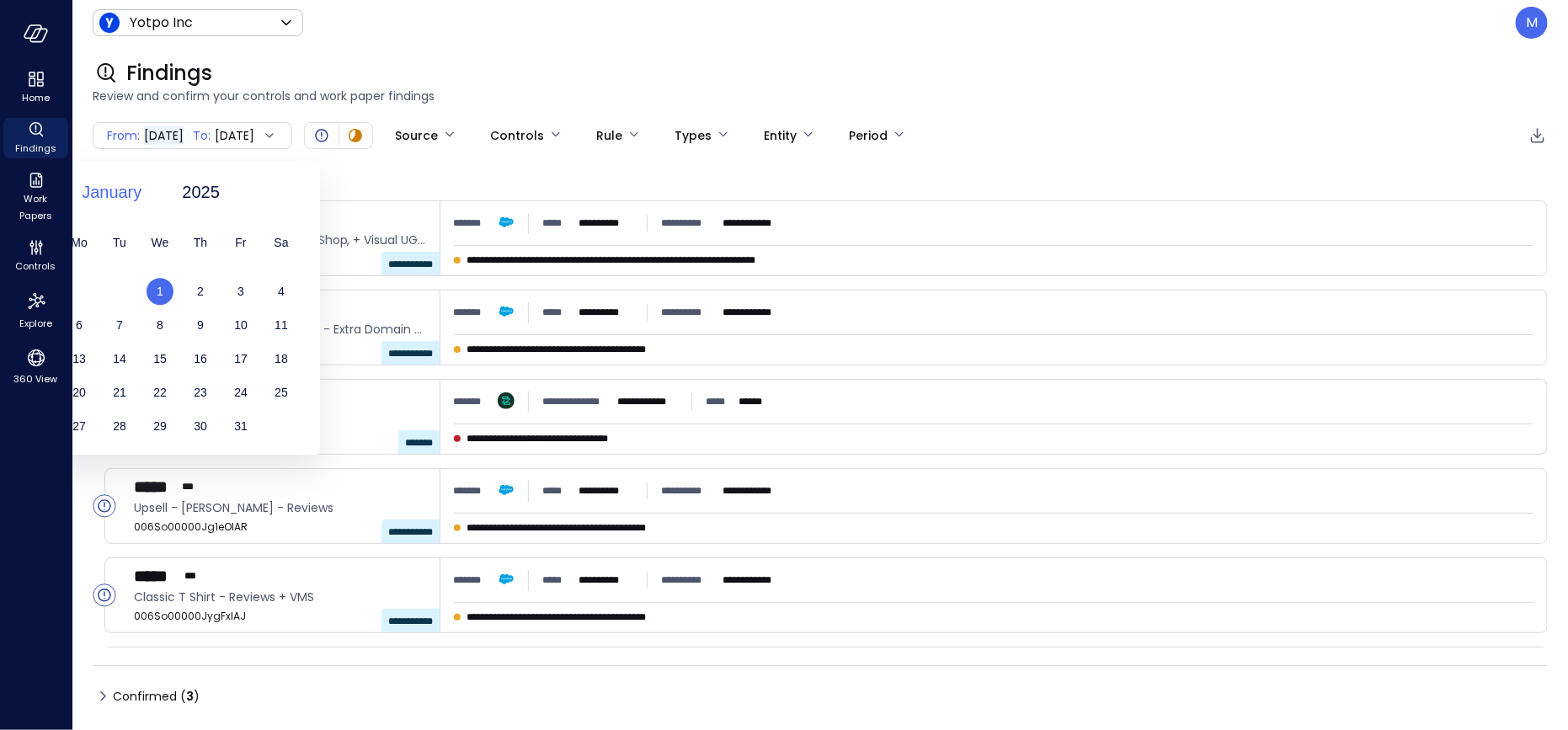 click on "January" at bounding box center (111, 192) 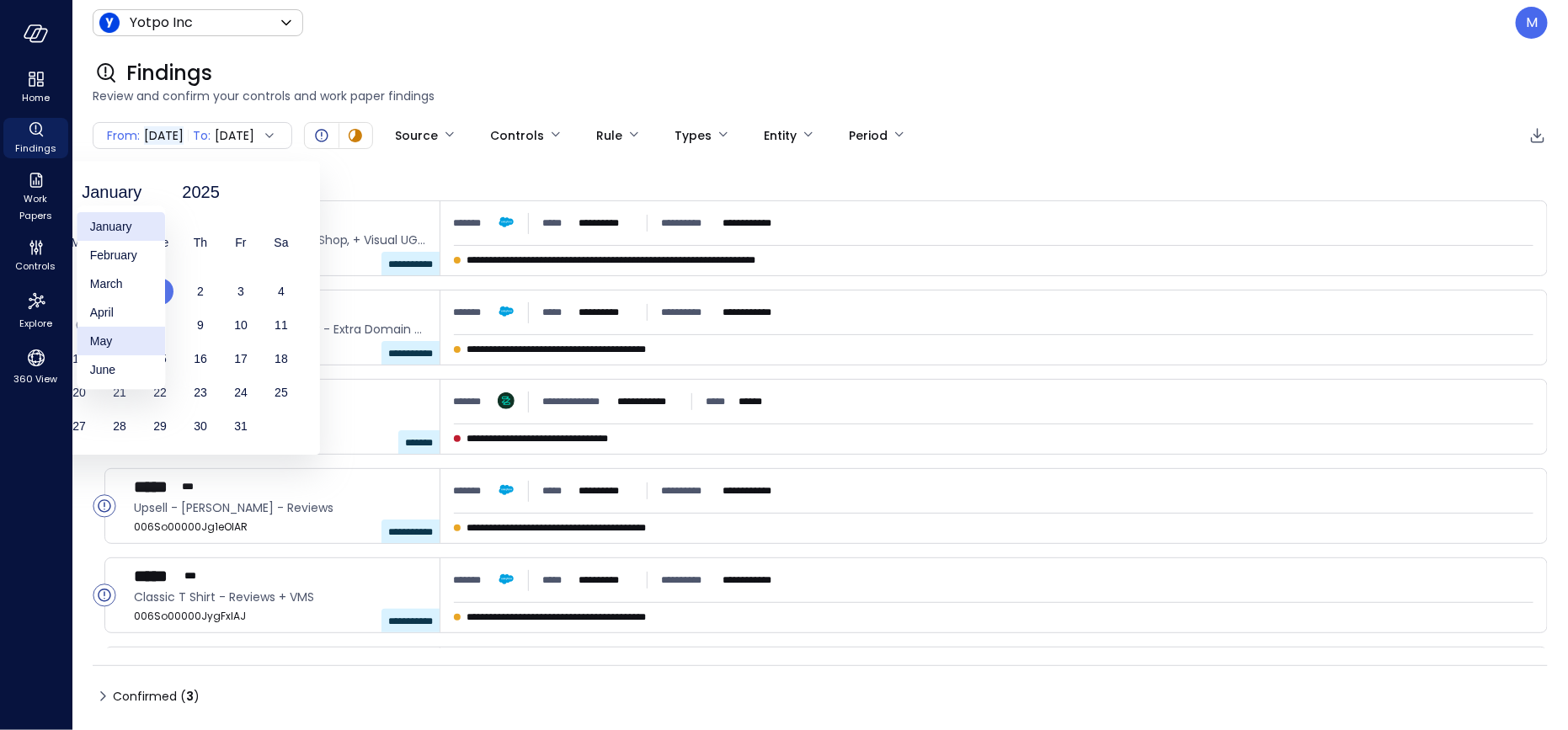 click on "May" at bounding box center (120, 341) 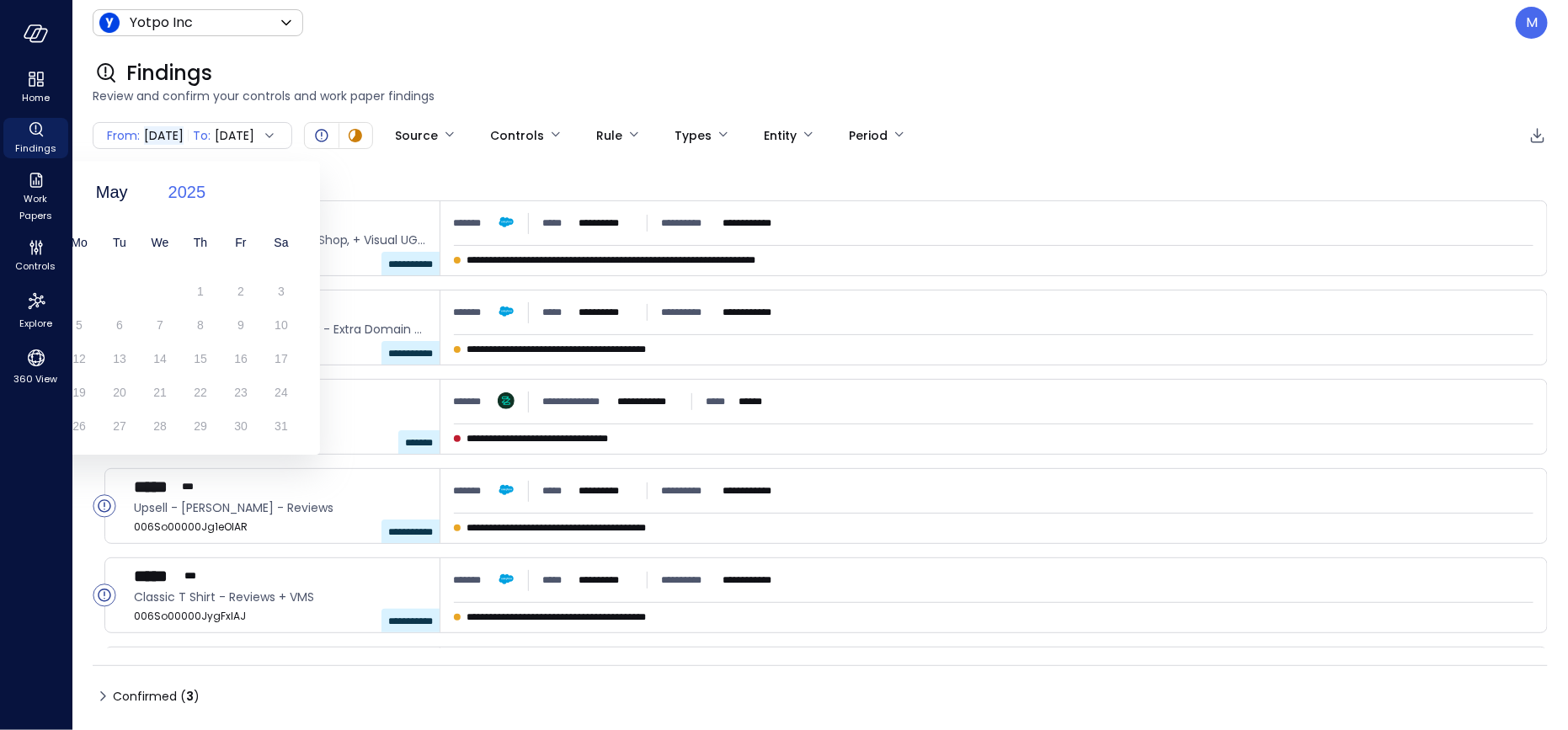 click on "2025" at bounding box center (187, 192) 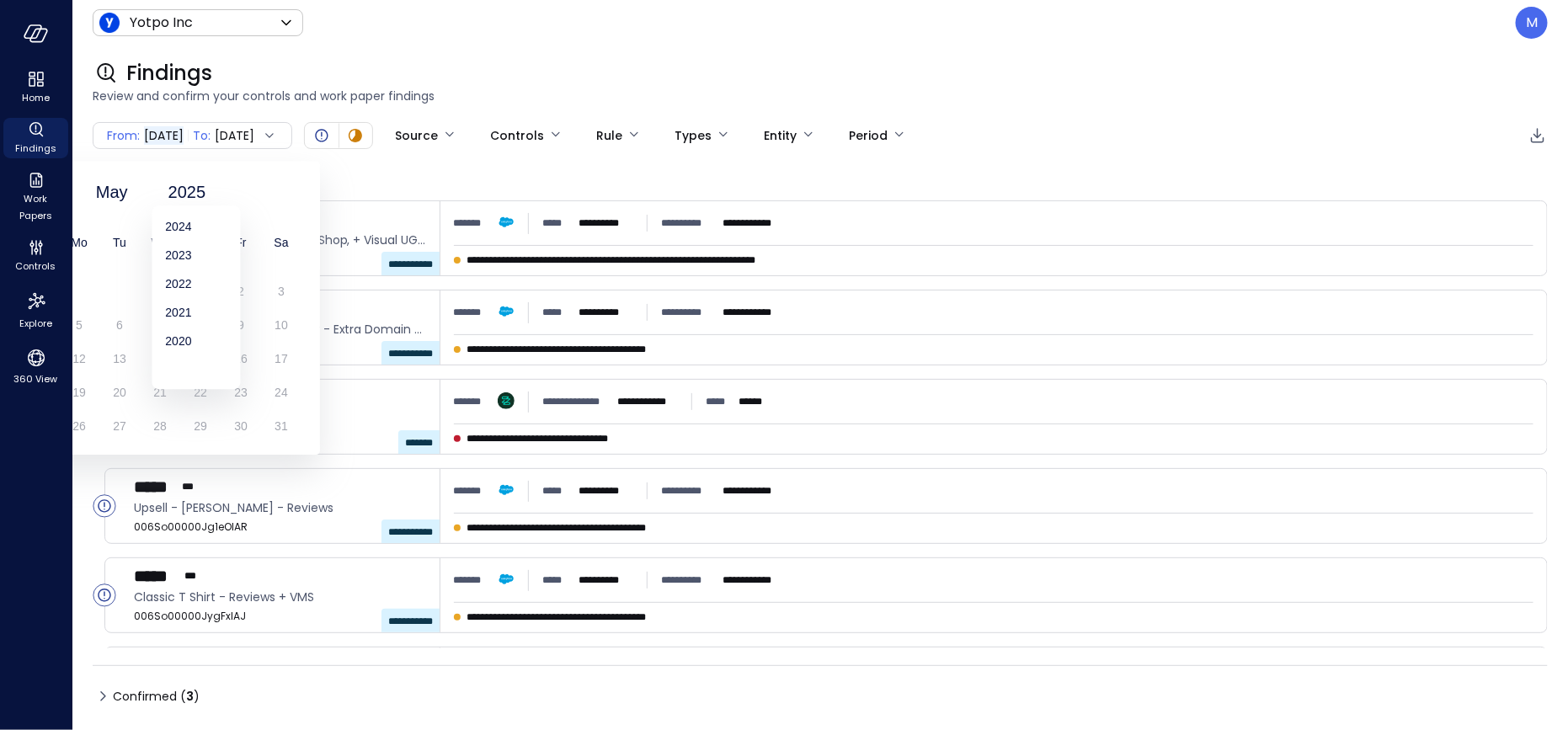 click on "May ✓ 2025 2024 2023 2022 2021 2020 2025" at bounding box center (160, 192) 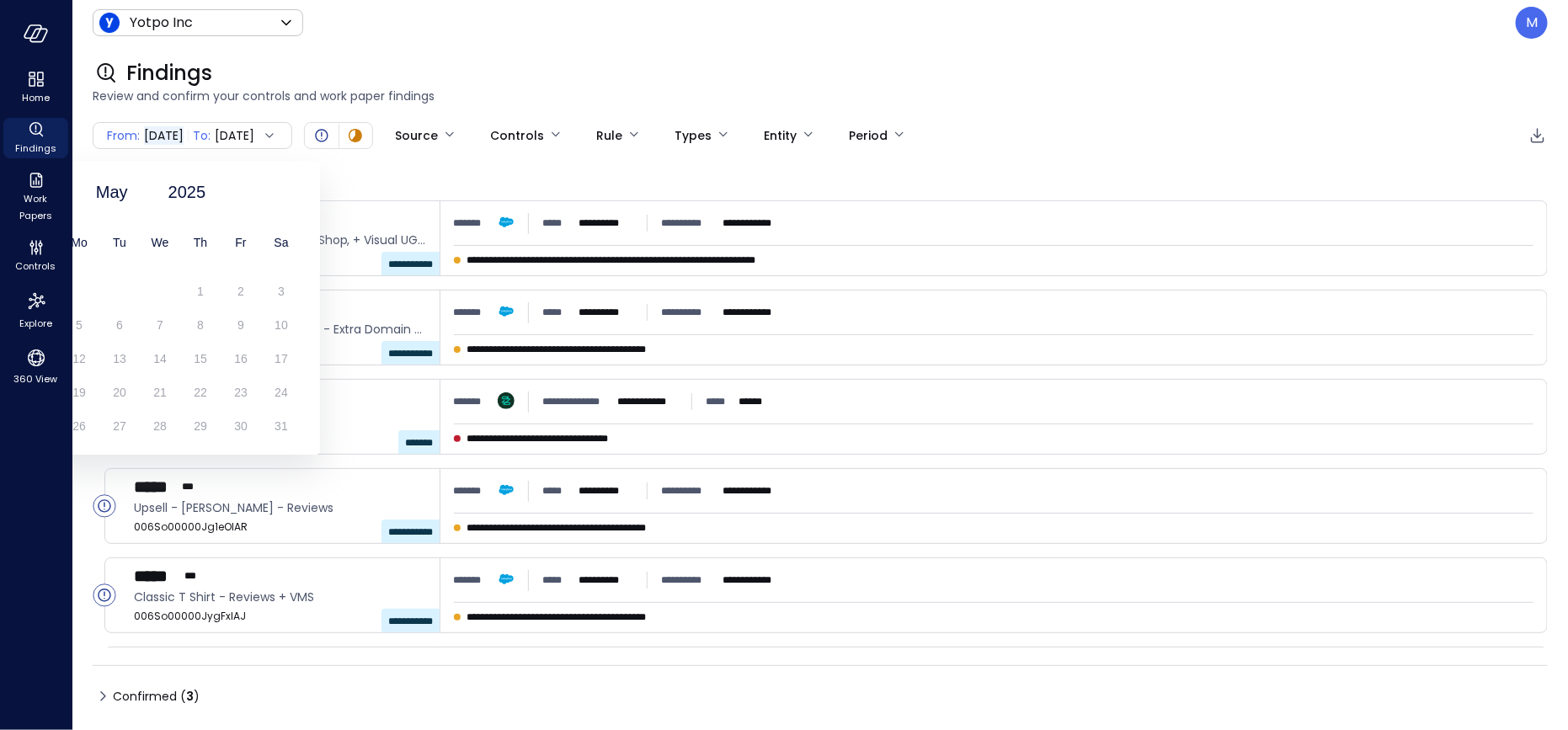 click on "[DATE]" at bounding box center [160, 192] 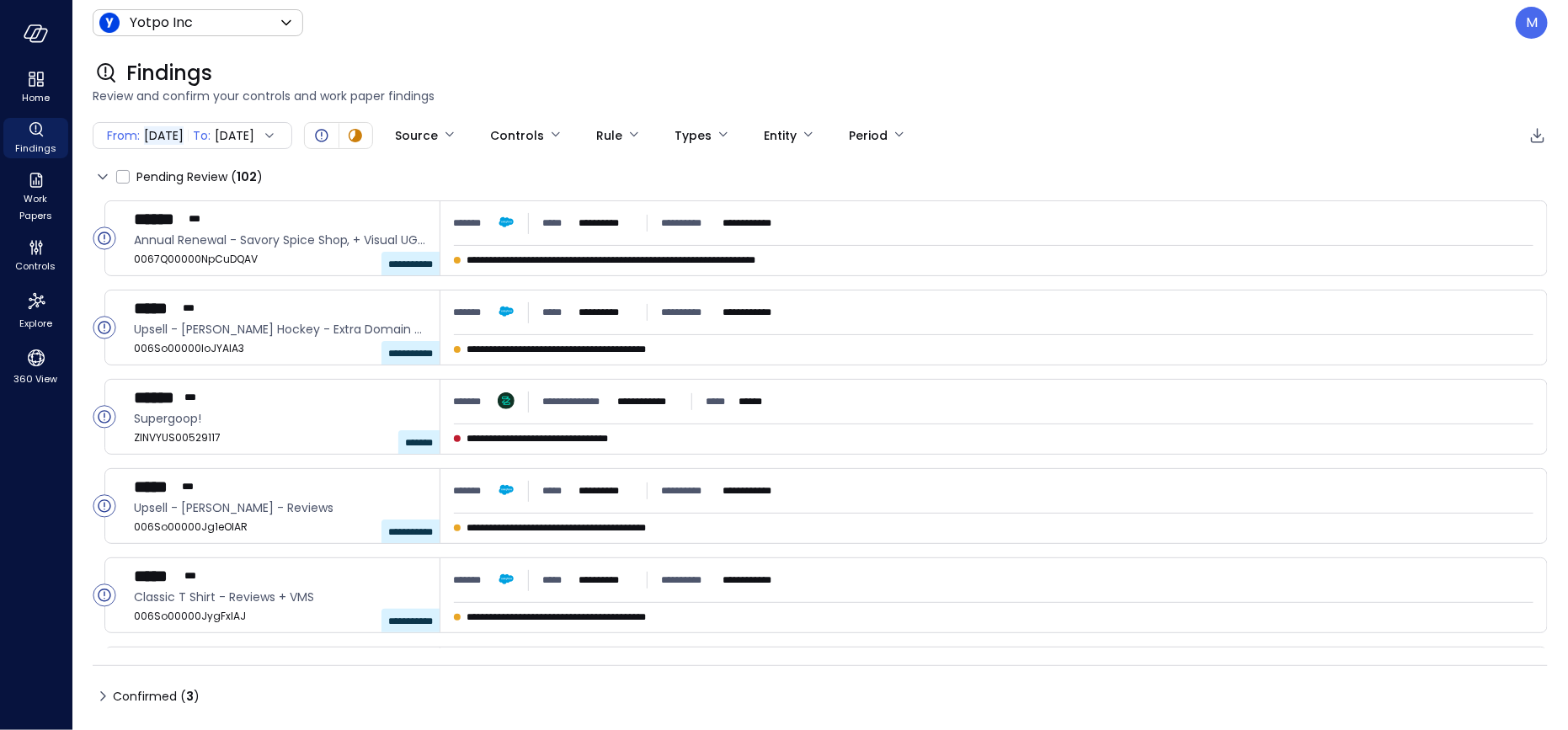click on "To:" at bounding box center (201, 136) 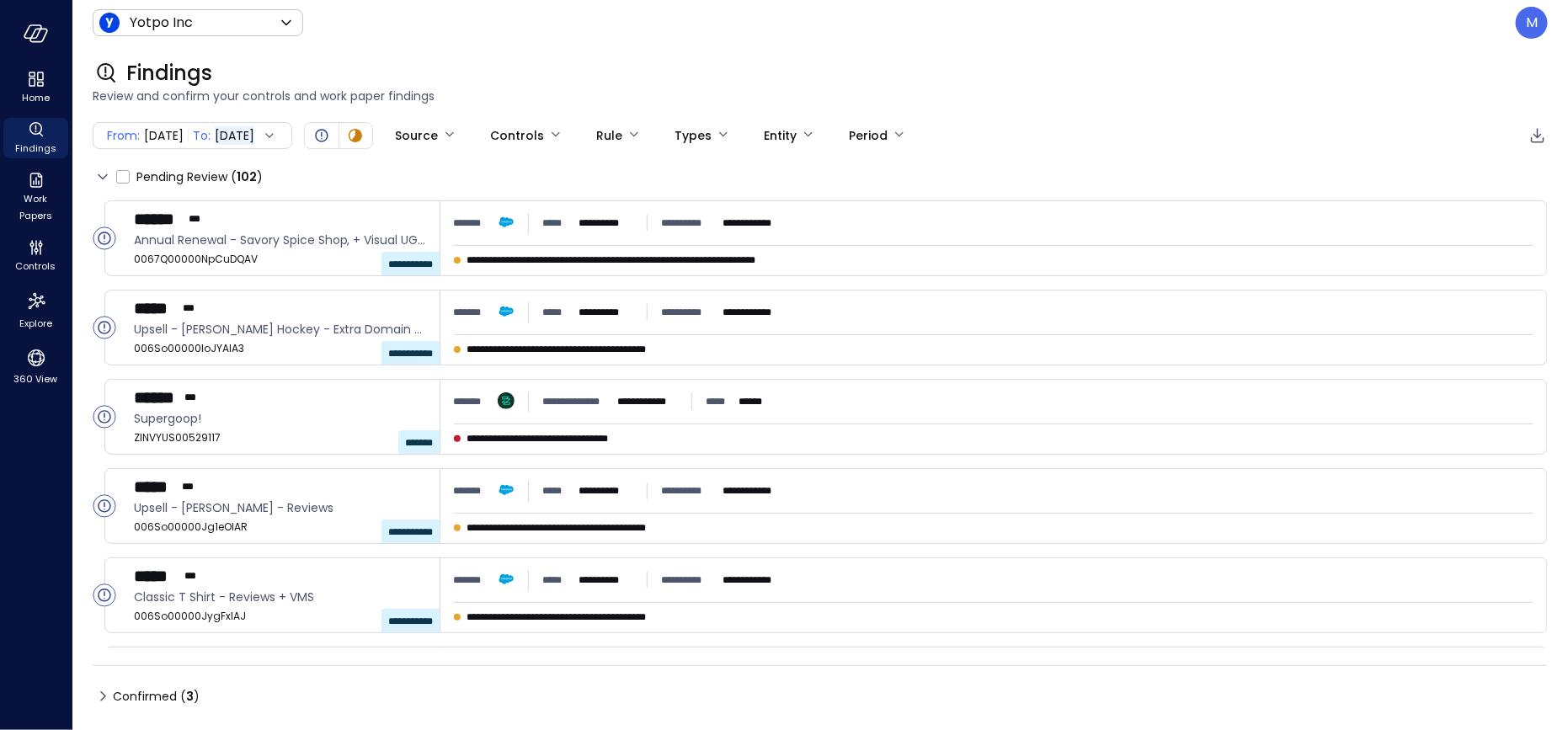 click on "From:" at bounding box center [123, 136] 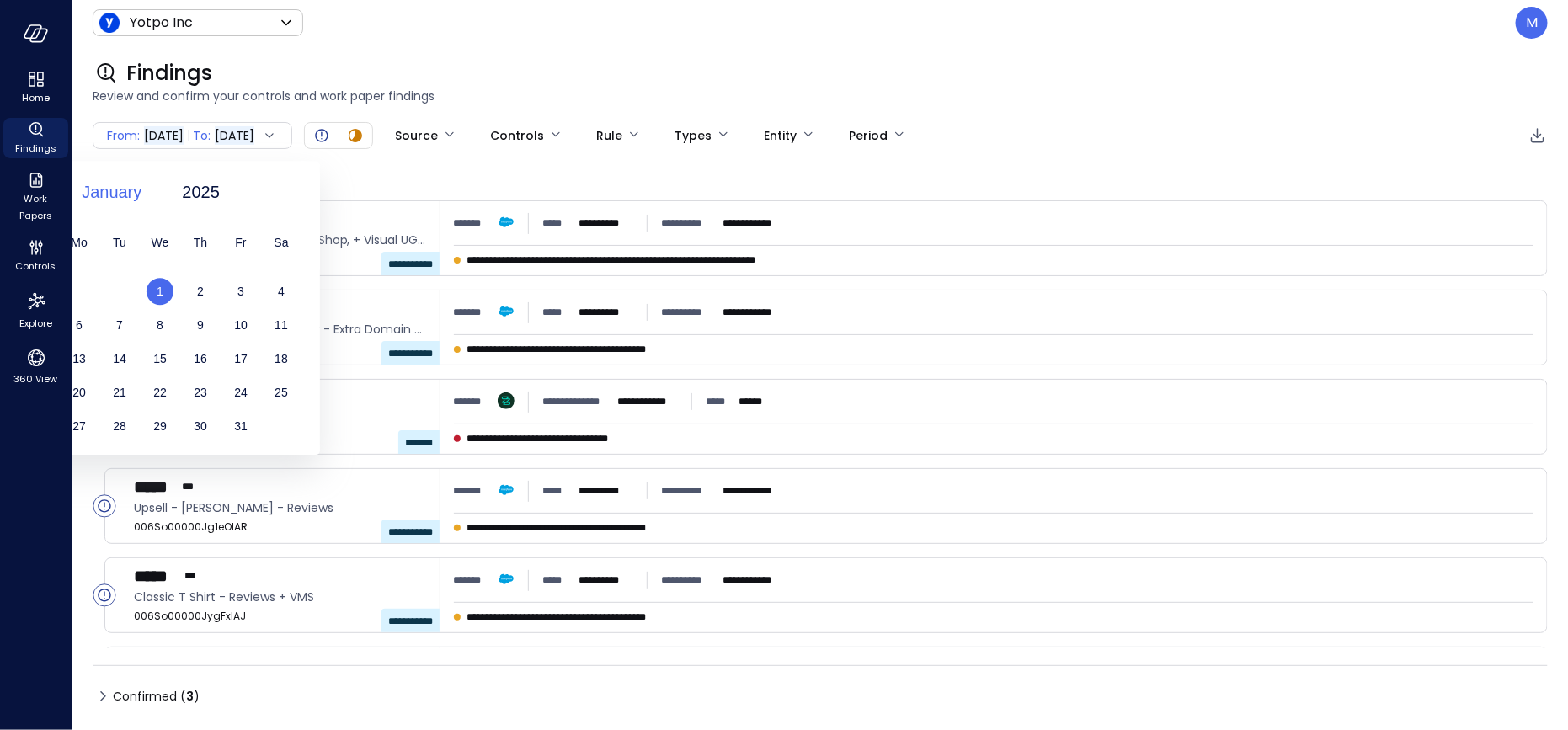 click on "January" at bounding box center [111, 192] 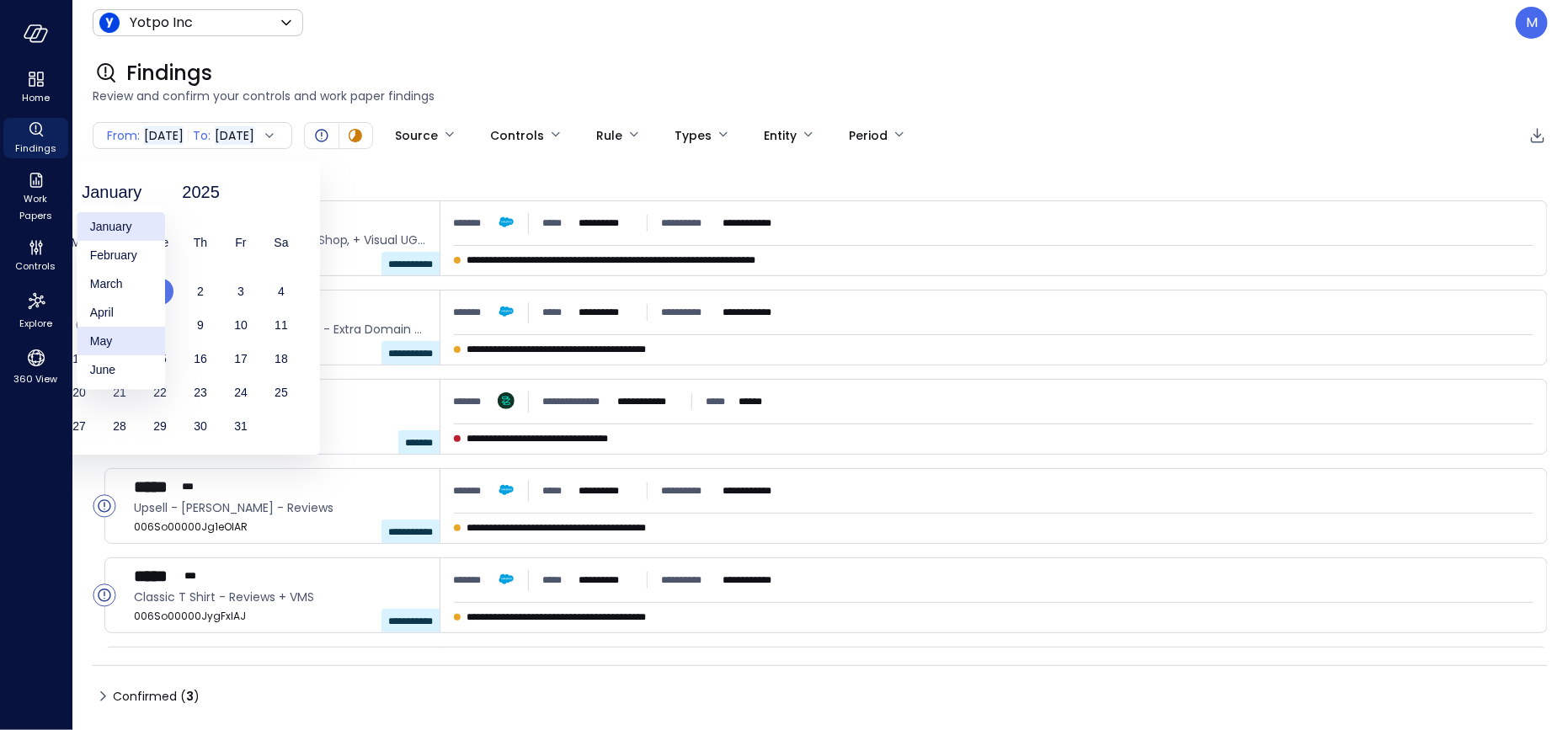 click on "May" at bounding box center (120, 341) 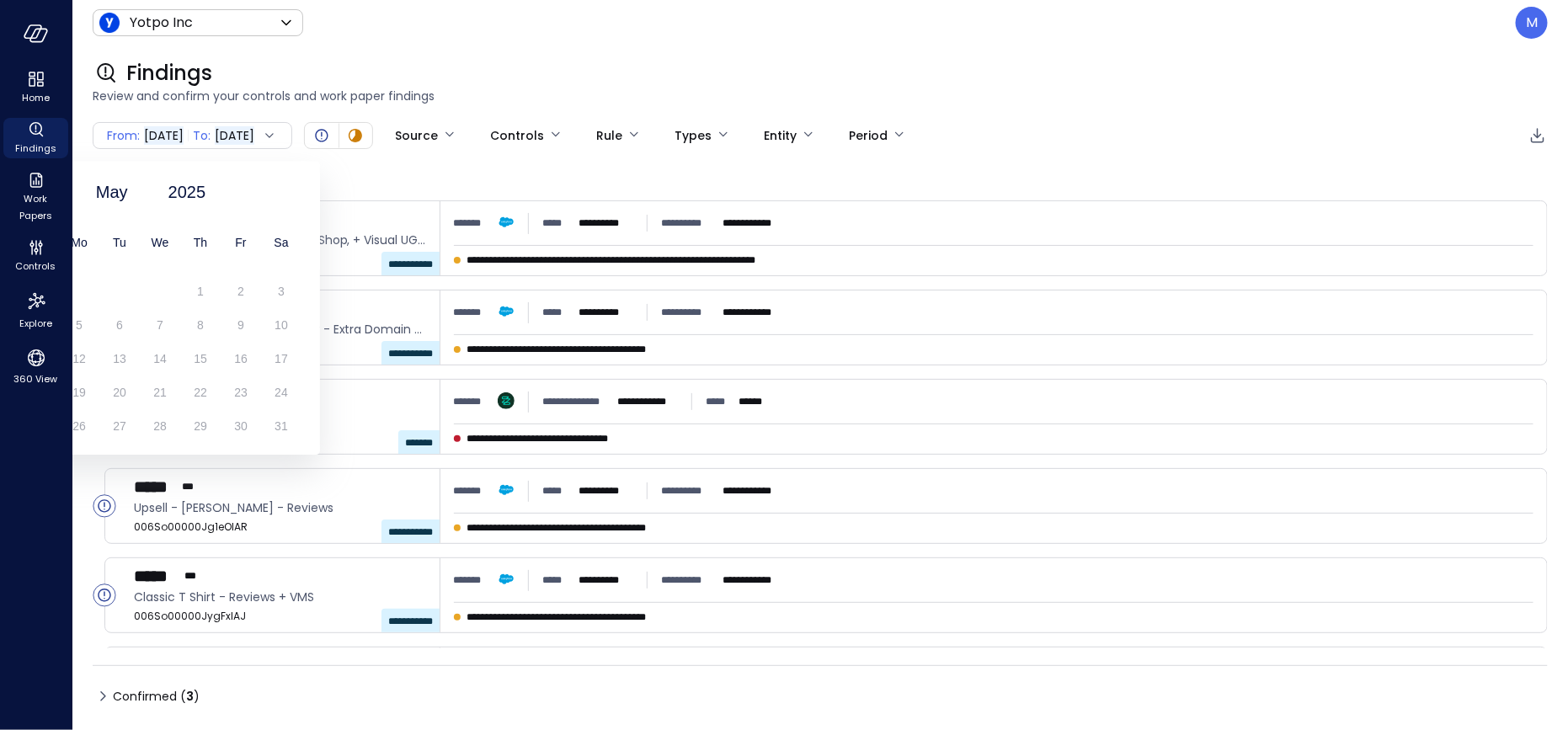 click on "27 28 29 30 1 2 3" at bounding box center (160, 295) 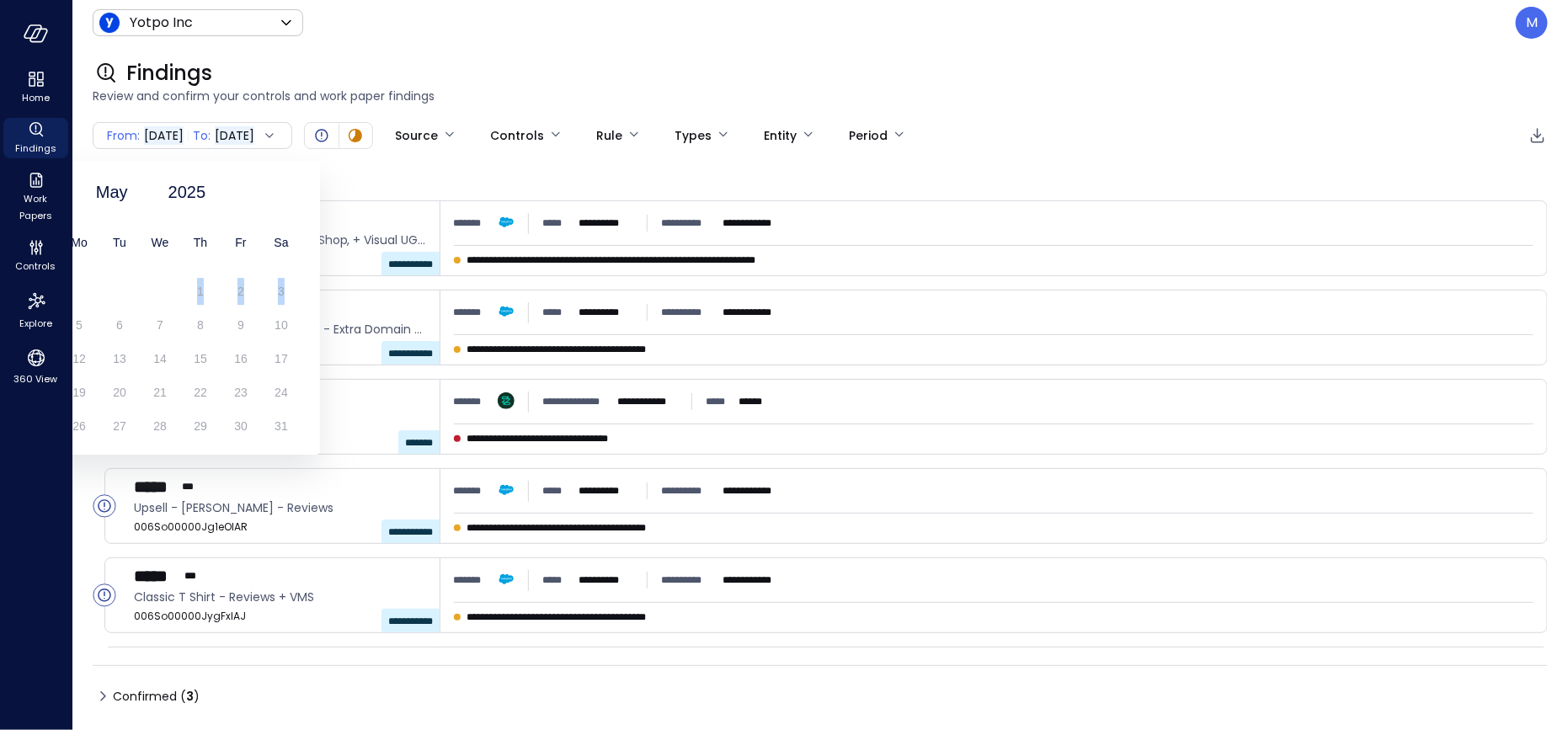 click on "27 28 29 30 1 2 3" at bounding box center (160, 295) 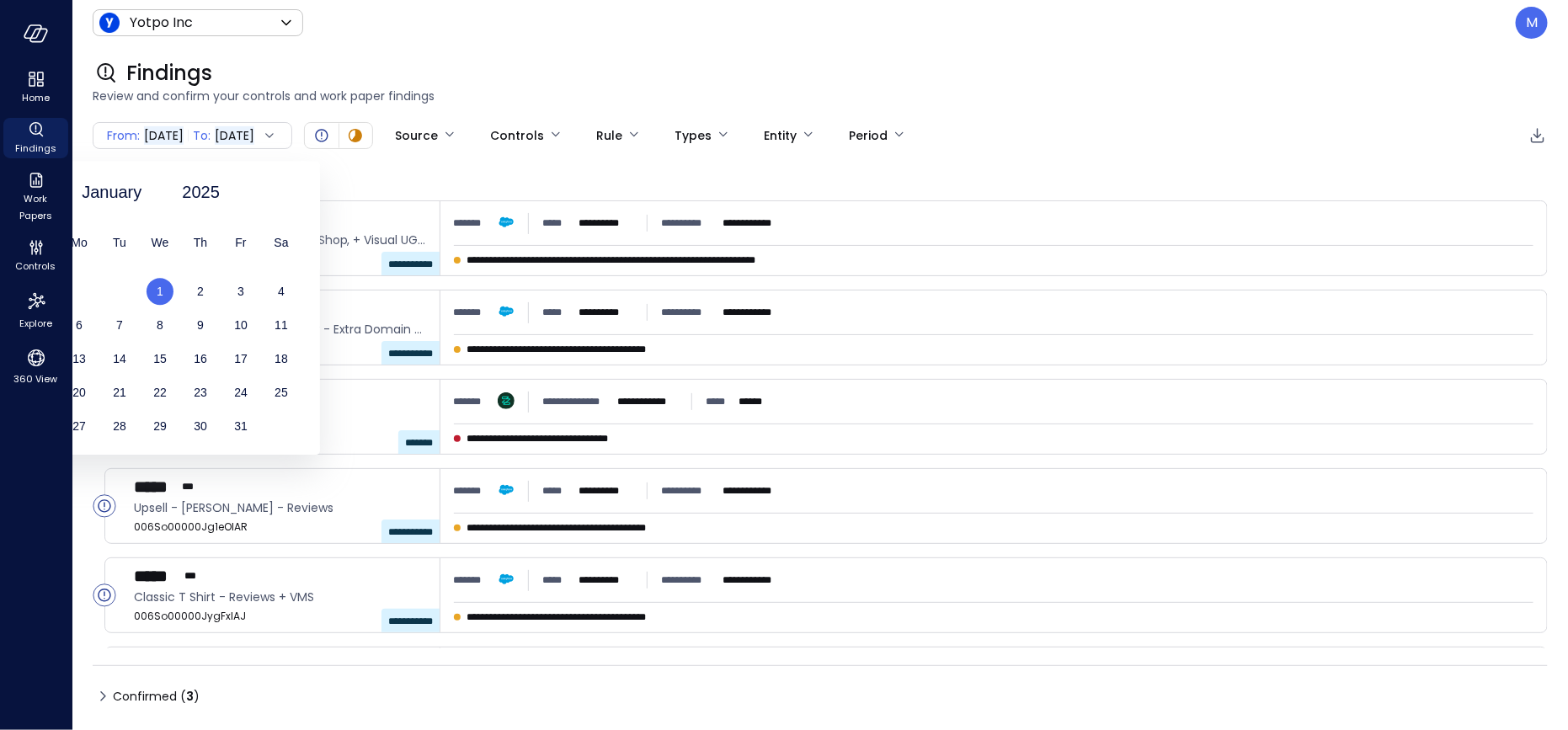 click on "Pending Review ( 102 )" at bounding box center [820, 177] 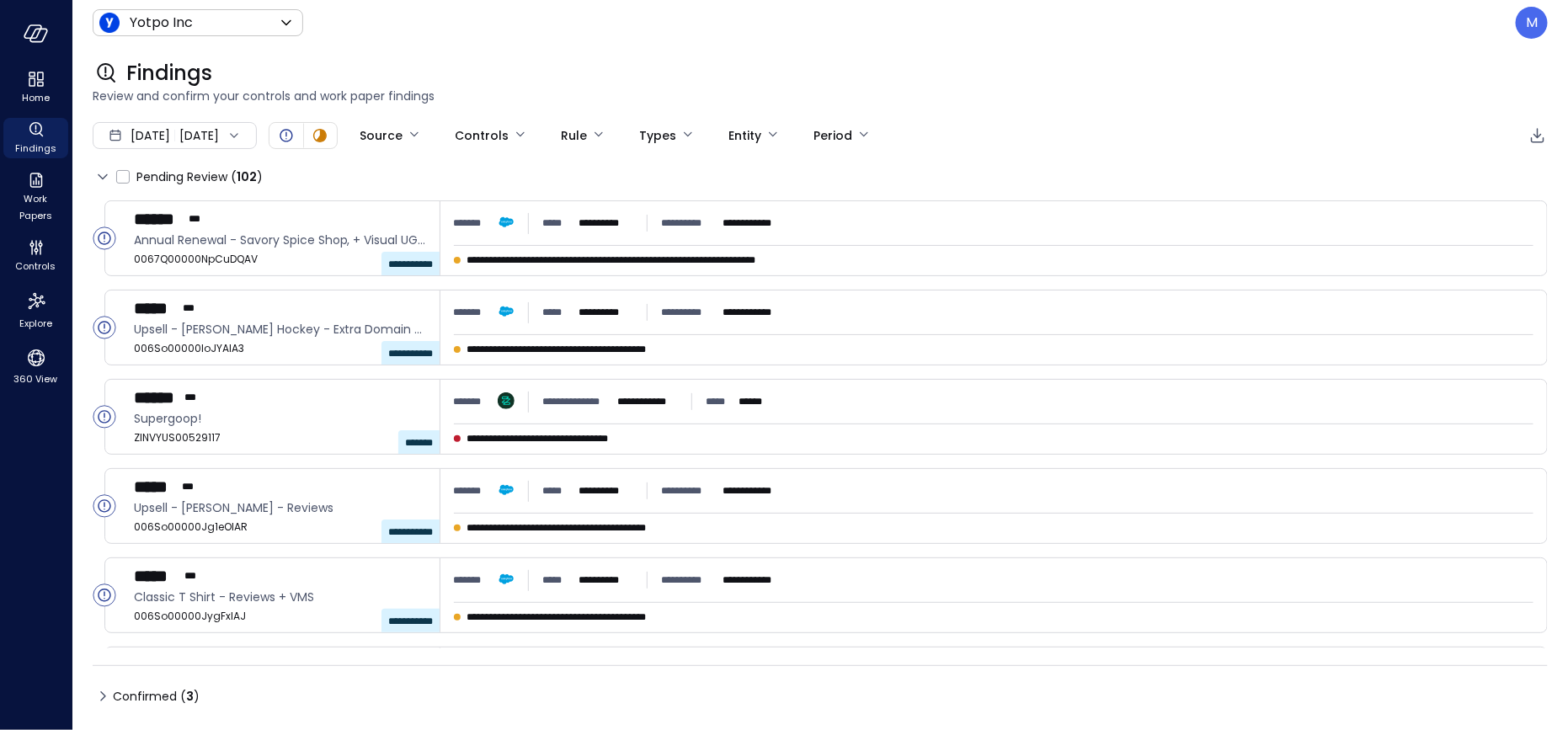 drag, startPoint x: 270, startPoint y: 198, endPoint x: 228, endPoint y: 124, distance: 85.08819 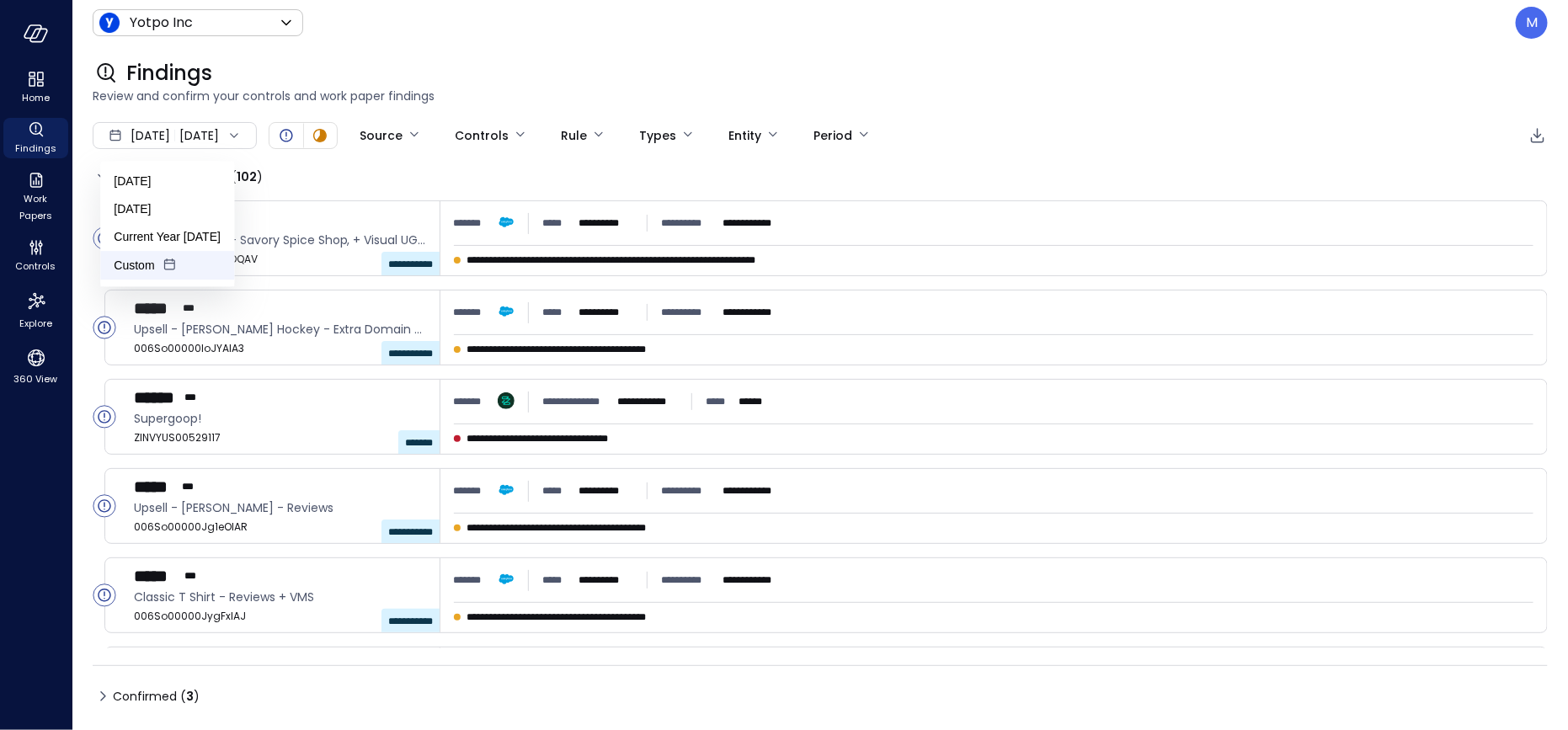 click on "Custom" at bounding box center [167, 265] 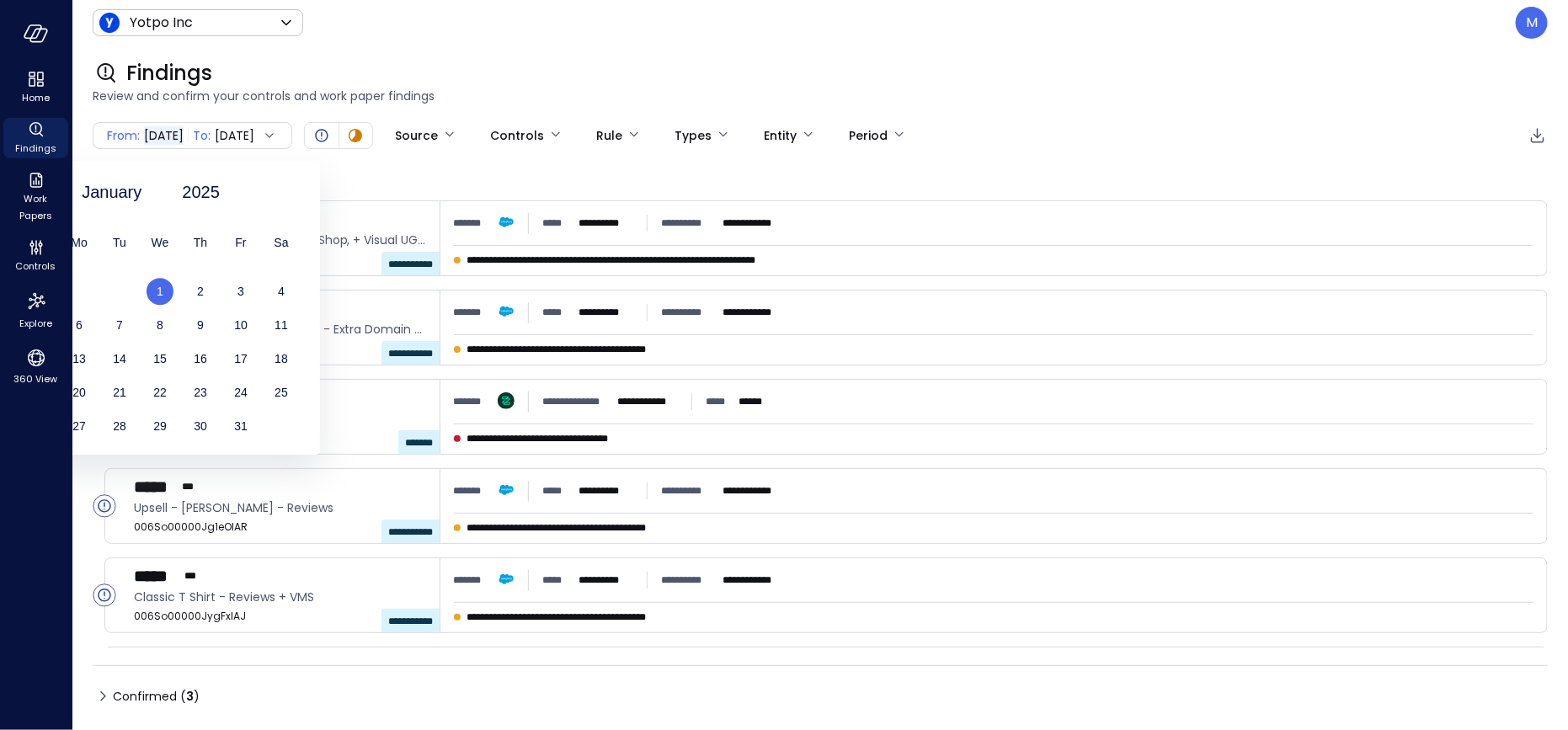 click 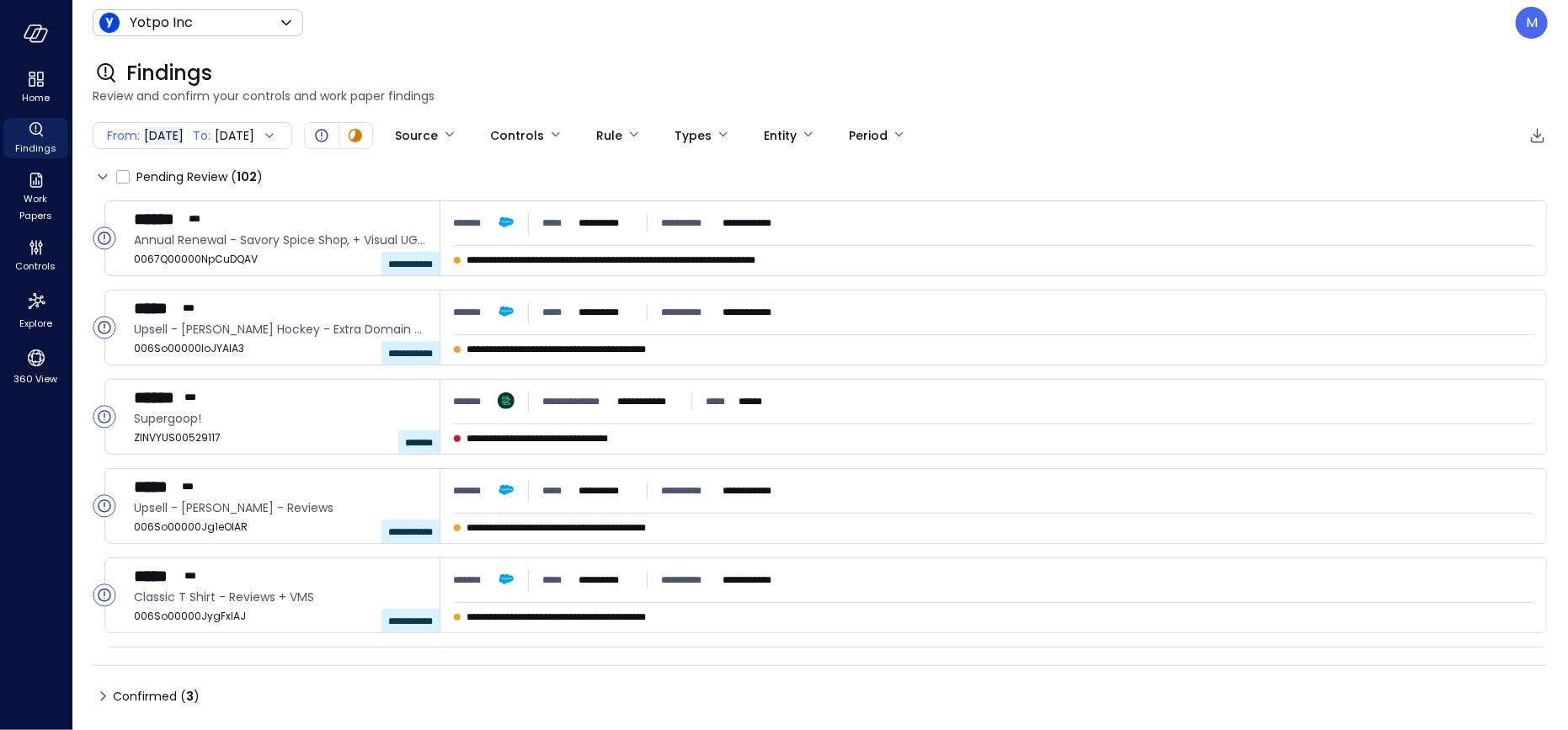 click 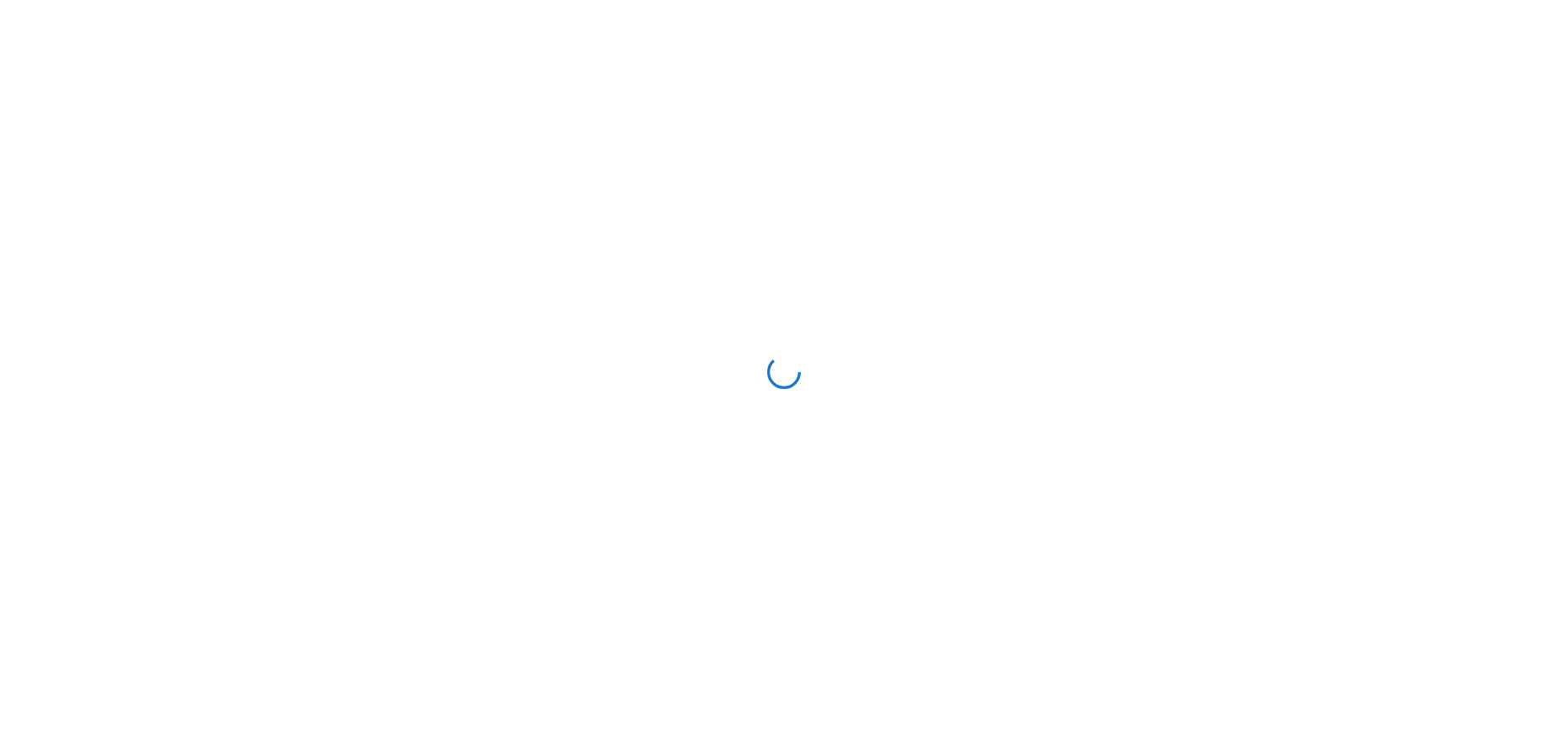 scroll, scrollTop: 0, scrollLeft: 0, axis: both 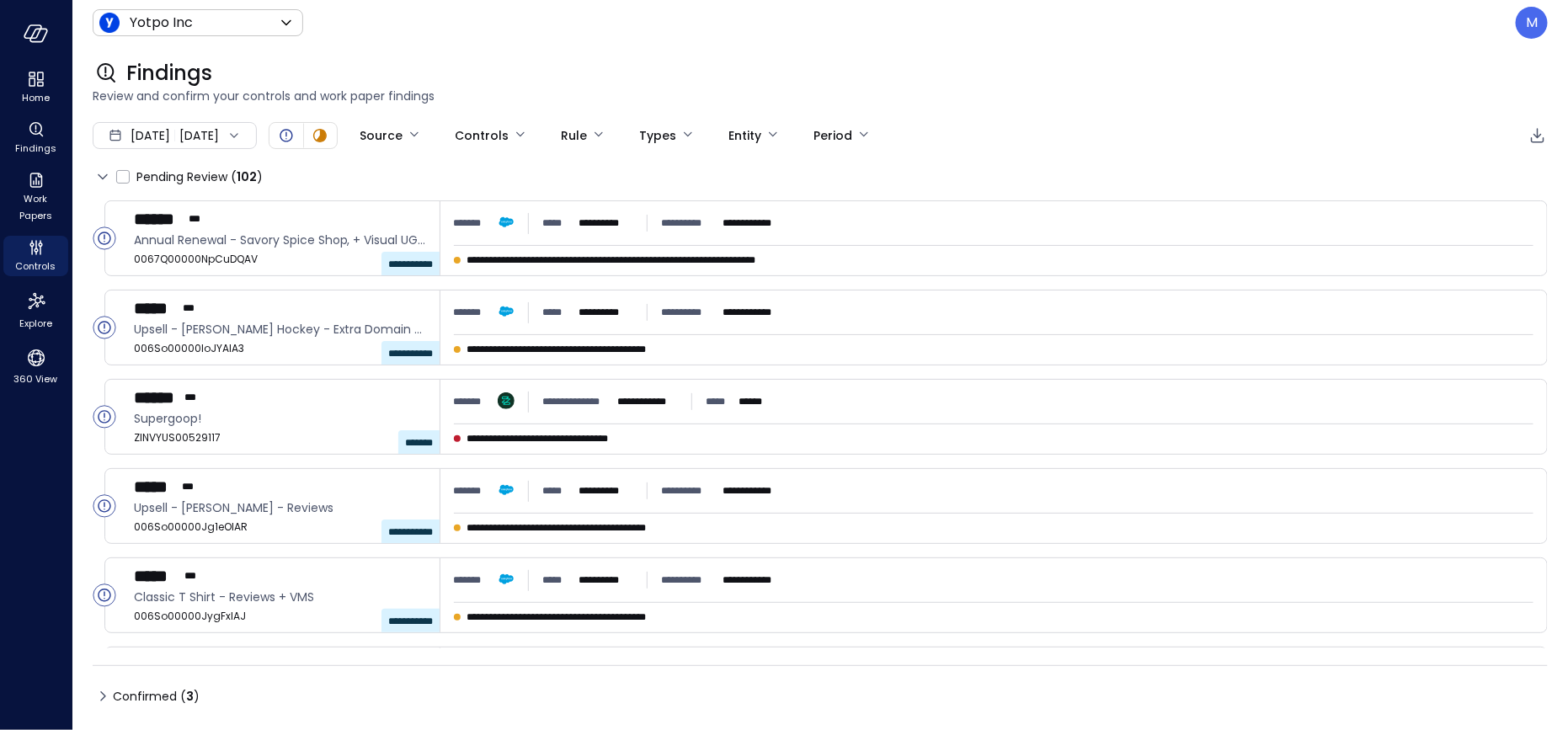 click on "[DATE] [DATE]" at bounding box center [174, 136] 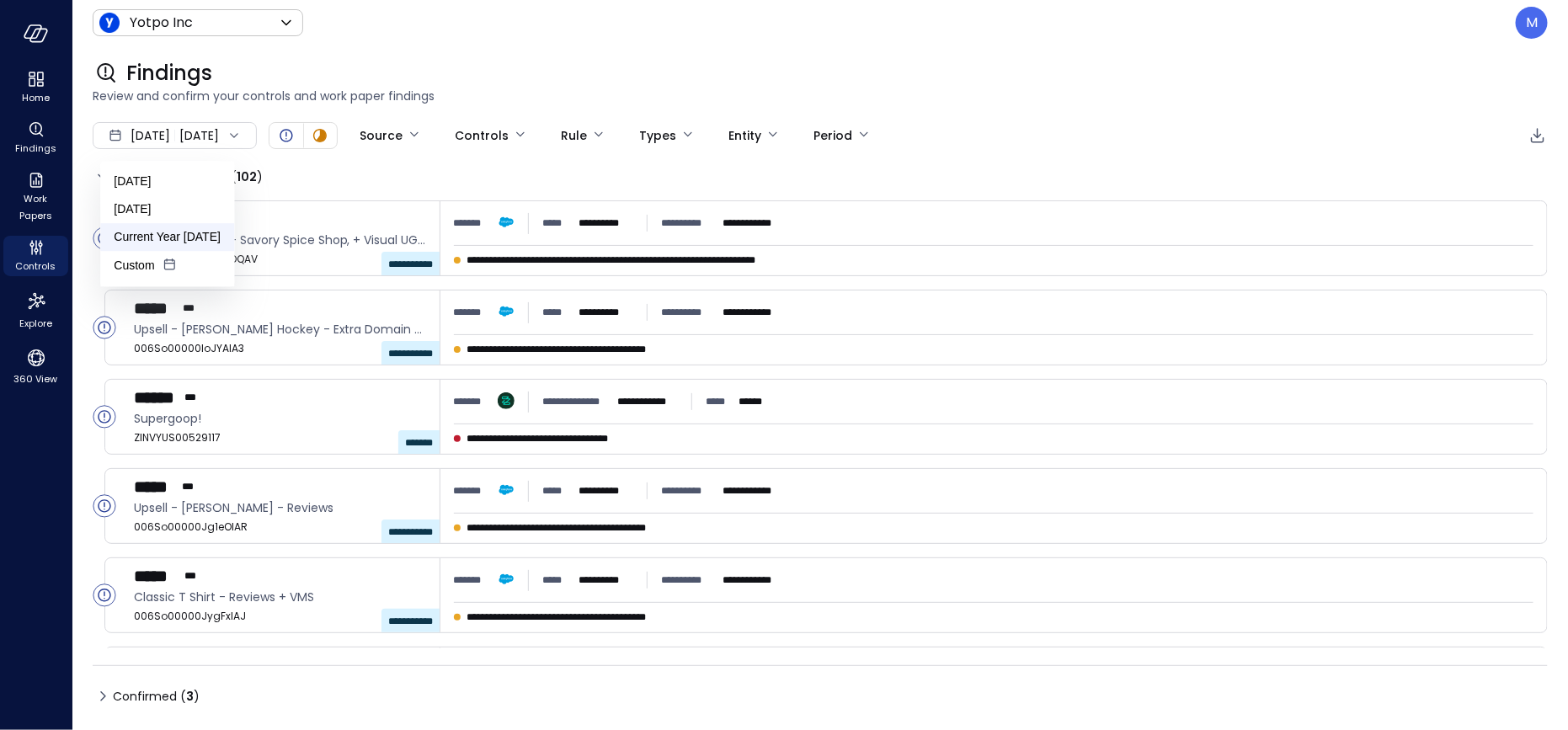 click on "Current Year [DATE]" at bounding box center (167, 237) 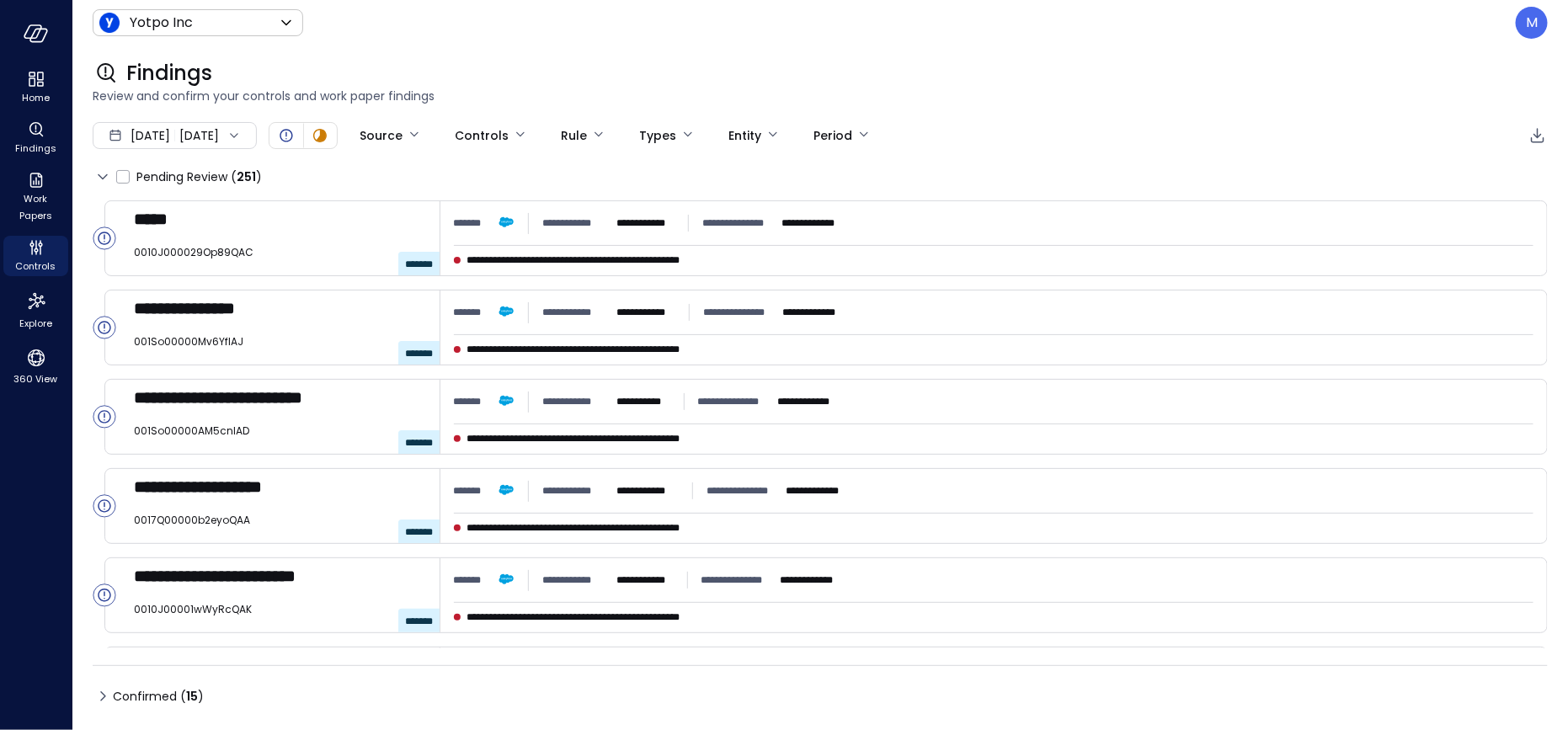 click 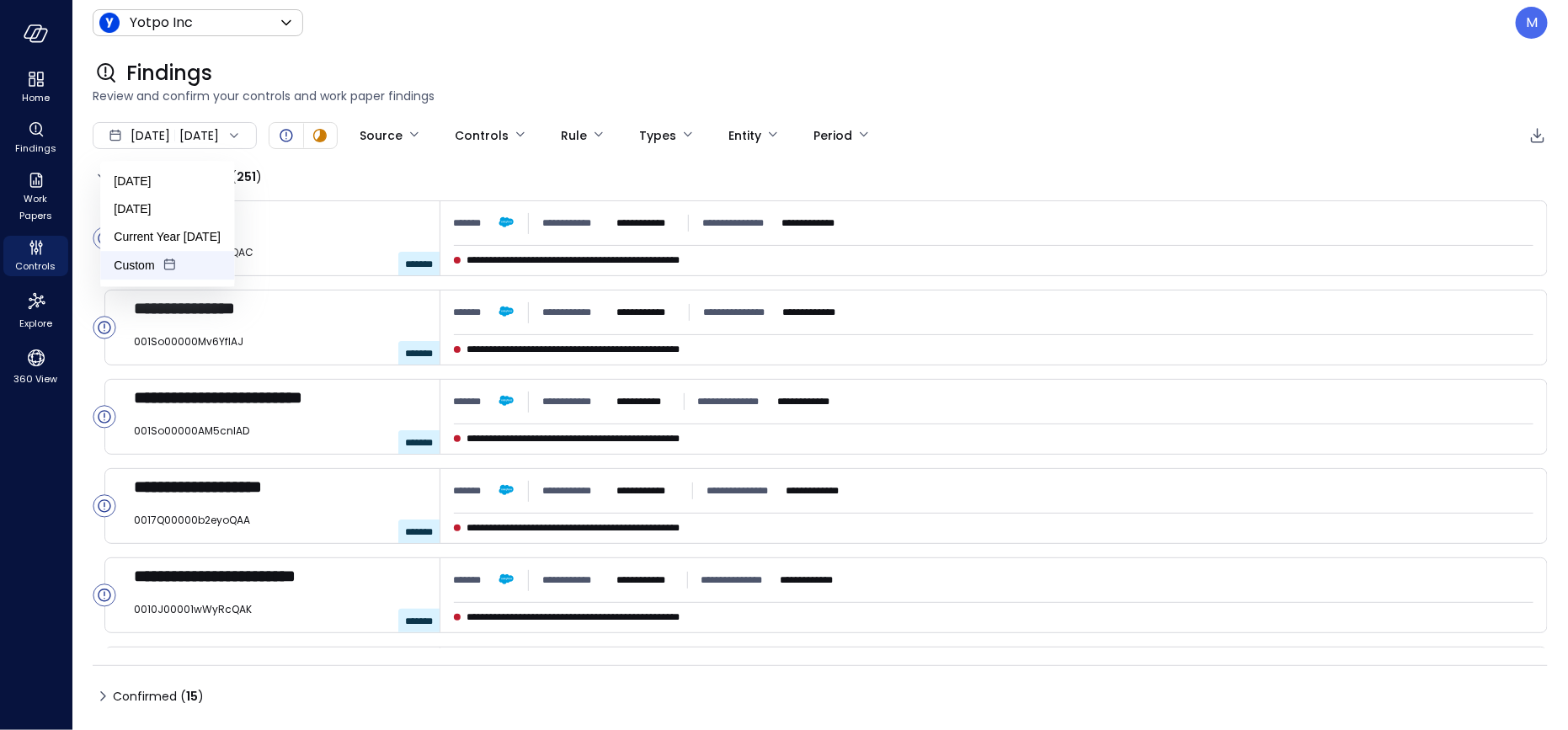 click on "Custom" at bounding box center [167, 265] 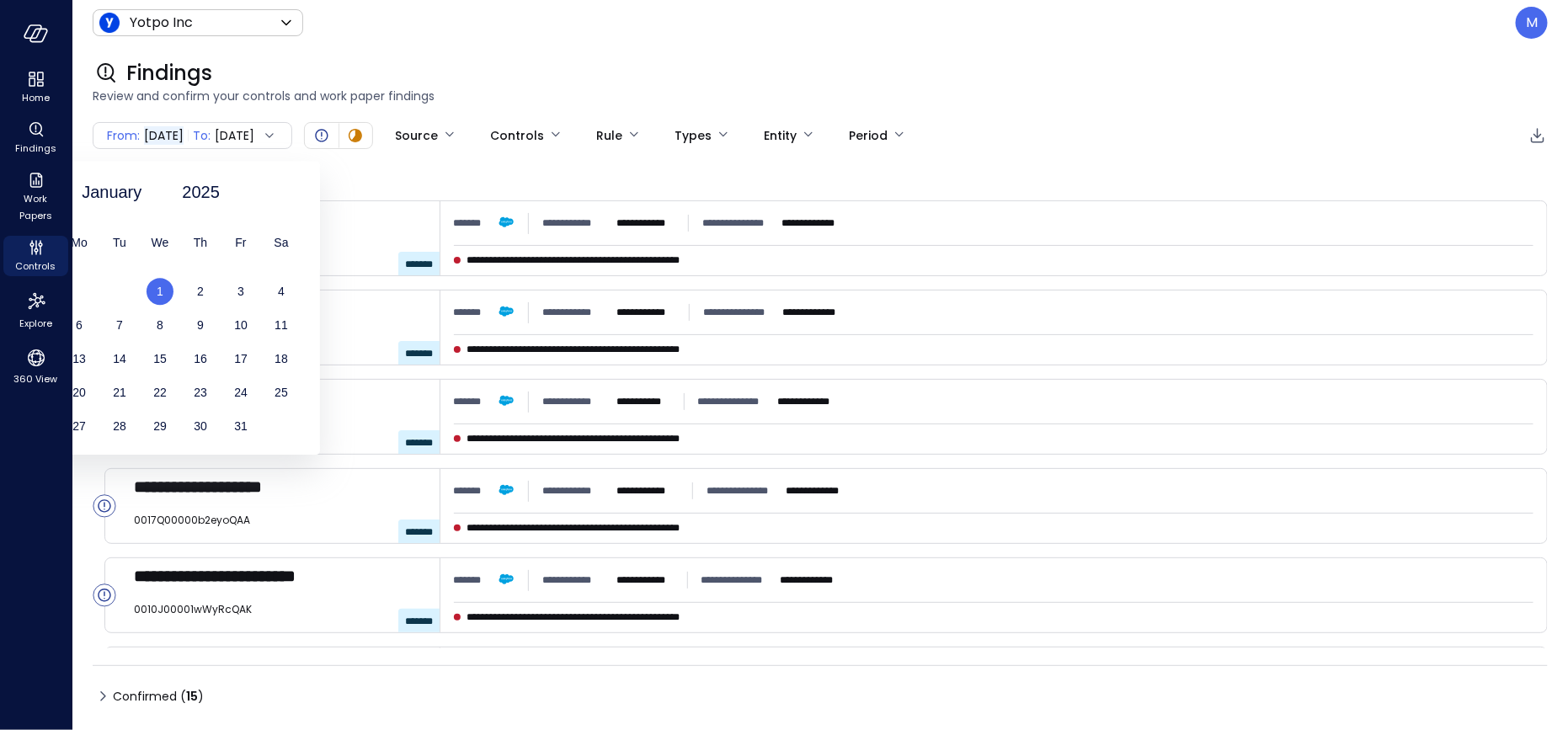 click on "[DATE]" at bounding box center (160, 192) 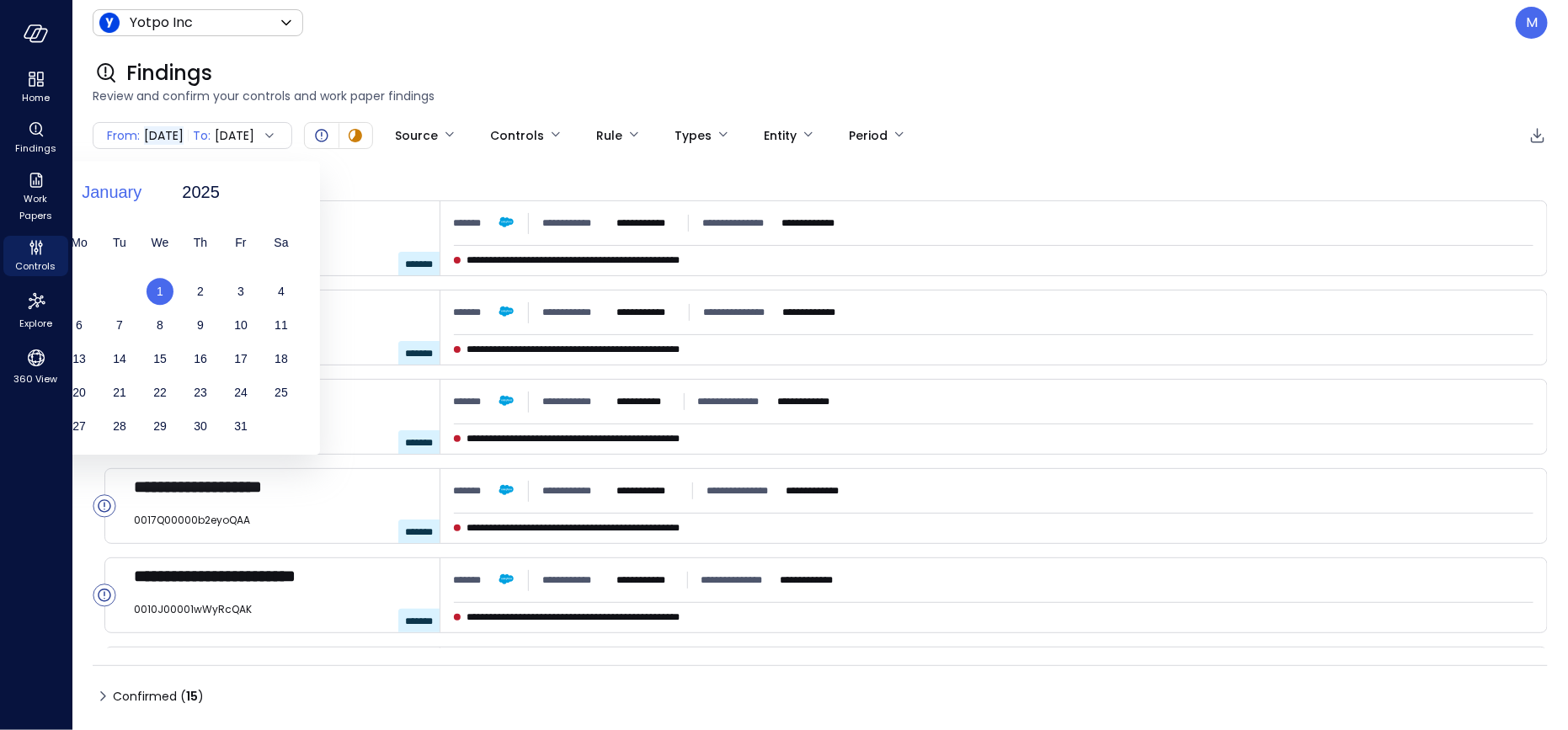 click on "January" at bounding box center [111, 192] 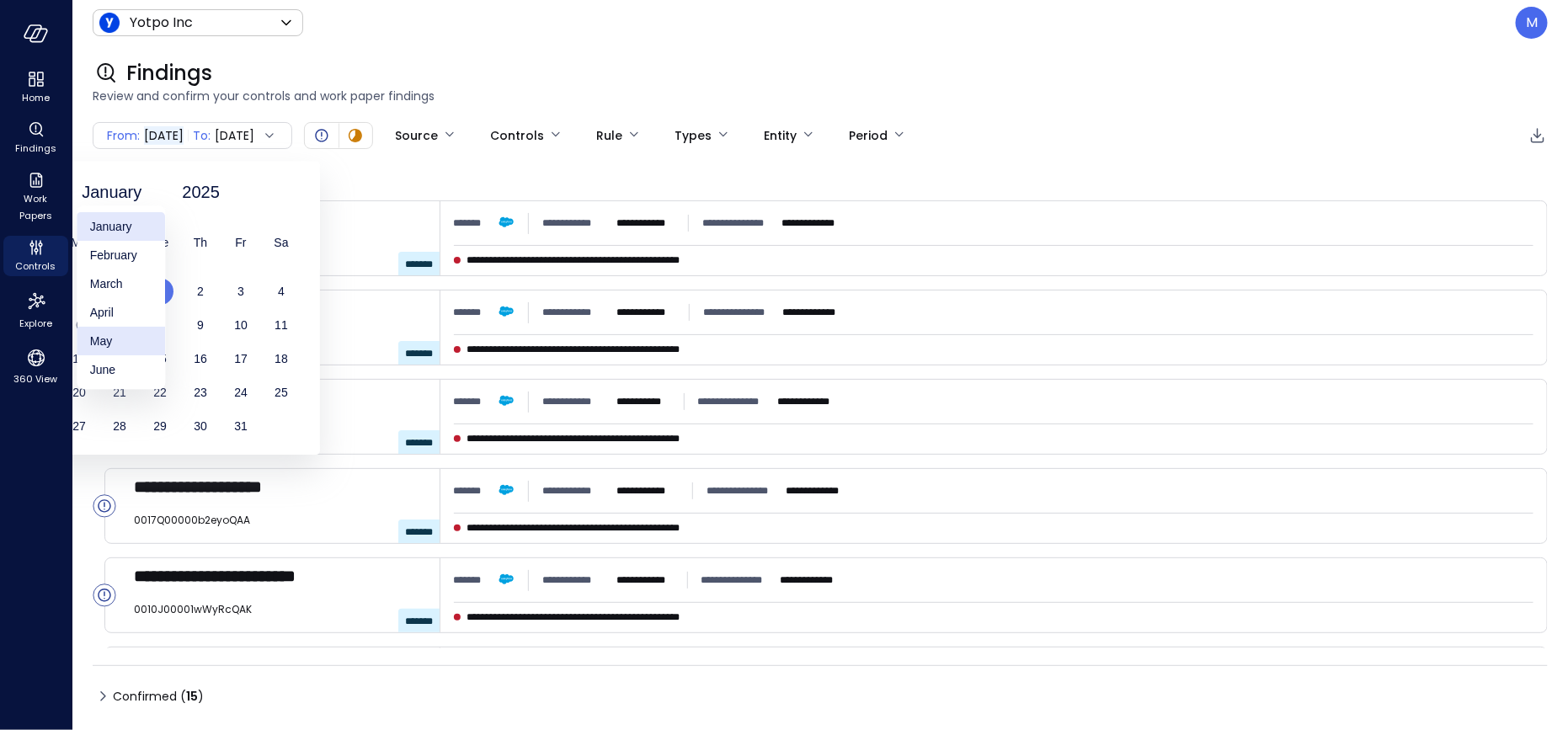 click on "May" at bounding box center [120, 341] 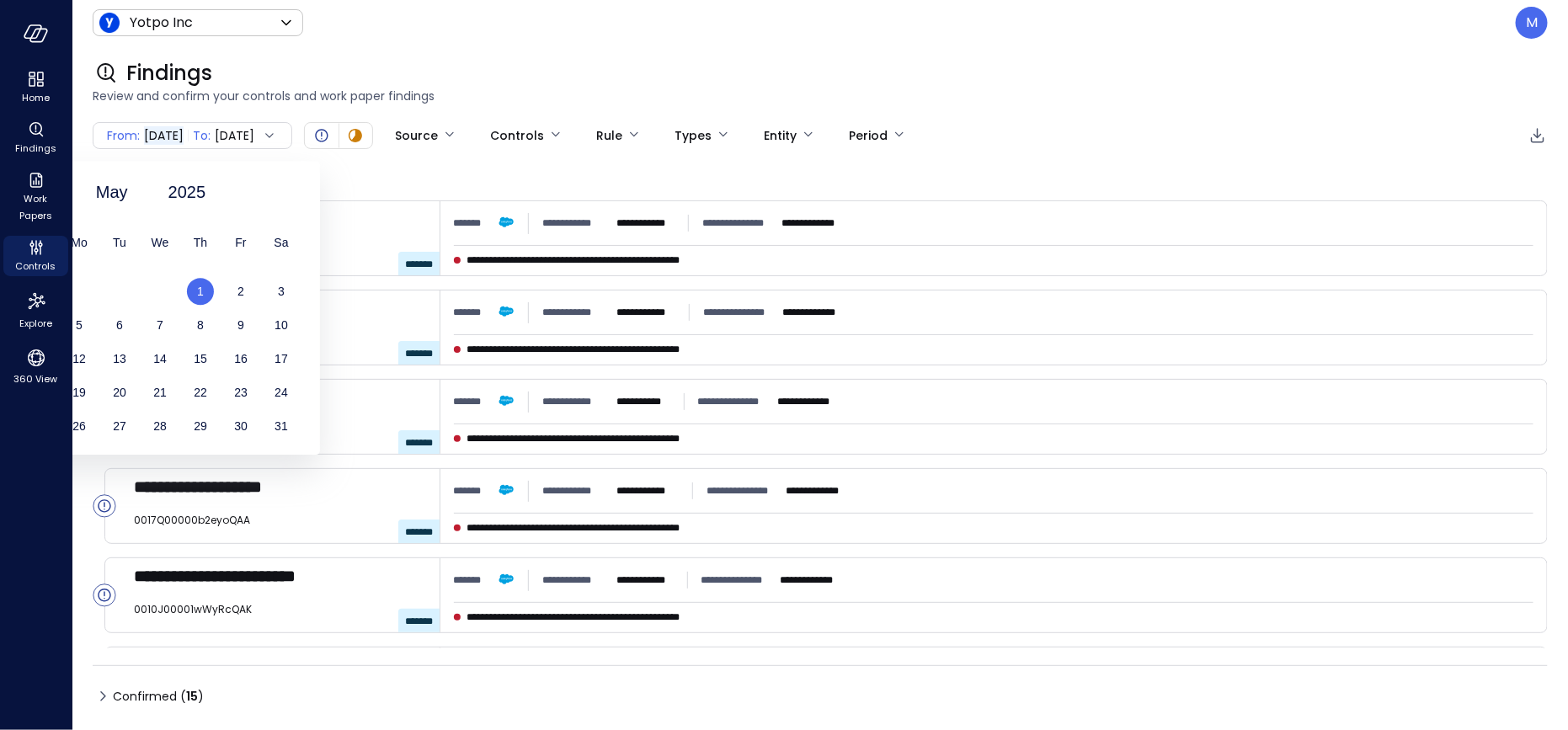 click on "1" at bounding box center [200, 291] 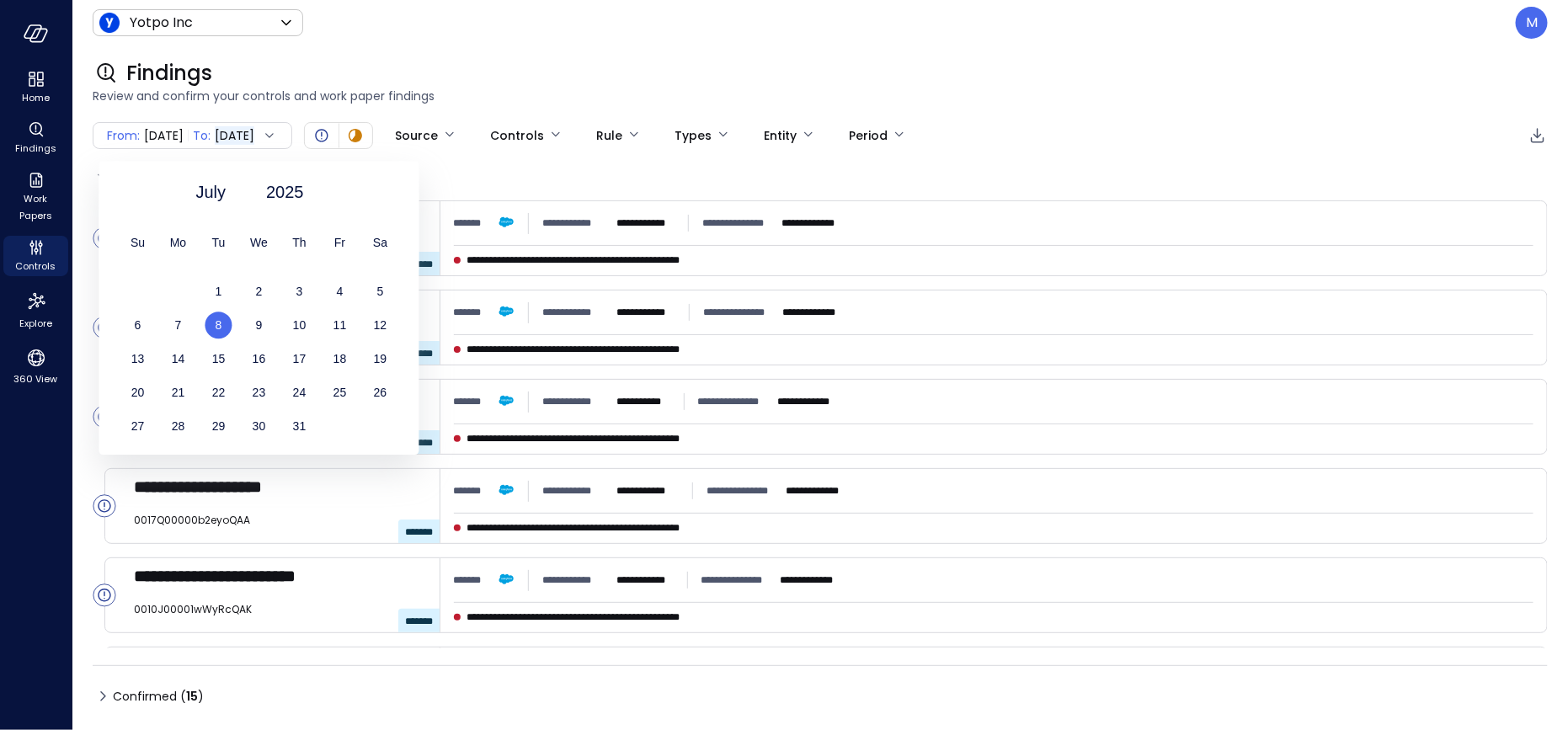 click on "8" at bounding box center [219, 325] 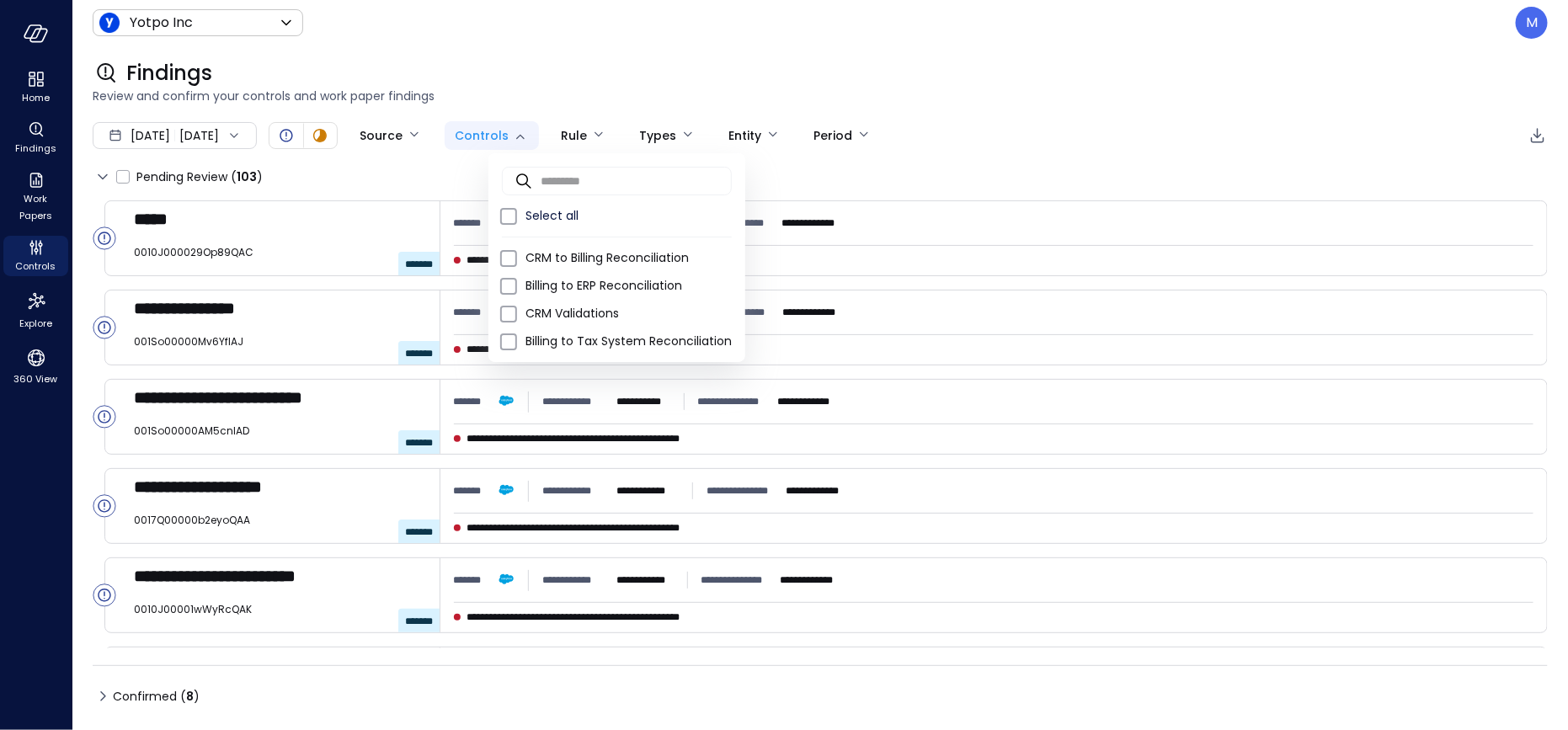 click on "**********" at bounding box center [784, 365] 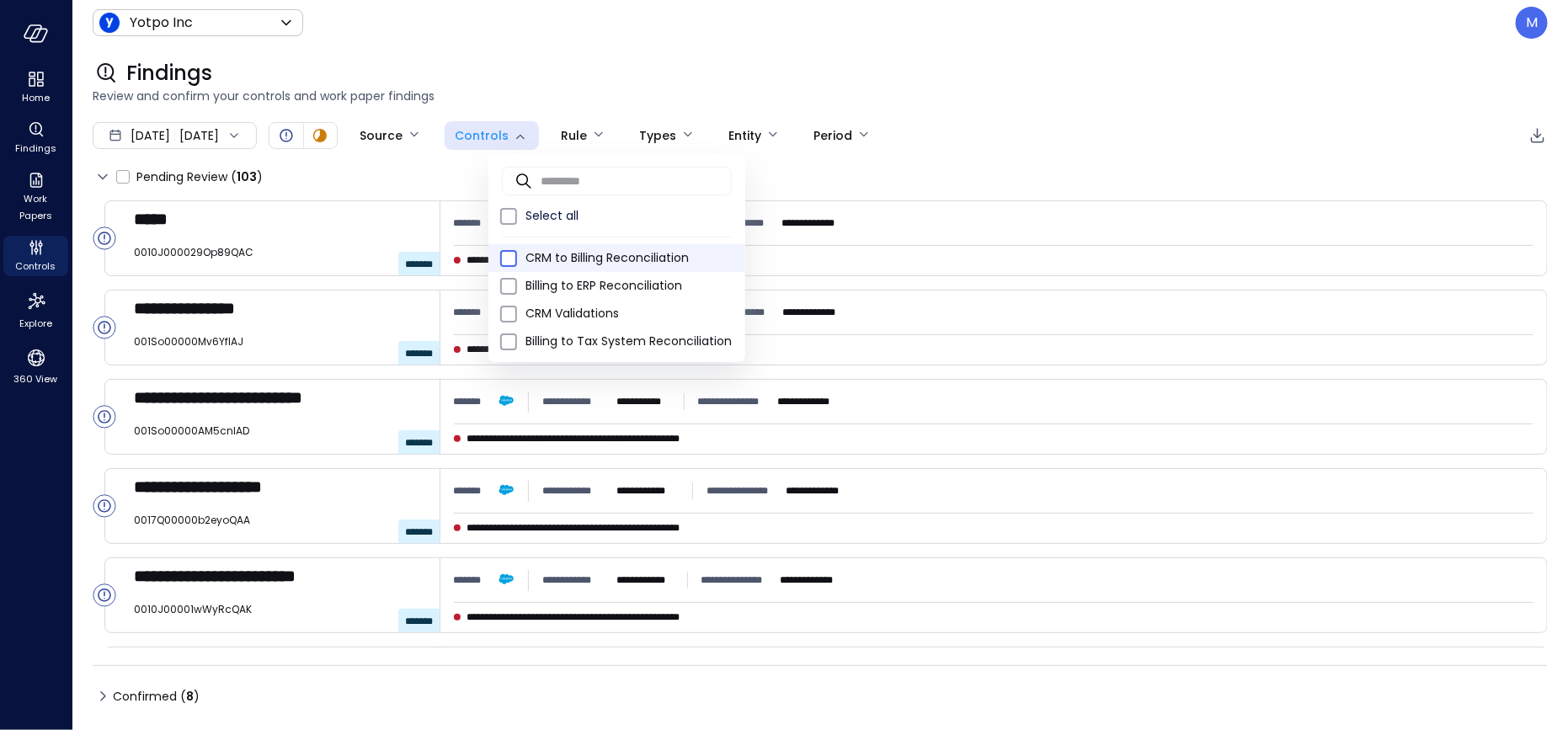 click at bounding box center (509, 258) 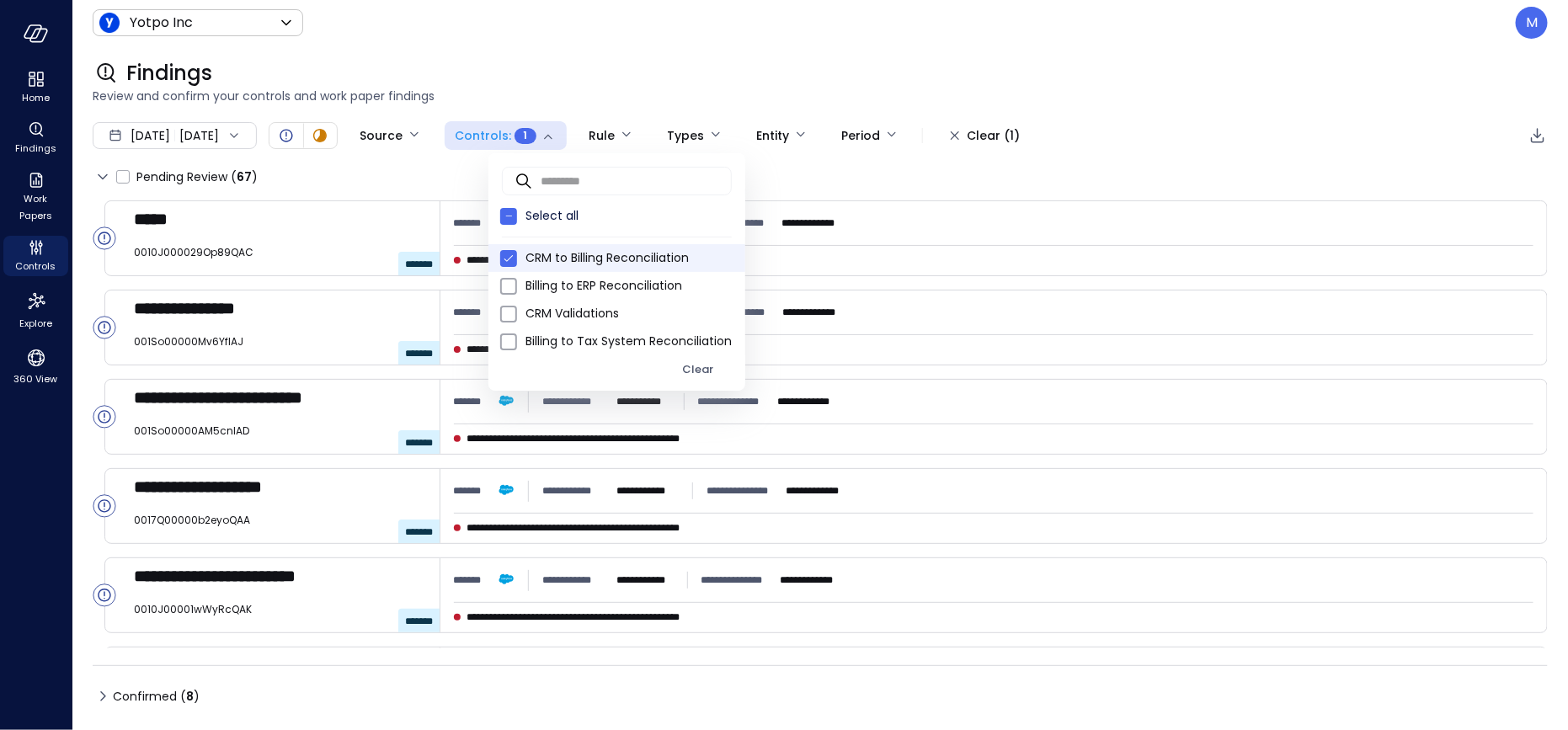 click at bounding box center (784, 365) 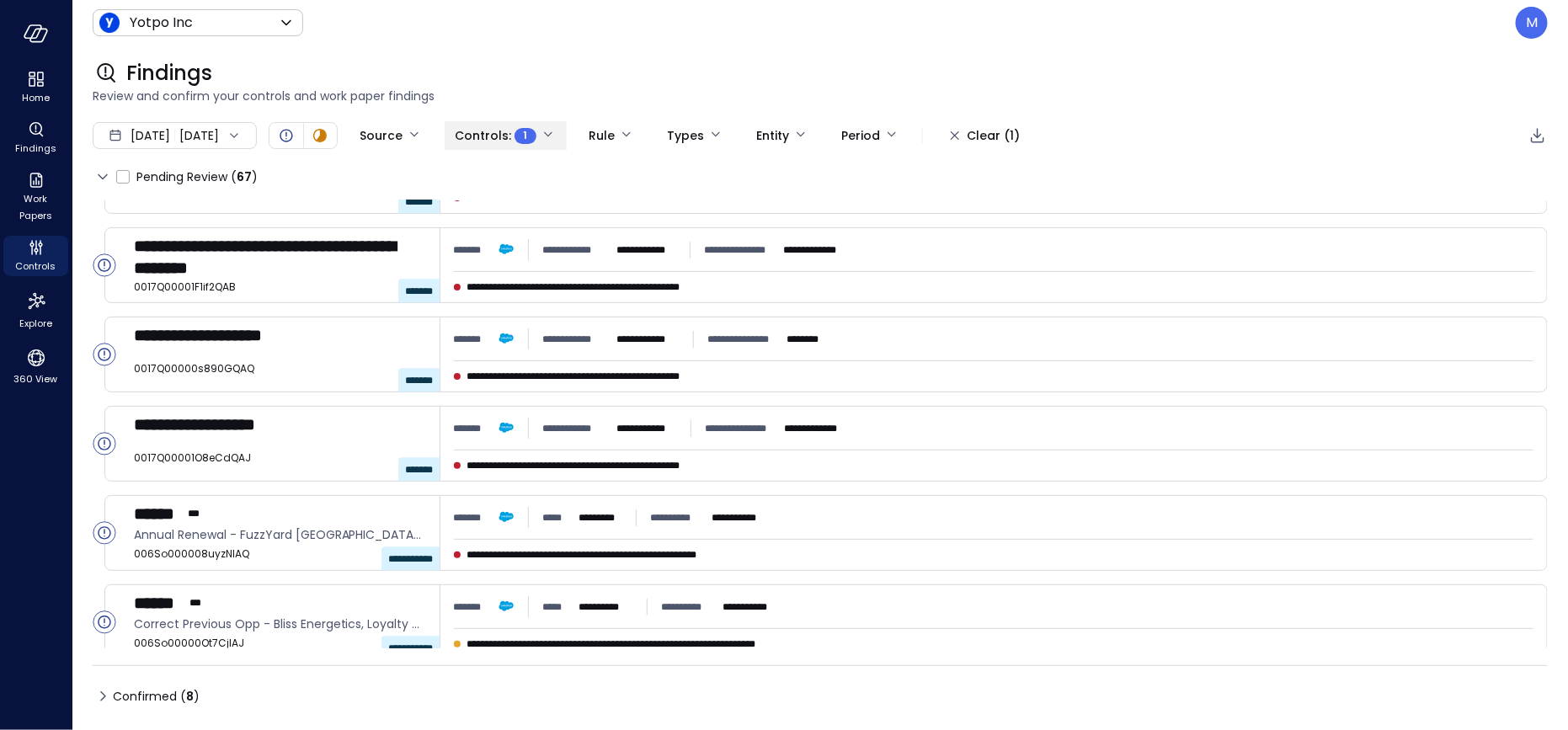 scroll, scrollTop: 2264, scrollLeft: 0, axis: vertical 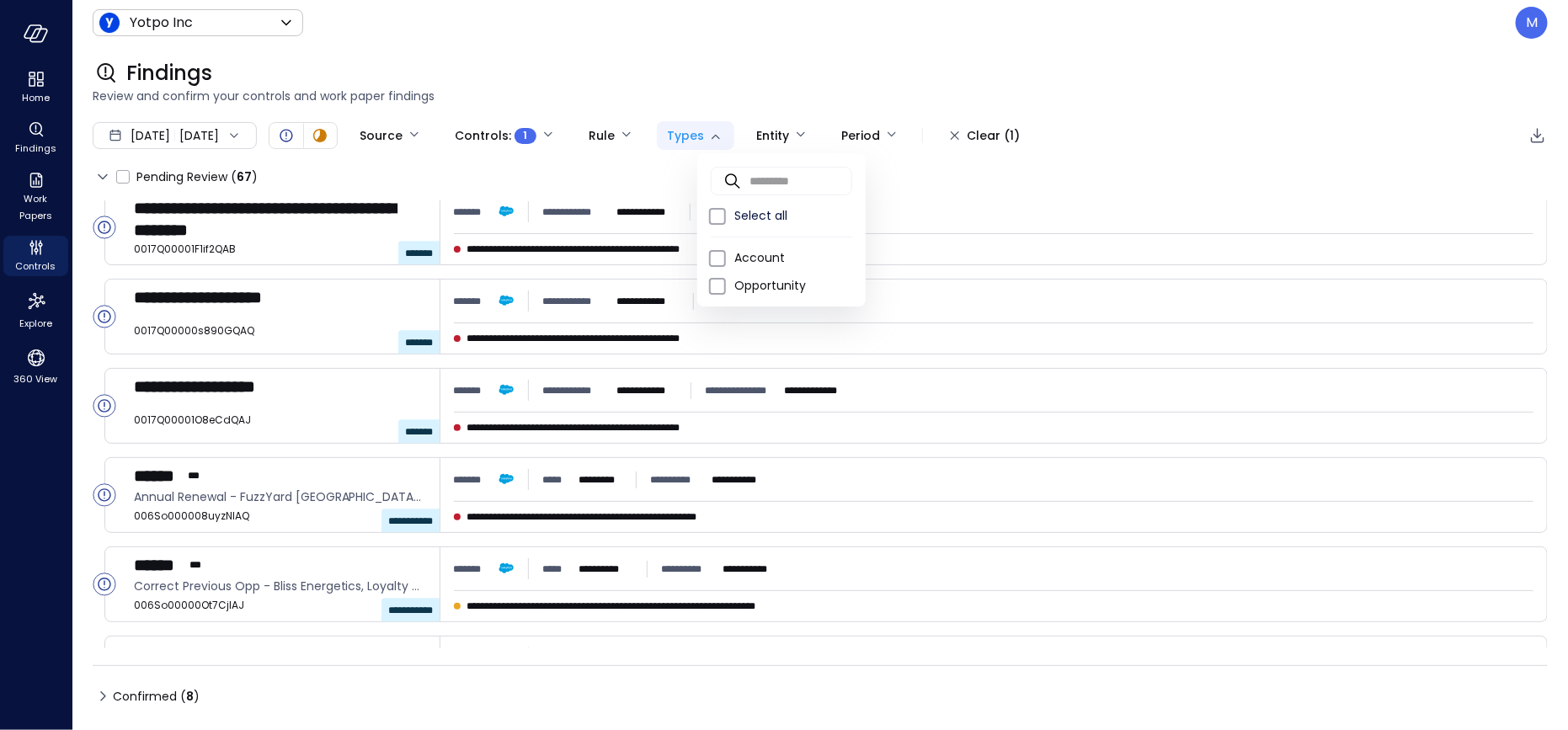 click on "**********" at bounding box center (784, 365) 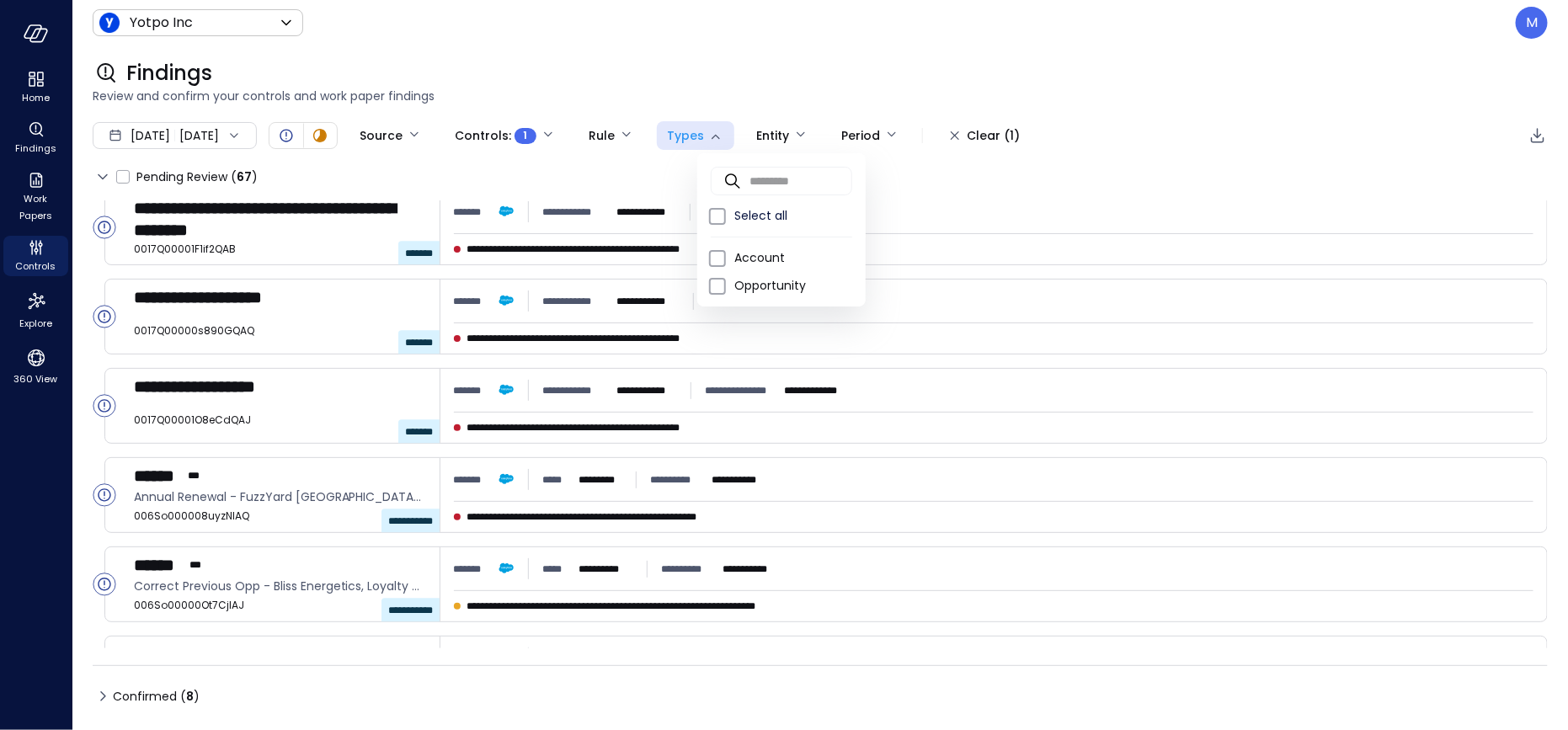 click at bounding box center [784, 365] 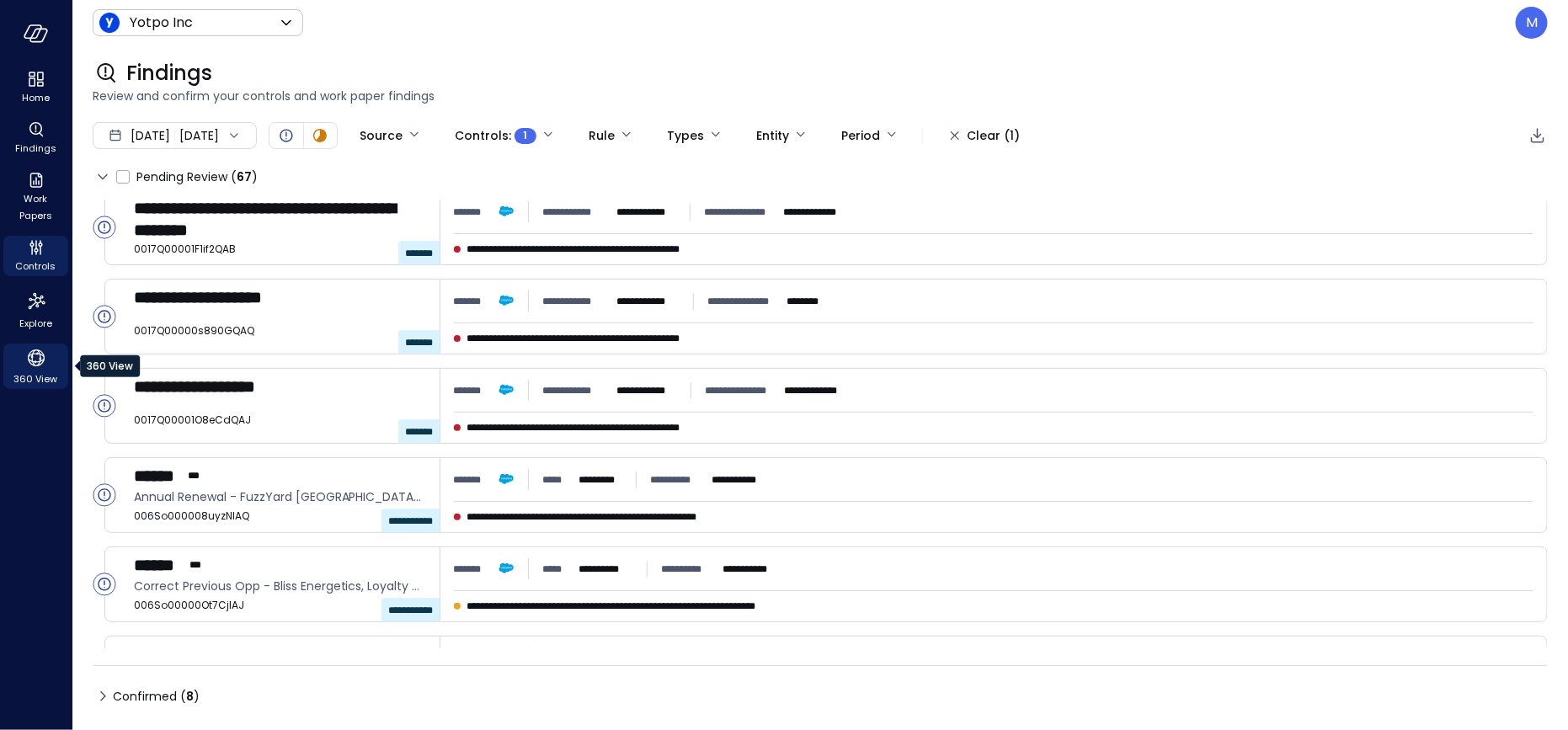 click on "360 View" at bounding box center [36, 379] 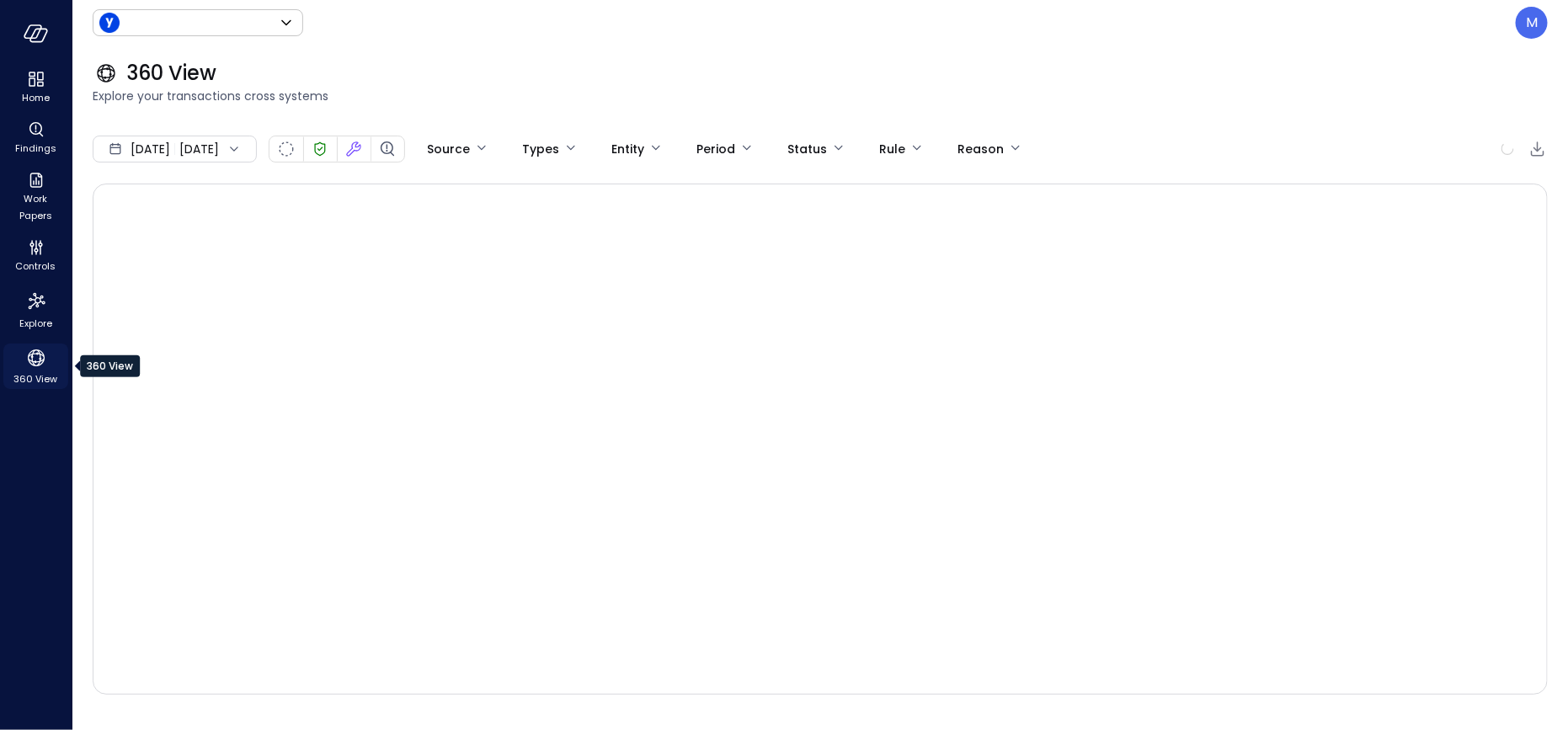 type on "******" 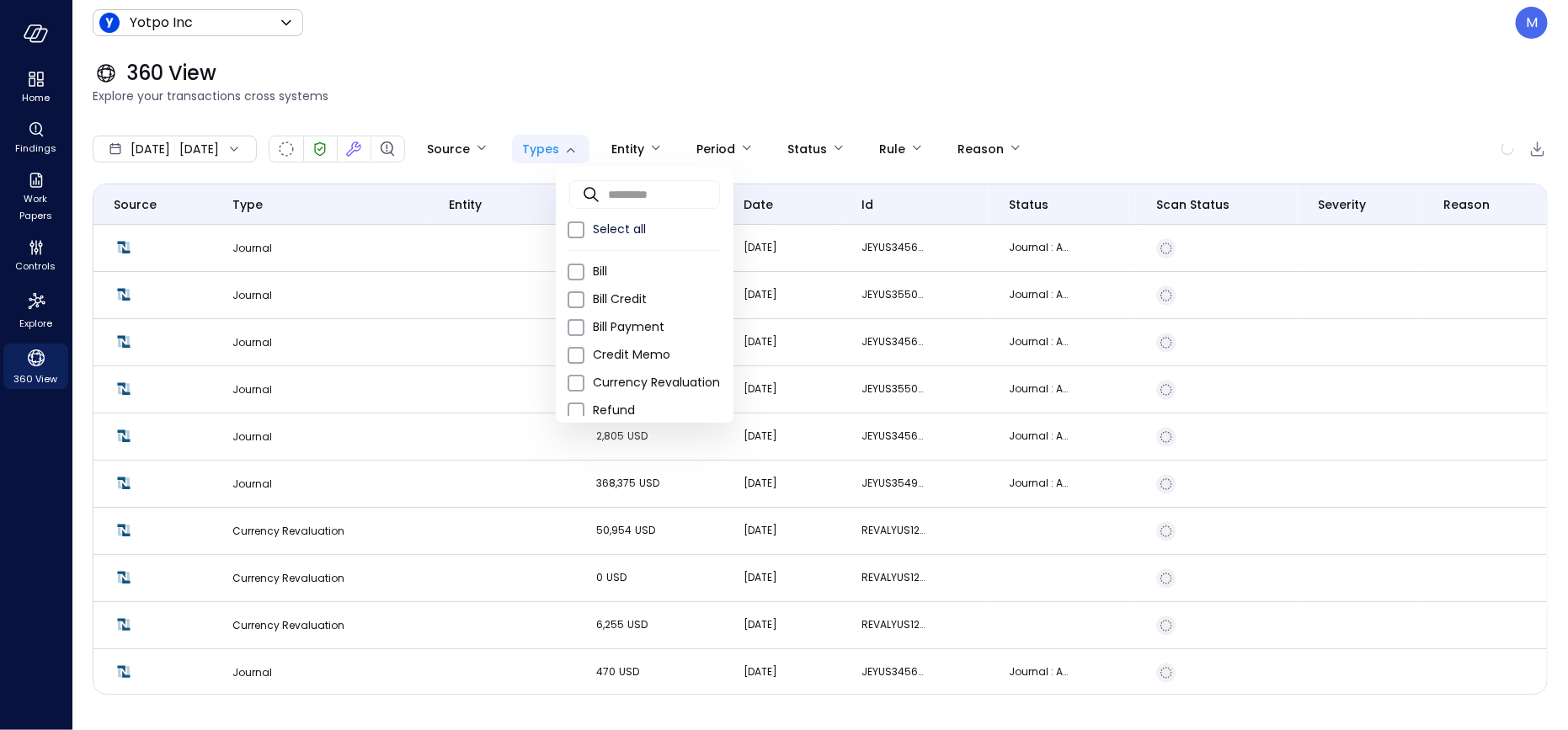 click on "Home Findings Work Papers Controls Explore 360 View Yotpo Inc ****** ​ M 360 View   Explore your transactions cross systems ​ ​ Search [DATE] [DATE] Source Types Entity Period Status Rule Reason Source Type entity amount date id status Scan Status Severity Reason Journal 600 USD [DATE] JEYUS345623 Journal : Approved for Posting Journal 13 CAD [DATE] JEYUS355078 Journal : Approved for Posting Journal 64,994 USD [DATE] JEYUS345607 Journal : Approved for Posting Journal 27 USD [DATE] JEYUS355099 Journal : Approved for Posting Journal 2,805 USD [DATE] JEYUS345626 Journal : Approved for Posting Journal 368,375 USD [DATE] JEYUS354917 Journal : Approved for Posting Currency Revaluation 50,954 USD [DATE] REVALYUS12348 Currency Revaluation 0 USD [DATE] REVALYUS12338 Currency Revaluation 6,255 USD [DATE] REVALYUS12317 Journal 470 USD [DATE] JEYUS345622 Journal : Approved for Posting Currency Revaluation 10,227 USD [DATE] REVALYUS12351 1 USD 1 USD 7" at bounding box center [784, 365] 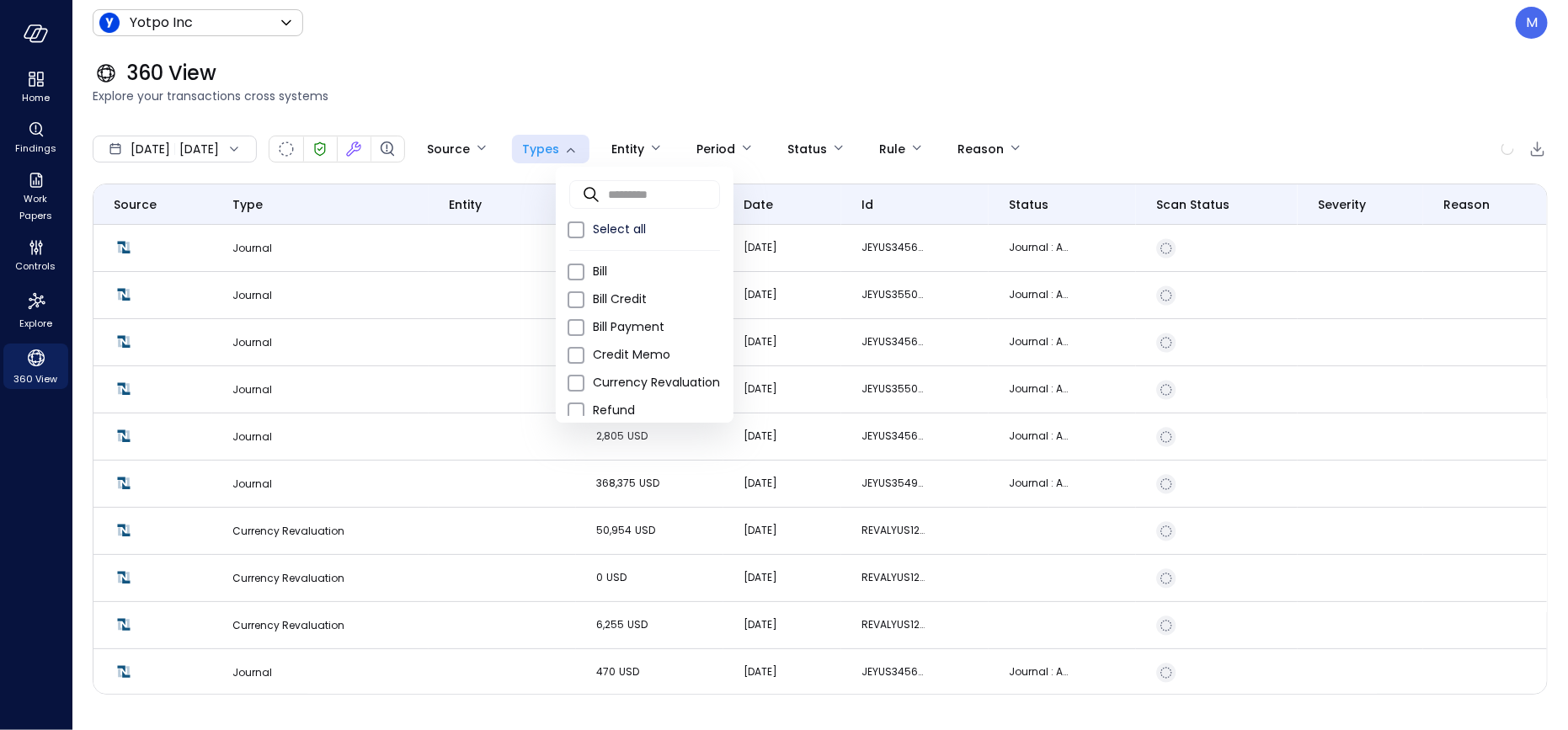 click at bounding box center [784, 365] 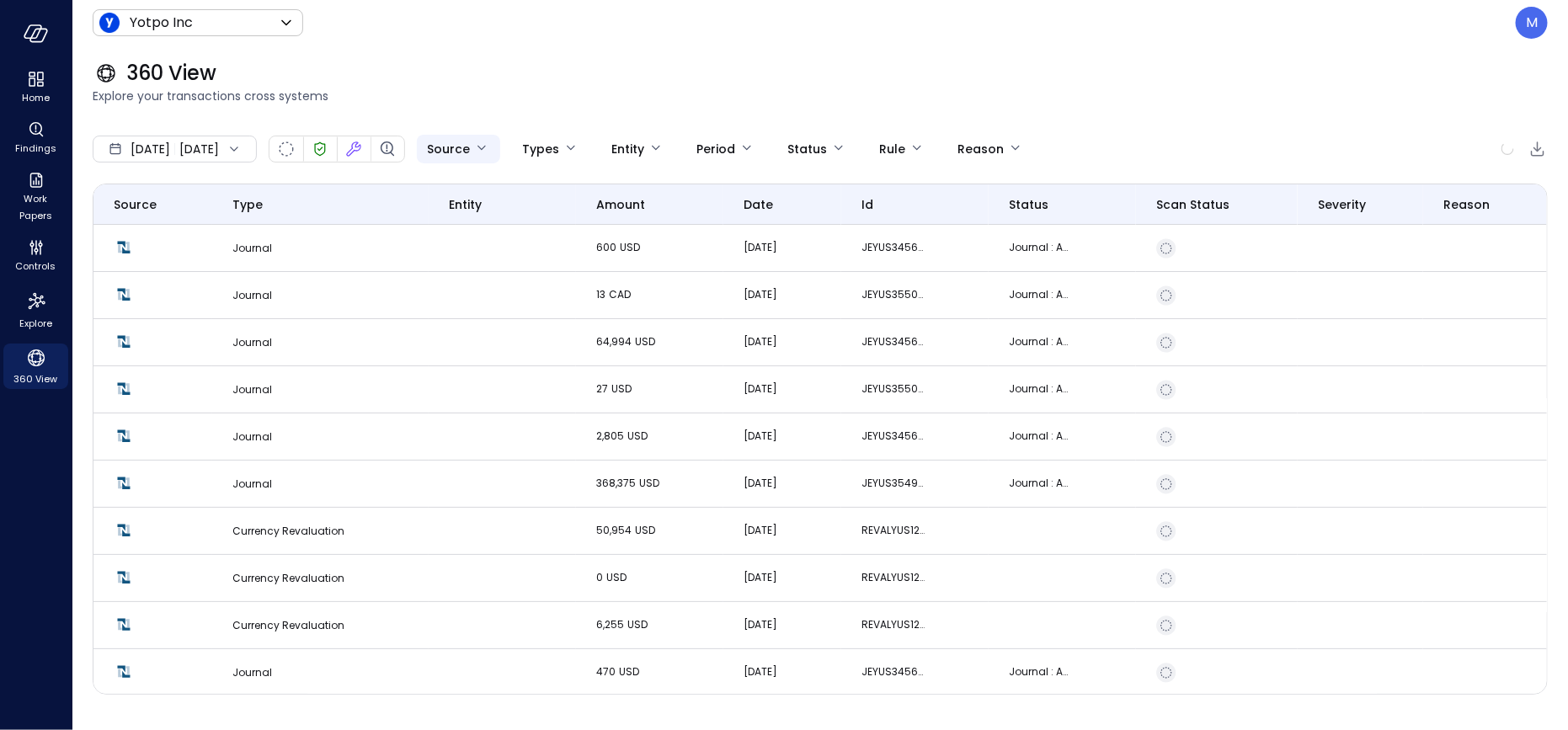 click on "Home Findings Work Papers Controls Explore 360 View Yotpo Inc ****** ​ M 360 View   Explore your transactions cross systems ​ ​ Search [DATE] [DATE] Source Types Entity Period Status Rule Reason Source Type entity amount date id status Scan Status Severity Reason Journal 600 USD [DATE] JEYUS345623 Journal : Approved for Posting Journal 13 CAD [DATE] JEYUS355078 Journal : Approved for Posting Journal 64,994 USD [DATE] JEYUS345607 Journal : Approved for Posting Journal 27 USD [DATE] JEYUS355099 Journal : Approved for Posting Journal 2,805 USD [DATE] JEYUS345626 Journal : Approved for Posting Journal 368,375 USD [DATE] JEYUS354917 Journal : Approved for Posting Currency Revaluation 50,954 USD [DATE] REVALYUS12348 Currency Revaluation 0 USD [DATE] REVALYUS12338 Currency Revaluation 6,255 USD [DATE] REVALYUS12317 Journal 470 USD [DATE] JEYUS345622 Journal : Approved for Posting Currency Revaluation 10,227 USD [DATE] REVALYUS12351 1 USD 1 USD 7" at bounding box center [784, 365] 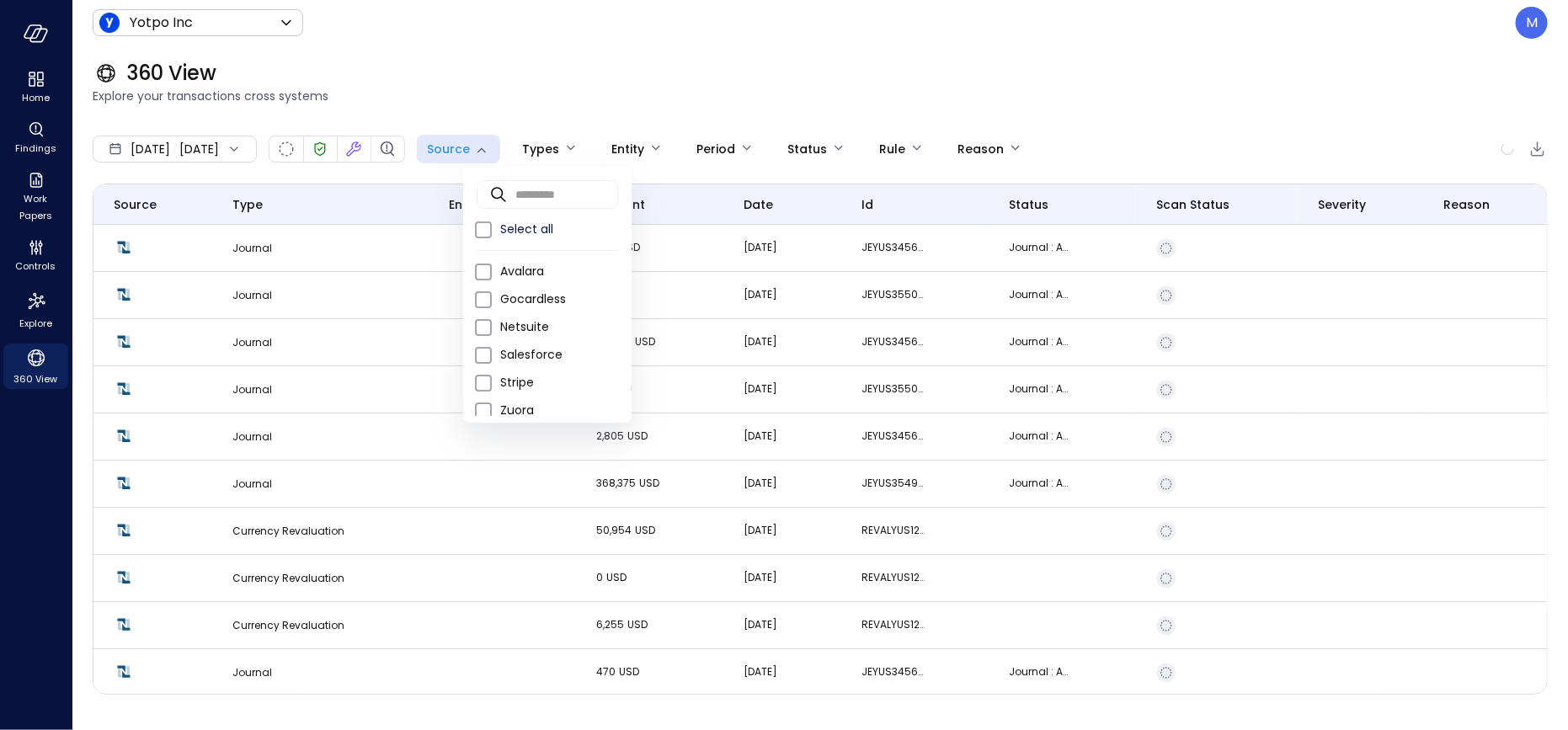 click at bounding box center [784, 365] 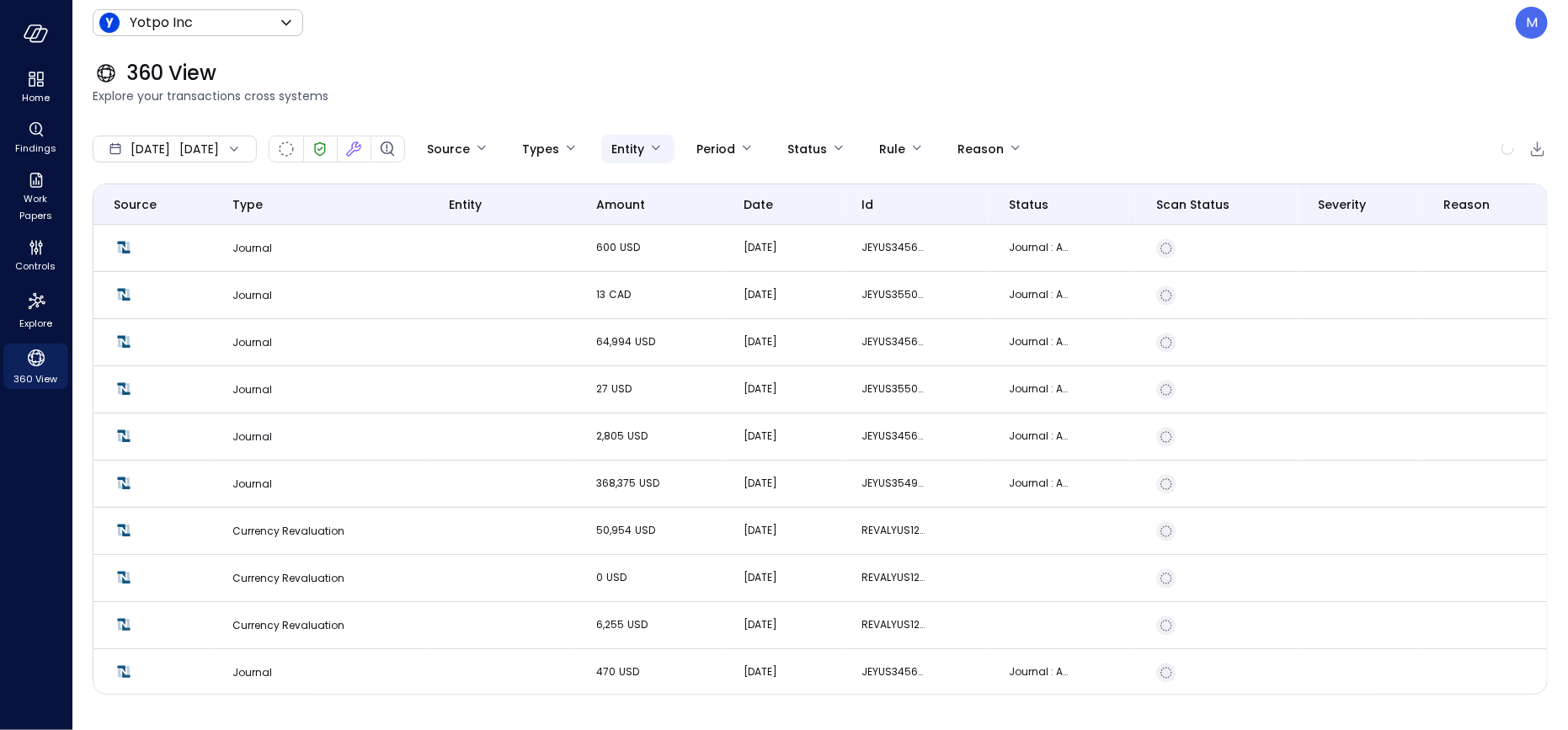 click on "Home Findings Work Papers Controls Explore 360 View Yotpo Inc ****** ​ M 360 View   Explore your transactions cross systems ​ ​ Search [DATE] [DATE] Source Types Entity Period Status Rule Reason Source Type entity amount date id status Scan Status Severity Reason Journal 600 USD [DATE] JEYUS345623 Journal : Approved for Posting Journal 13 CAD [DATE] JEYUS355078 Journal : Approved for Posting Journal 64,994 USD [DATE] JEYUS345607 Journal : Approved for Posting Journal 27 USD [DATE] JEYUS355099 Journal : Approved for Posting Journal 2,805 USD [DATE] JEYUS345626 Journal : Approved for Posting Journal 368,375 USD [DATE] JEYUS354917 Journal : Approved for Posting Currency Revaluation 50,954 USD [DATE] REVALYUS12348 Currency Revaluation 0 USD [DATE] REVALYUS12338 Currency Revaluation 6,255 USD [DATE] REVALYUS12317 Journal 470 USD [DATE] JEYUS345622 Journal : Approved for Posting Currency Revaluation 10,227 USD [DATE] REVALYUS12351 1 USD 1 USD 7" at bounding box center [784, 365] 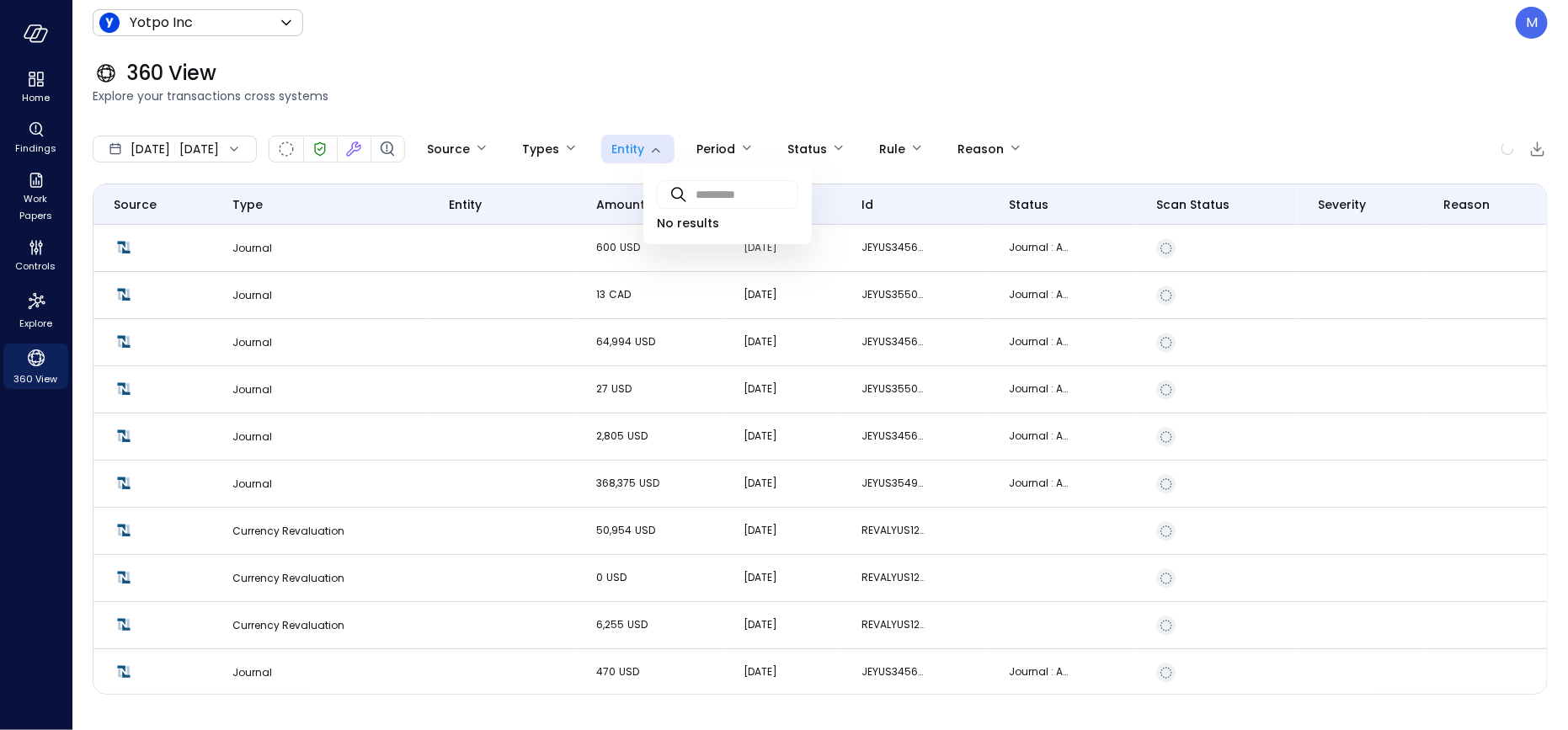 click at bounding box center (784, 365) 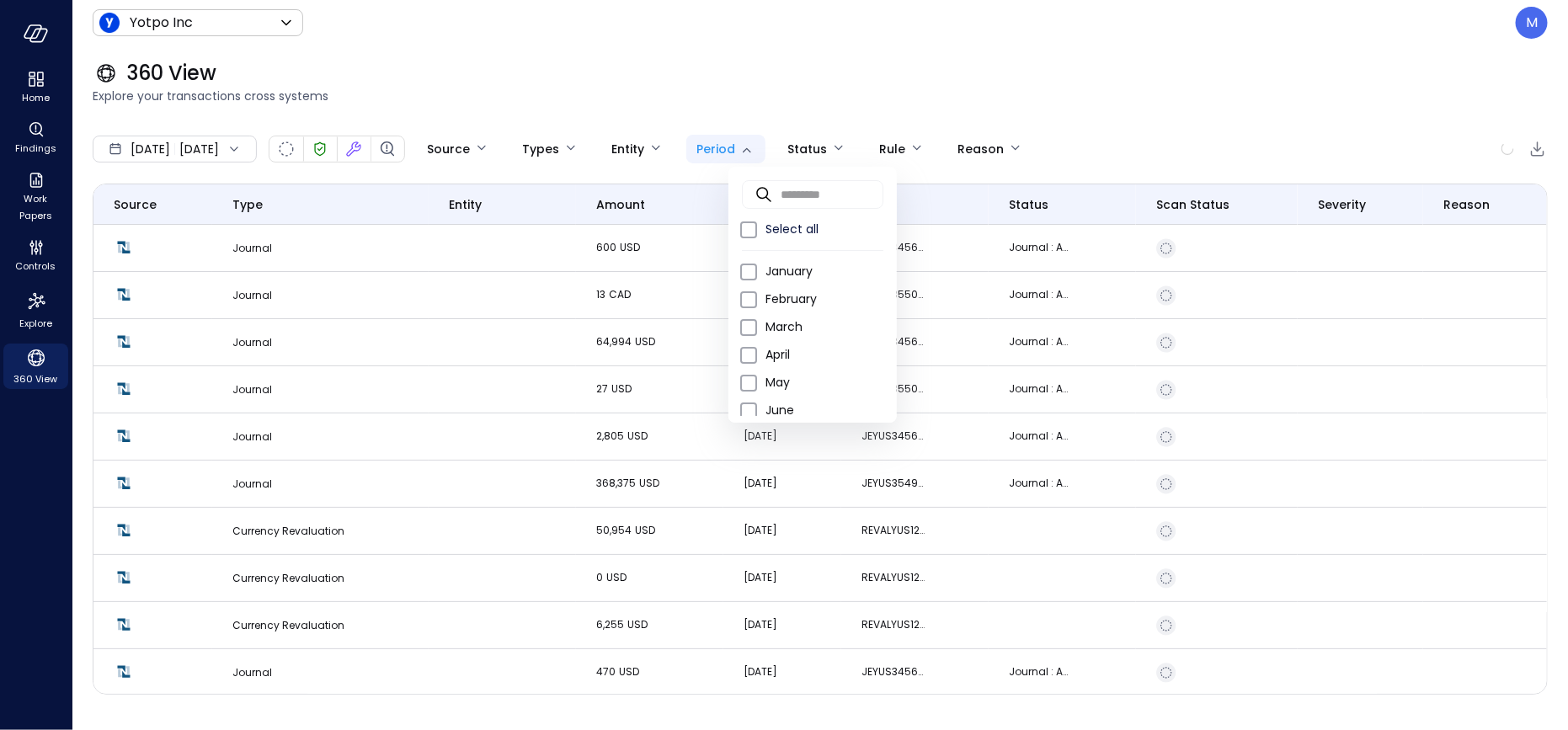 click on "Home Findings Work Papers Controls Explore 360 View Yotpo Inc ****** ​ M 360 View   Explore your transactions cross systems ​ ​ Search [DATE] [DATE] Source Types Entity Period Status Rule Reason Source Type entity amount date id status Scan Status Severity Reason Journal 600 USD [DATE] JEYUS345623 Journal : Approved for Posting Journal 13 CAD [DATE] JEYUS355078 Journal : Approved for Posting Journal 64,994 USD [DATE] JEYUS345607 Journal : Approved for Posting Journal 27 USD [DATE] JEYUS355099 Journal : Approved for Posting Journal 2,805 USD [DATE] JEYUS345626 Journal : Approved for Posting Journal 368,375 USD [DATE] JEYUS354917 Journal : Approved for Posting Currency Revaluation 50,954 USD [DATE] REVALYUS12348 Currency Revaluation 0 USD [DATE] REVALYUS12338 Currency Revaluation 6,255 USD [DATE] REVALYUS12317 Journal 470 USD [DATE] JEYUS345622 Journal : Approved for Posting Currency Revaluation 10,227 USD [DATE] REVALYUS12351 1 USD 1 USD 7" at bounding box center (784, 365) 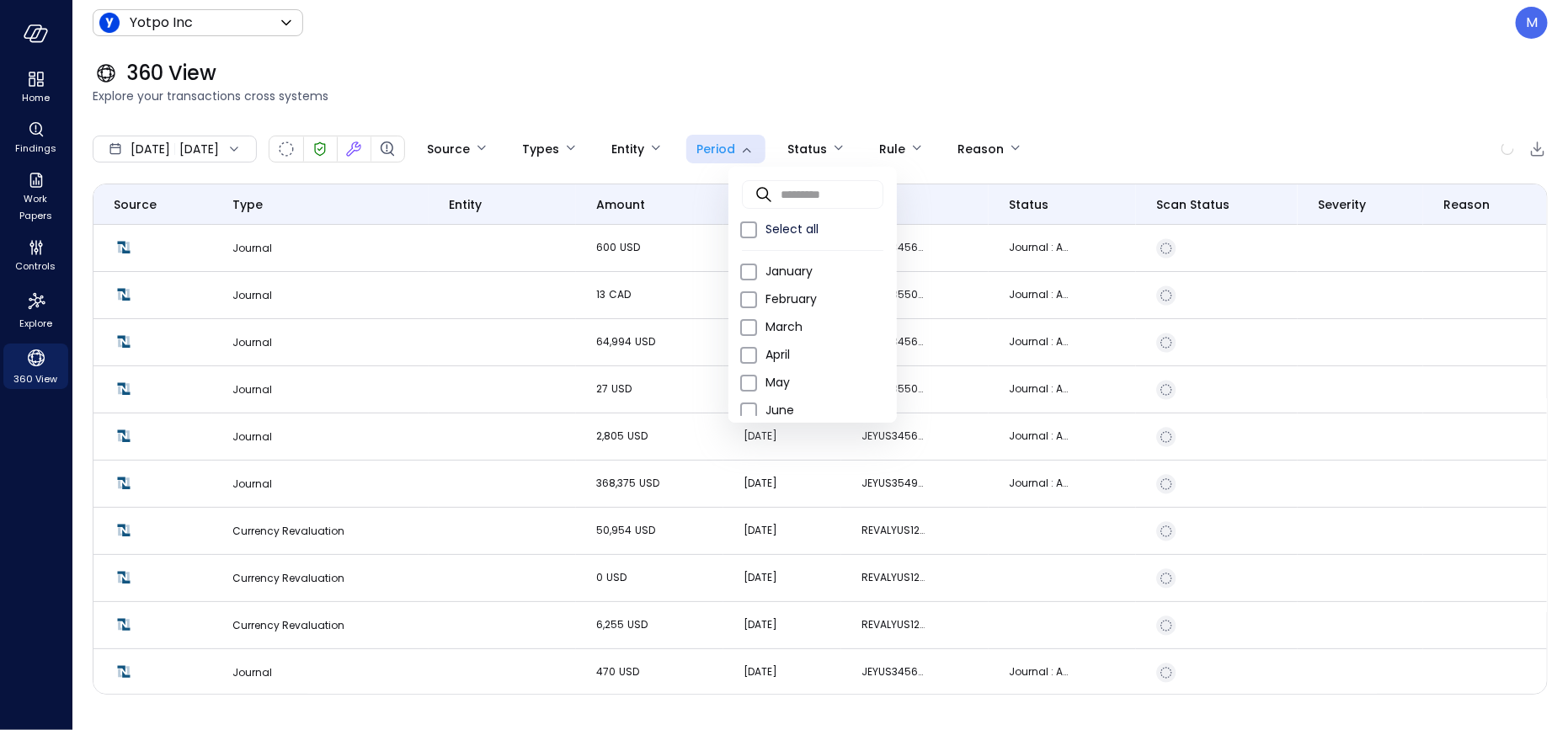 click at bounding box center (784, 365) 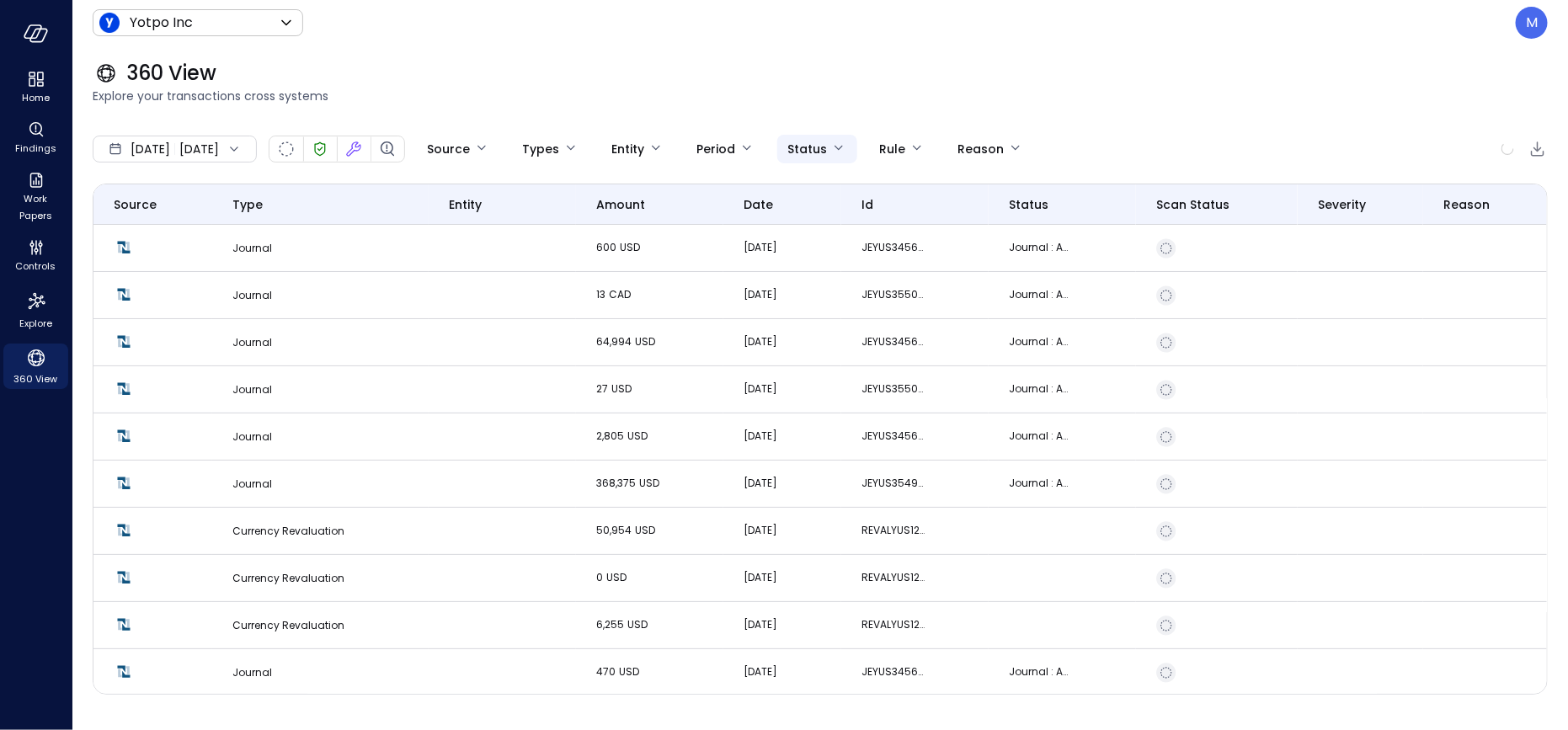 click on "Home Findings Work Papers Controls Explore 360 View Yotpo Inc ****** ​ M 360 View   Explore your transactions cross systems ​ ​ Search [DATE] [DATE] Source Types Entity Period Status Rule Reason Source Type entity amount date id status Scan Status Severity Reason Journal 600 USD [DATE] JEYUS345623 Journal : Approved for Posting Journal 13 CAD [DATE] JEYUS355078 Journal : Approved for Posting Journal 64,994 USD [DATE] JEYUS345607 Journal : Approved for Posting Journal 27 USD [DATE] JEYUS355099 Journal : Approved for Posting Journal 2,805 USD [DATE] JEYUS345626 Journal : Approved for Posting Journal 368,375 USD [DATE] JEYUS354917 Journal : Approved for Posting Currency Revaluation 50,954 USD [DATE] REVALYUS12348 Currency Revaluation 0 USD [DATE] REVALYUS12338 Currency Revaluation 6,255 USD [DATE] REVALYUS12317 Journal 470 USD [DATE] JEYUS345622 Journal : Approved for Posting Currency Revaluation 10,227 USD [DATE] REVALYUS12351 1 USD 1 USD 7" at bounding box center [784, 365] 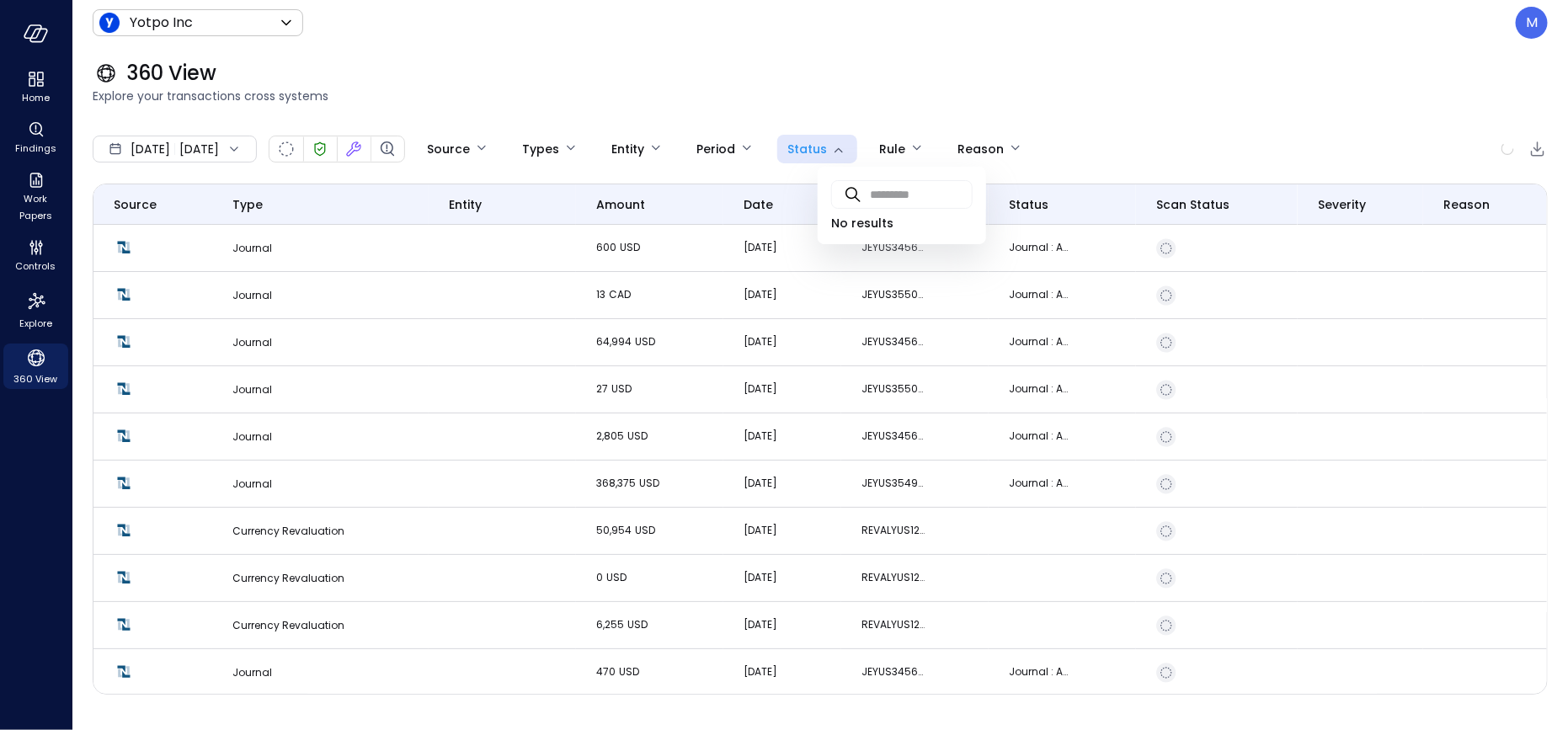 click at bounding box center (784, 365) 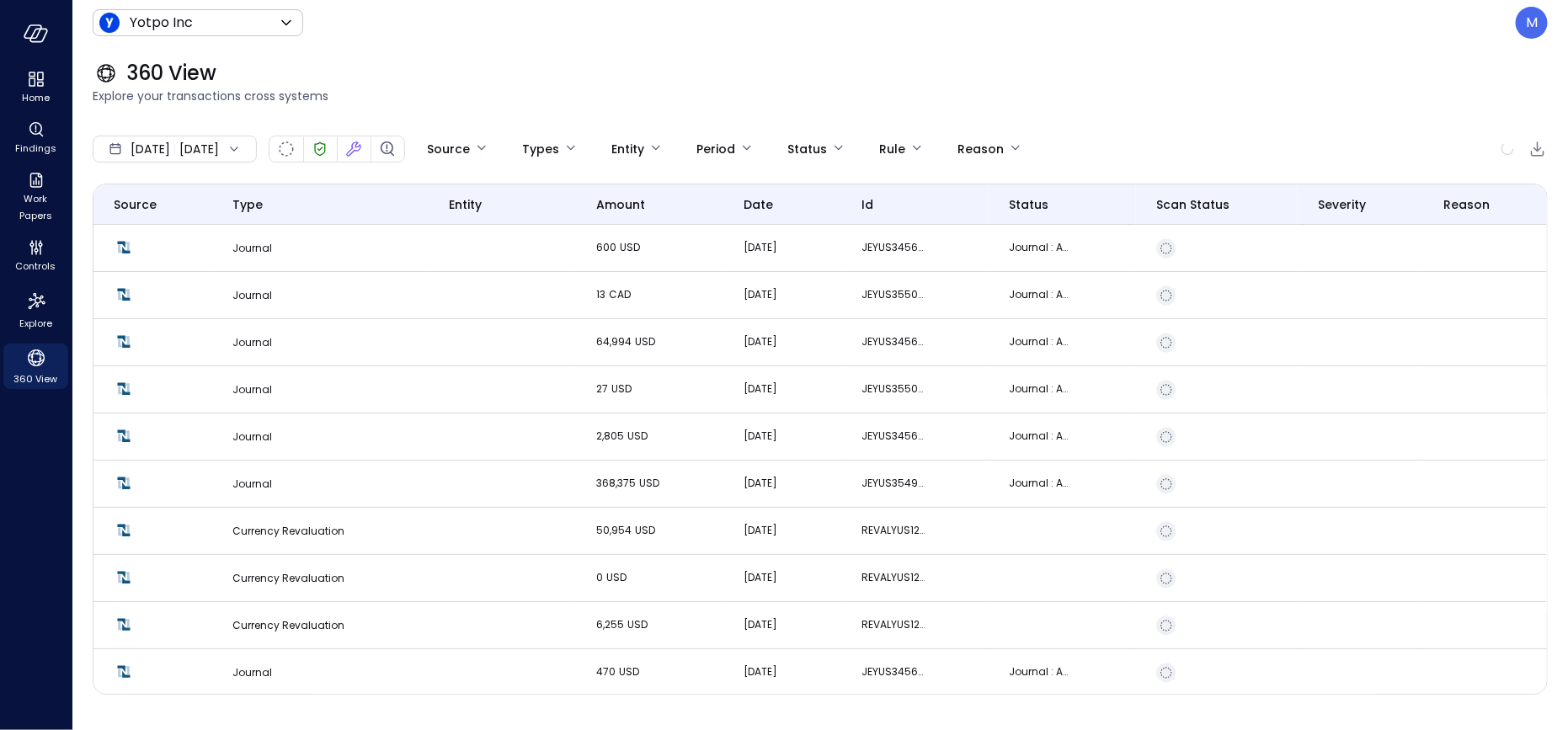 click on "Home Findings Work Papers Controls Explore 360 View Yotpo Inc ****** ​ M 360 View   Explore your transactions cross systems ​ ​ Search [DATE] [DATE] Source Types Entity Period Status Rule Reason Source Type entity amount date id status Scan Status Severity Reason Journal 600 USD [DATE] JEYUS345623 Journal : Approved for Posting Journal 13 CAD [DATE] JEYUS355078 Journal : Approved for Posting Journal 64,994 USD [DATE] JEYUS345607 Journal : Approved for Posting Journal 27 USD [DATE] JEYUS355099 Journal : Approved for Posting Journal 2,805 USD [DATE] JEYUS345626 Journal : Approved for Posting Journal 368,375 USD [DATE] JEYUS354917 Journal : Approved for Posting Currency Revaluation 50,954 USD [DATE] REVALYUS12348 Currency Revaluation 0 USD [DATE] REVALYUS12338 Currency Revaluation 6,255 USD [DATE] REVALYUS12317 Journal 470 USD [DATE] JEYUS345622 Journal : Approved for Posting Currency Revaluation 10,227 USD [DATE] REVALYUS12351 1 USD 1 USD 7" at bounding box center [784, 365] 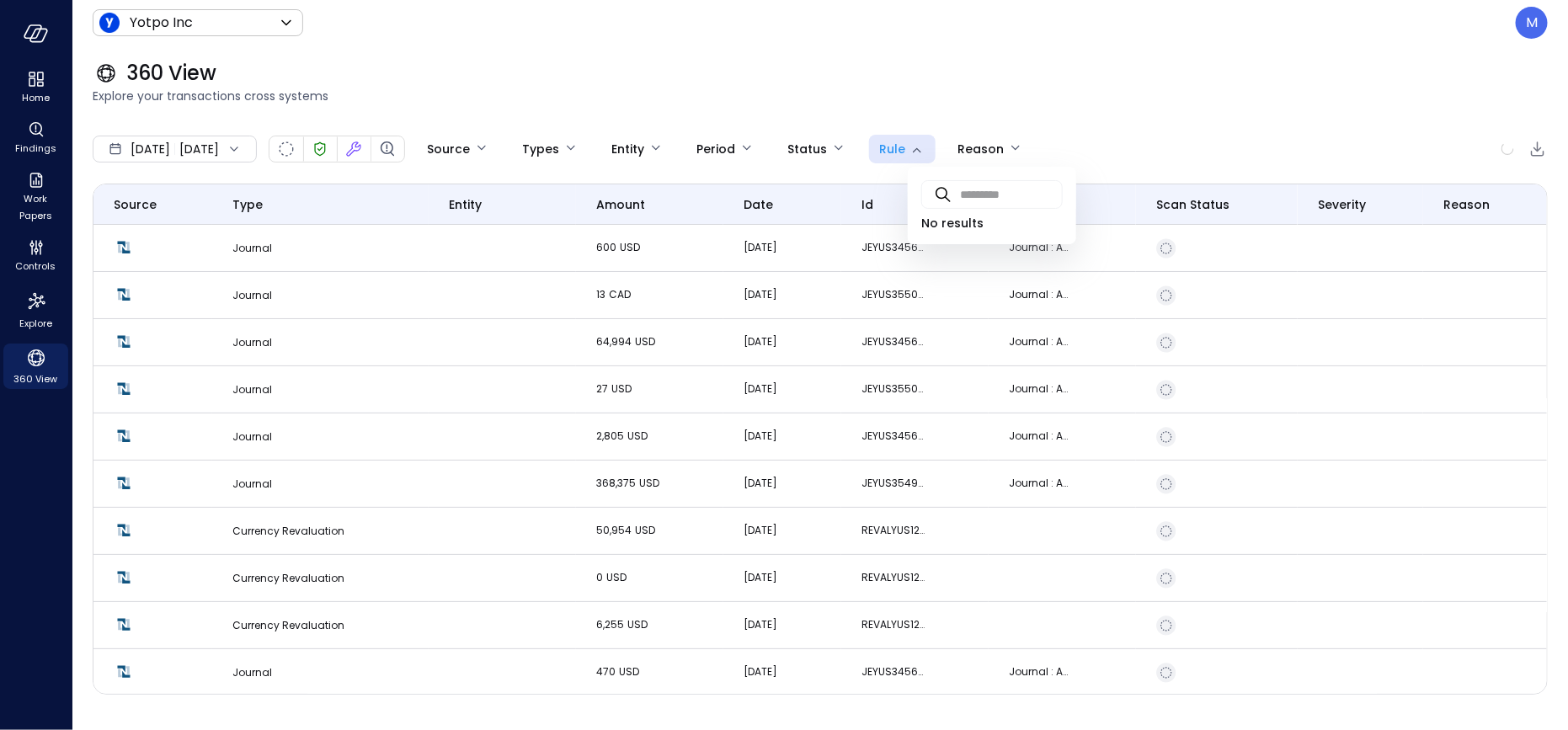 click at bounding box center [784, 365] 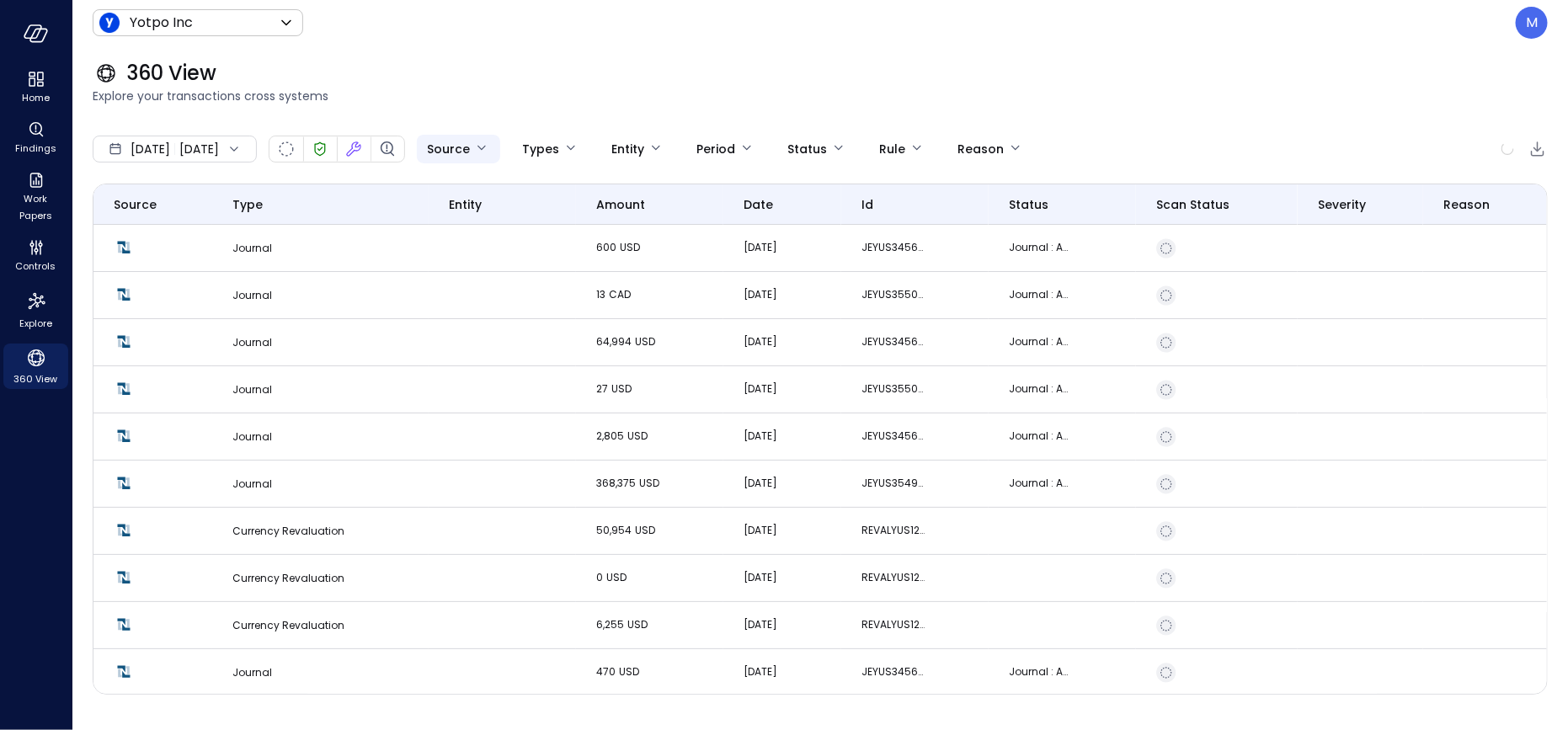 click on "Home Findings Work Papers Controls Explore 360 View Yotpo Inc ****** ​ M 360 View   Explore your transactions cross systems ​ ​ Search [DATE] [DATE] Source Types Entity Period Status Rule Reason Source Type entity amount date id status Scan Status Severity Reason Journal 600 USD [DATE] JEYUS345623 Journal : Approved for Posting Journal 13 CAD [DATE] JEYUS355078 Journal : Approved for Posting Journal 64,994 USD [DATE] JEYUS345607 Journal : Approved for Posting Journal 27 USD [DATE] JEYUS355099 Journal : Approved for Posting Journal 2,805 USD [DATE] JEYUS345626 Journal : Approved for Posting Journal 368,375 USD [DATE] JEYUS354917 Journal : Approved for Posting Currency Revaluation 50,954 USD [DATE] REVALYUS12348 Currency Revaluation 0 USD [DATE] REVALYUS12338 Currency Revaluation 6,255 USD [DATE] REVALYUS12317 Journal 470 USD [DATE] JEYUS345622 Journal : Approved for Posting Currency Revaluation 10,227 USD [DATE] REVALYUS12351 1 USD 1 USD 7" at bounding box center (784, 365) 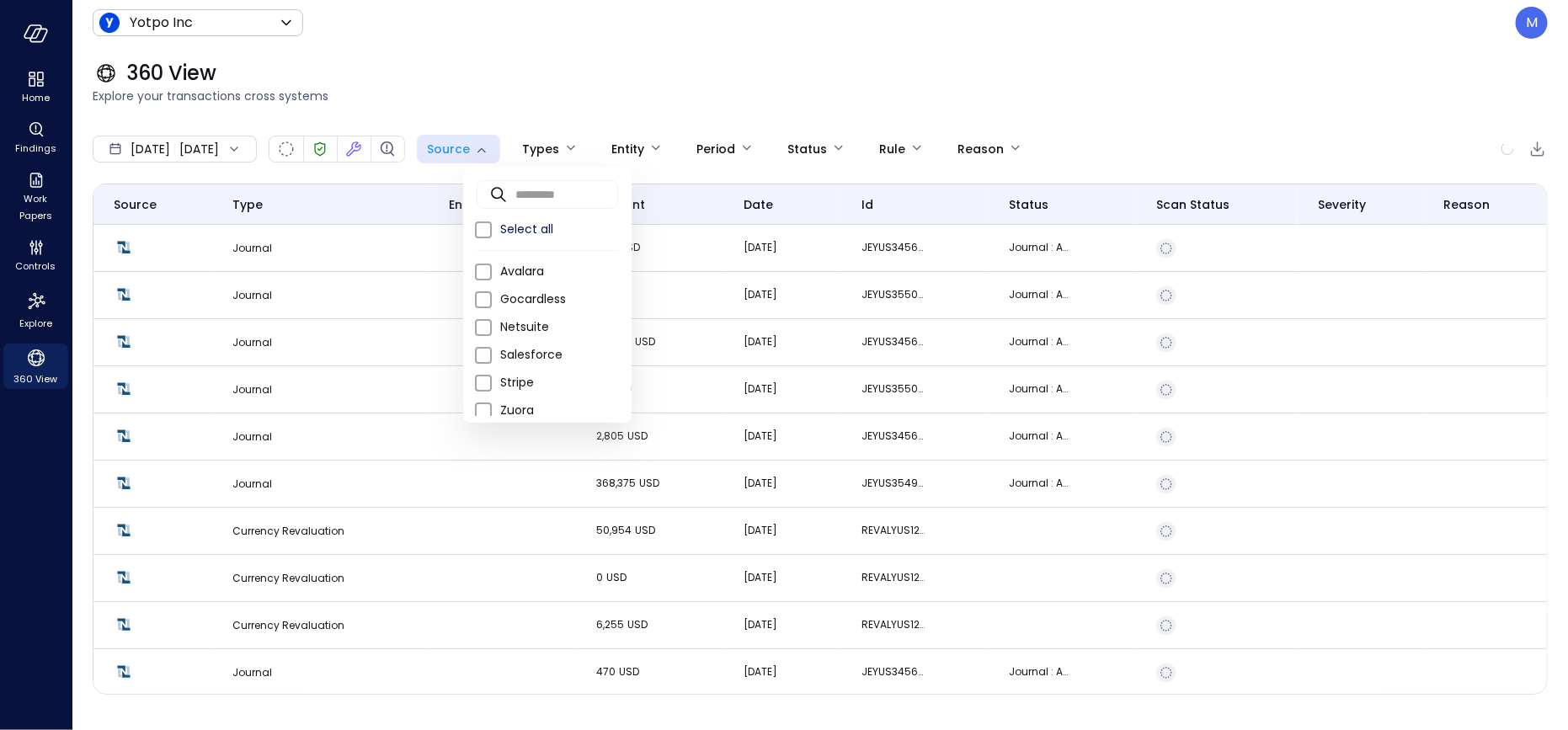 click at bounding box center [784, 365] 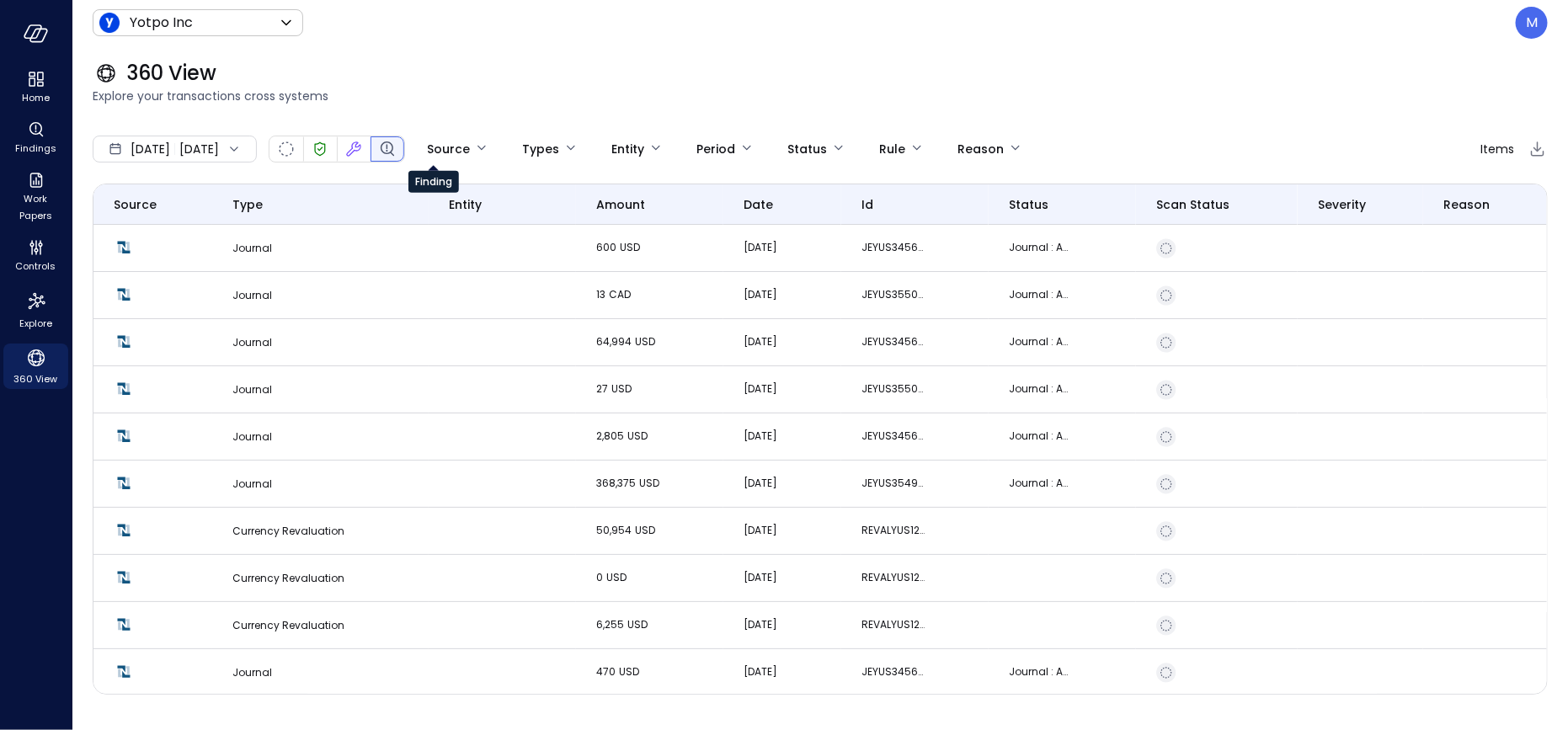 click 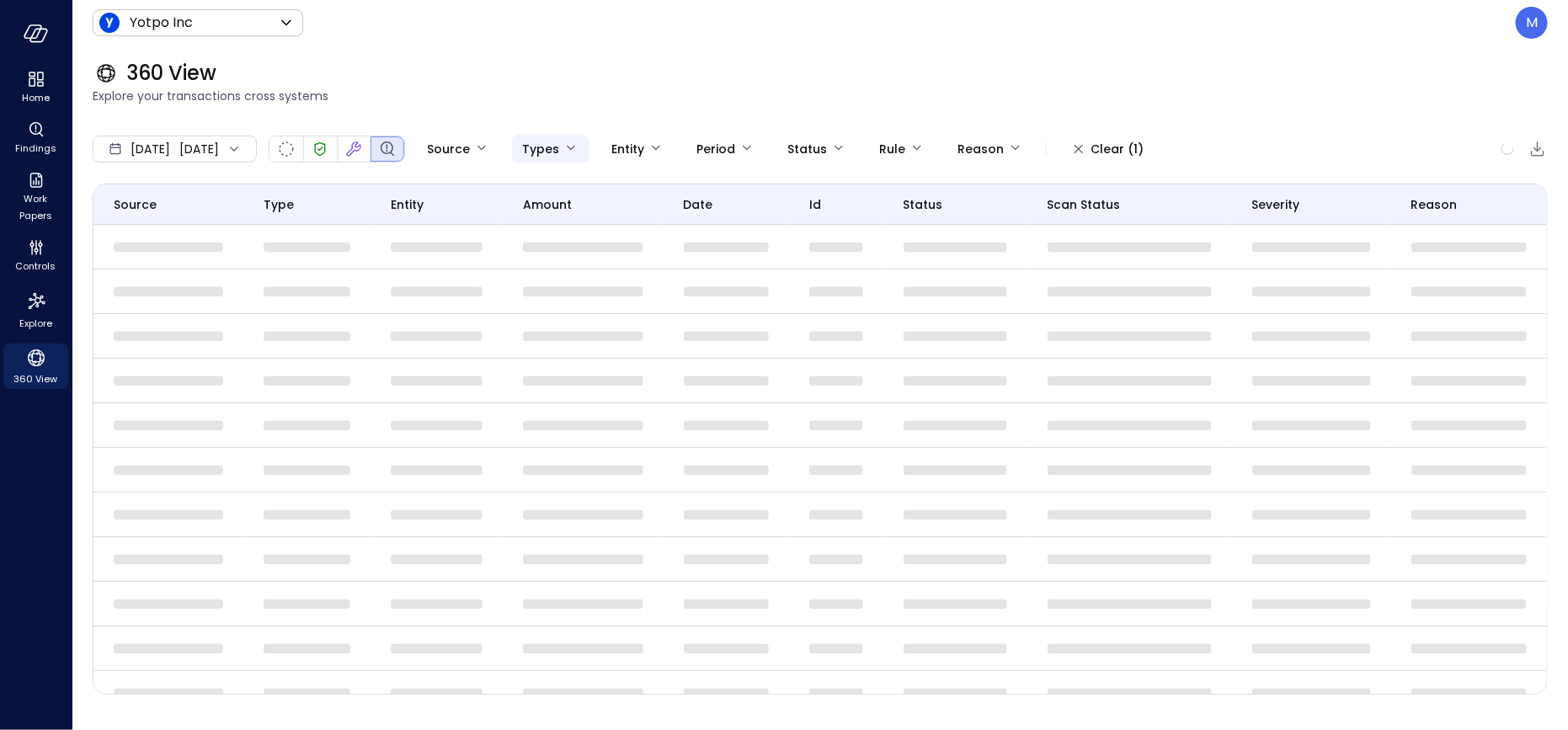 click on "Home Findings Work Papers Controls Explore 360 View Yotpo Inc ****** ​ M 360 View   Explore your transactions cross systems ​ ​ Search [DATE] [DATE] Source Types Entity Period Status Rule Reason Clear (1) Source Type entity amount date id status Scan Status Severity Reason [URL]" at bounding box center (784, 365) 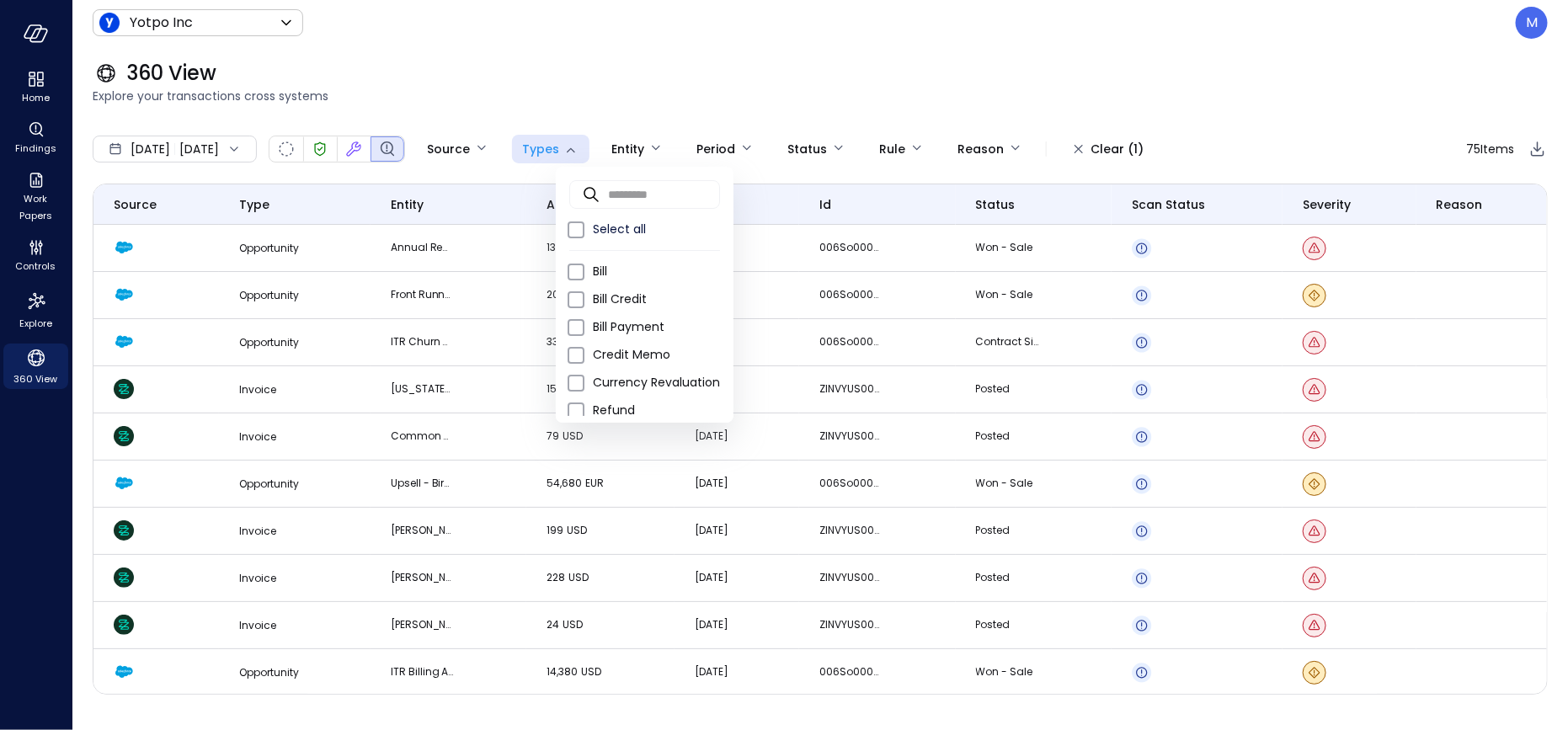 click at bounding box center (784, 365) 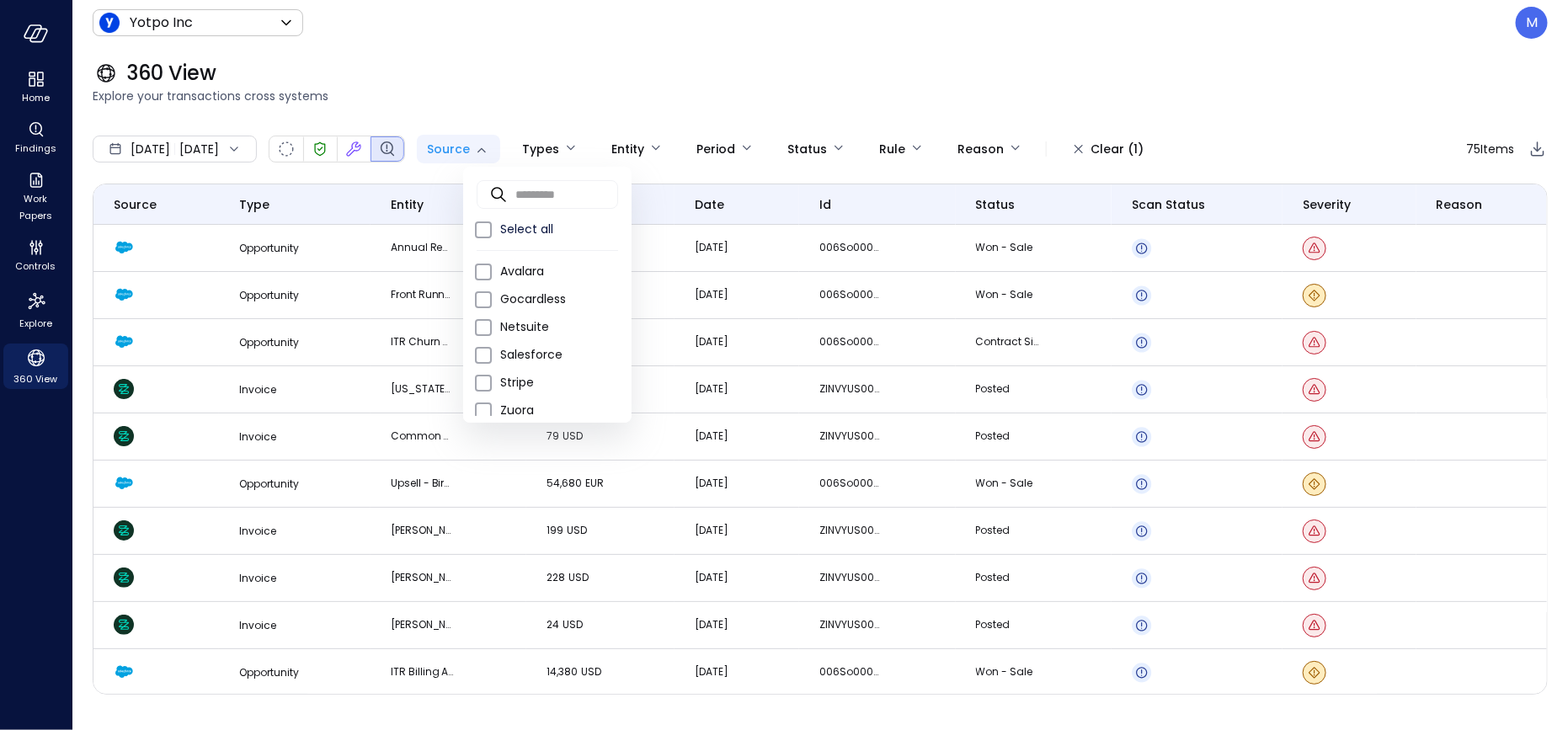 click on "Home Findings Work Papers Controls Explore 360 View Yotpo Inc ****** ​ M 360 View   Explore your transactions cross systems ​ ​ Search [DATE] [DATE] Source Types Entity Period Status Rule Reason Clear (1) 75  Items Source Type entity amount date id status Scan Status Severity Reason Opportunity Annual Renewal - Curlygirlmovement Products BV, Loyalty + Reviews + VMS, [DATE] 13,187 EUR [DATE] 006So000005qLyUIAU Won - Sale Opportunity Front Runner - Loyalty 20,388 AUD [DATE] 006So00000LGoNHIA1 Won - Sale Opportunity ITR Churn Subscriptions - Grunt Style, LLC, Loyalty 33,913 USD [DATE] 006So00000IE1EqIAL Contract Signed Invoice [US_STATE] ECOMMERCE RETAIL 15 USD [DATE] ZINVYUS00541178 posted Invoice Common Basics, Inc. dba Bearfruit 79 USD [DATE] ZINVYUS00541863 posted Opportunity Upsell - [GEOGRAPHIC_DATA] Europe GmbH   - Reviews 54,680 EUR [DATE] 006So00000JoNBPIA3 Won - Sale Invoice [PERSON_NAME] 199 USD [DATE] ZINVYUS00542198 posted Invoice [PERSON_NAME] 228 USD posted" at bounding box center [784, 365] 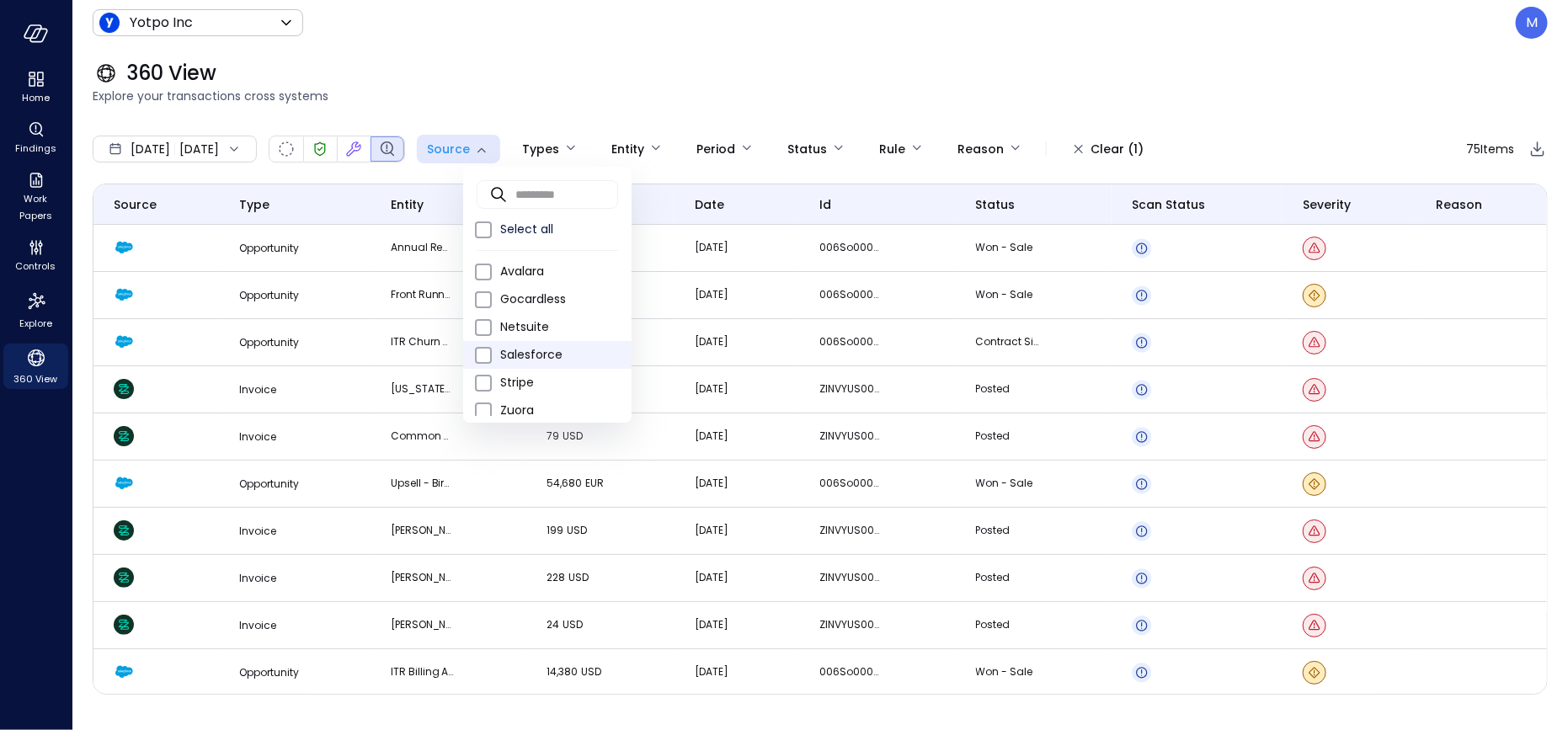 click on "Salesforce" at bounding box center [559, 354] 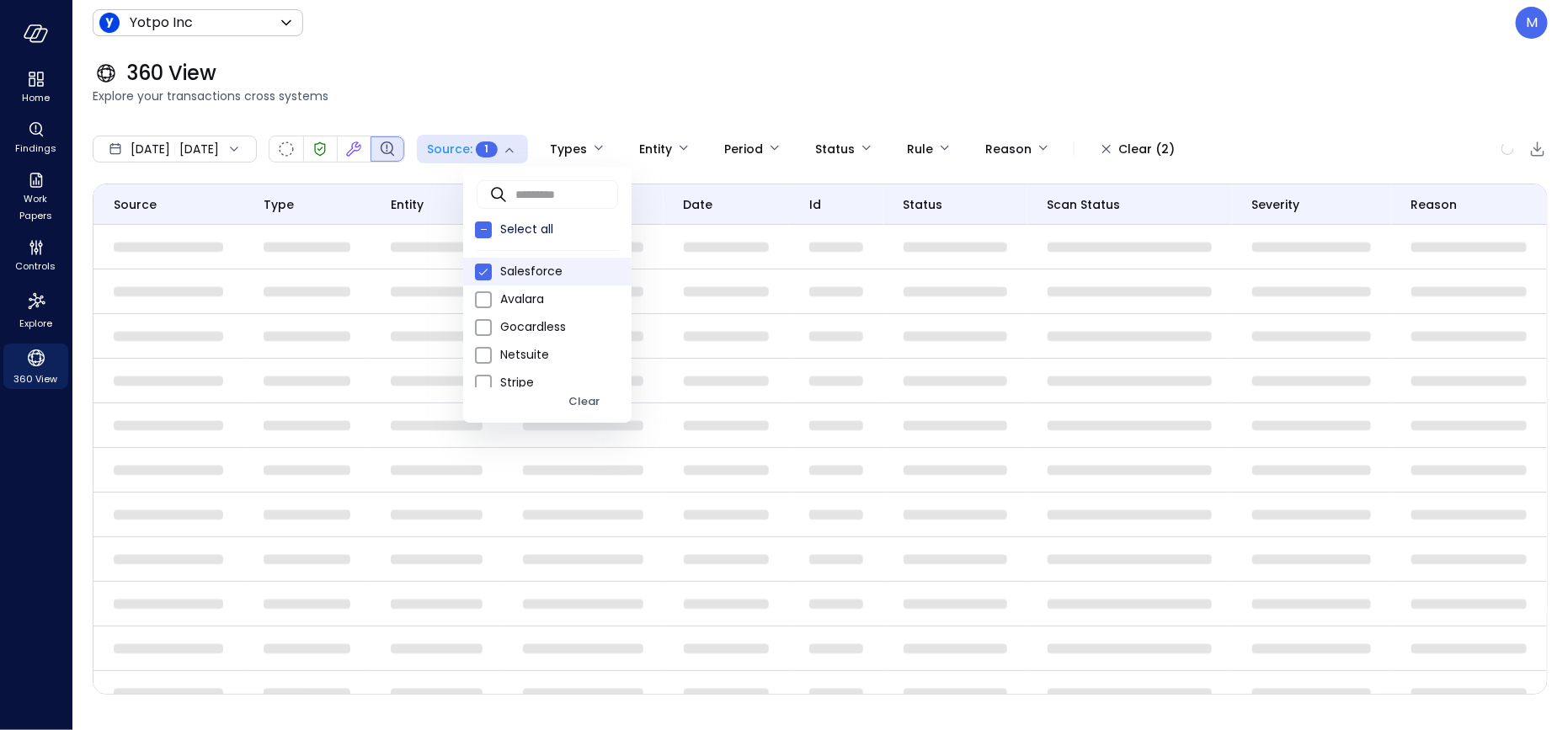 scroll, scrollTop: 36, scrollLeft: 0, axis: vertical 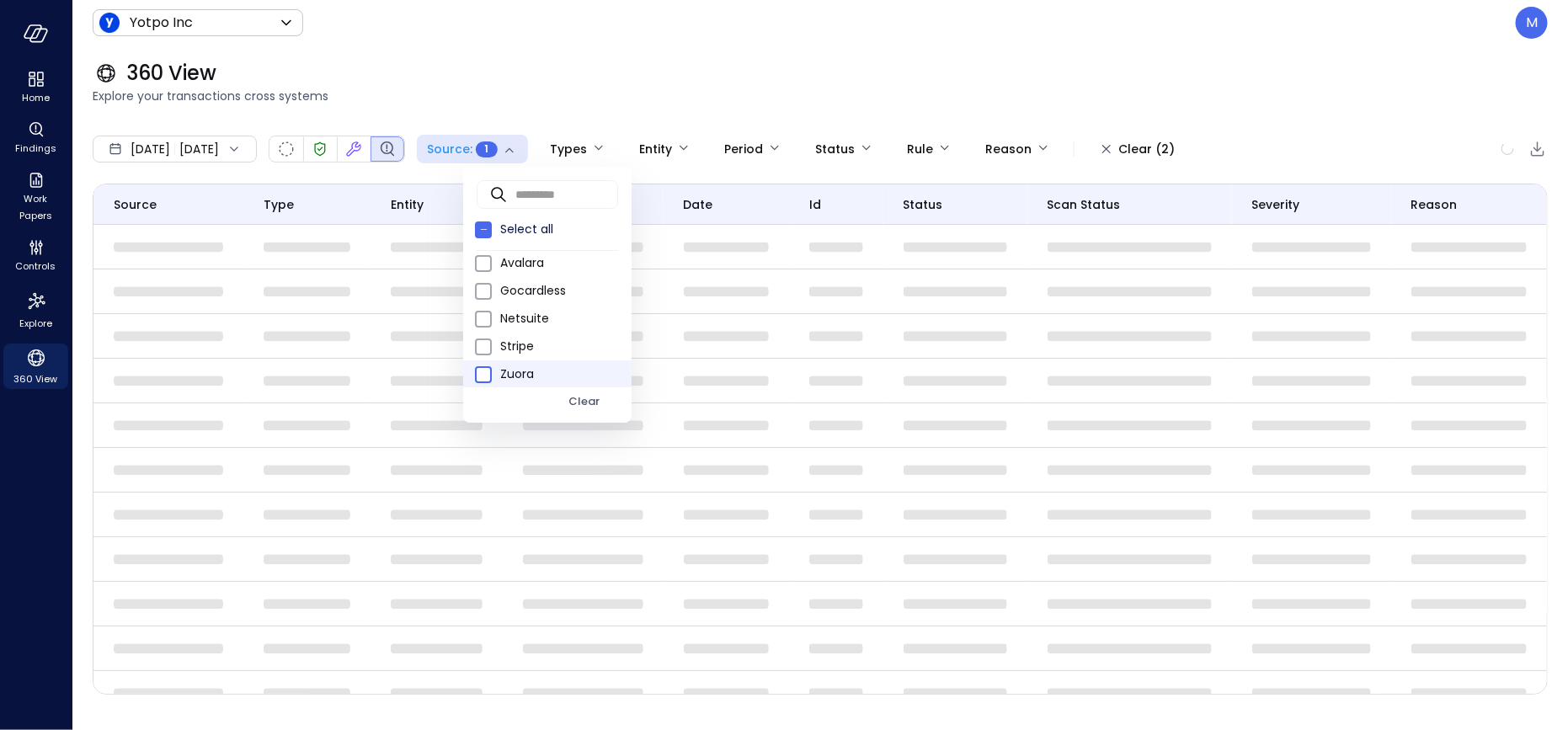 type on "**********" 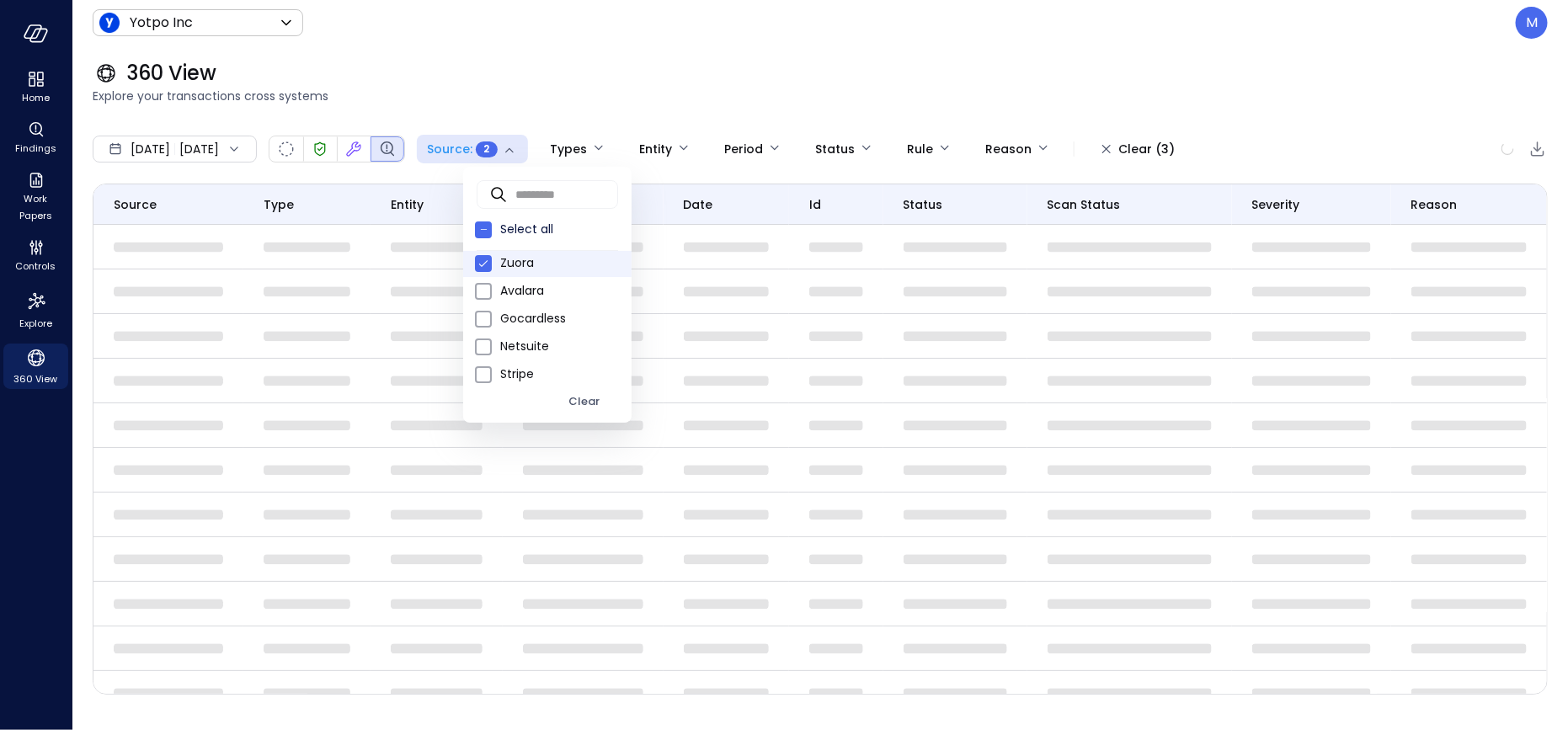 click at bounding box center [784, 365] 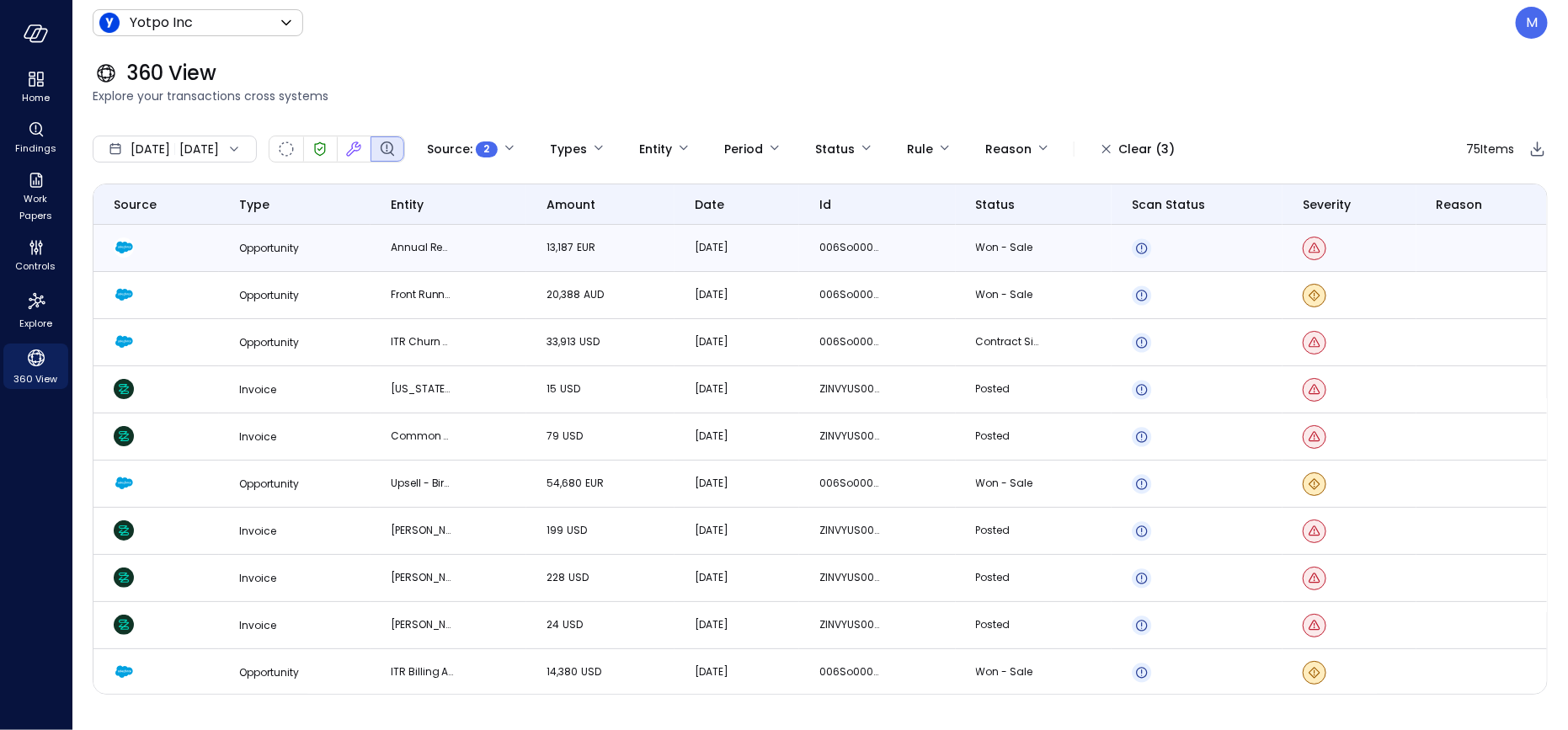 click 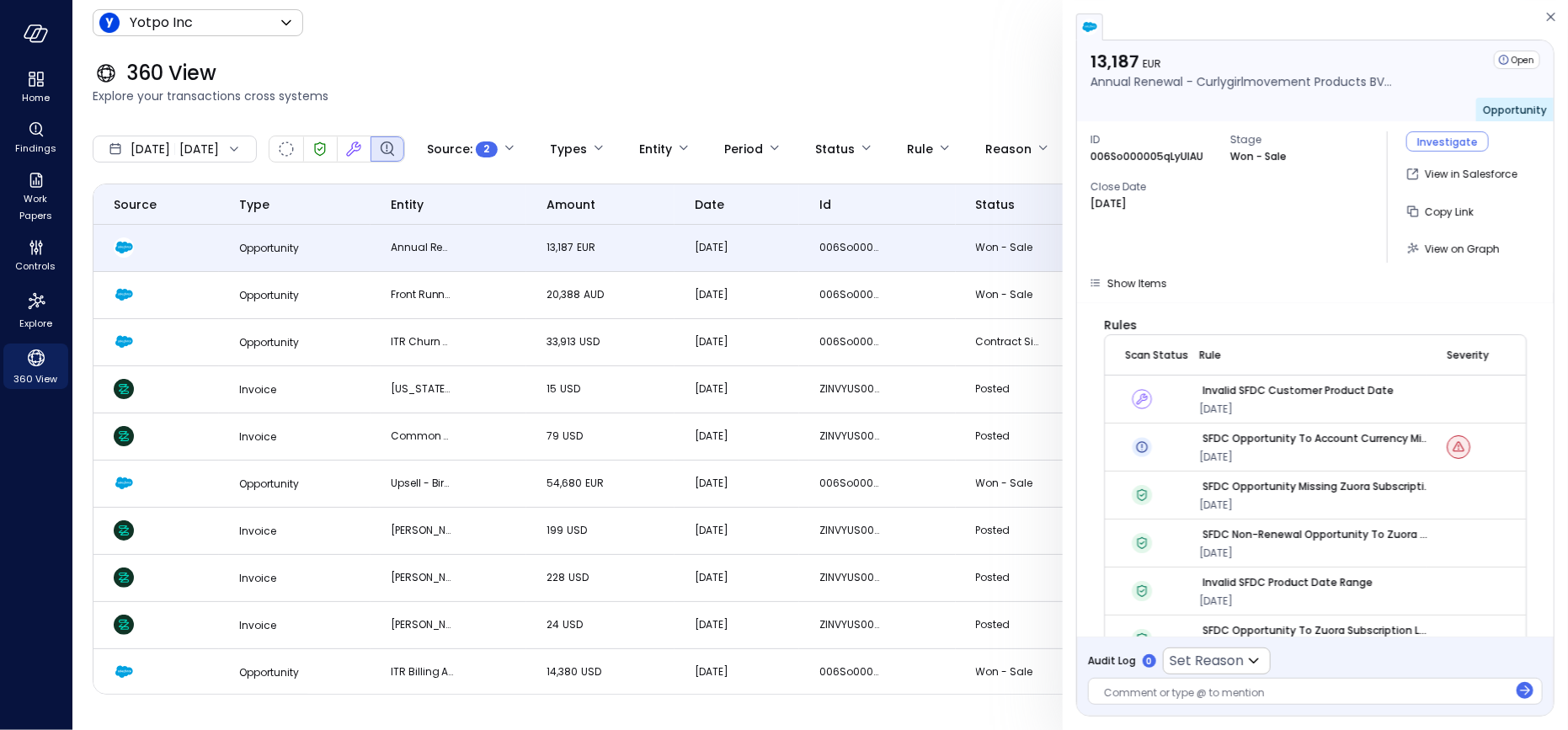 scroll, scrollTop: 16, scrollLeft: 0, axis: vertical 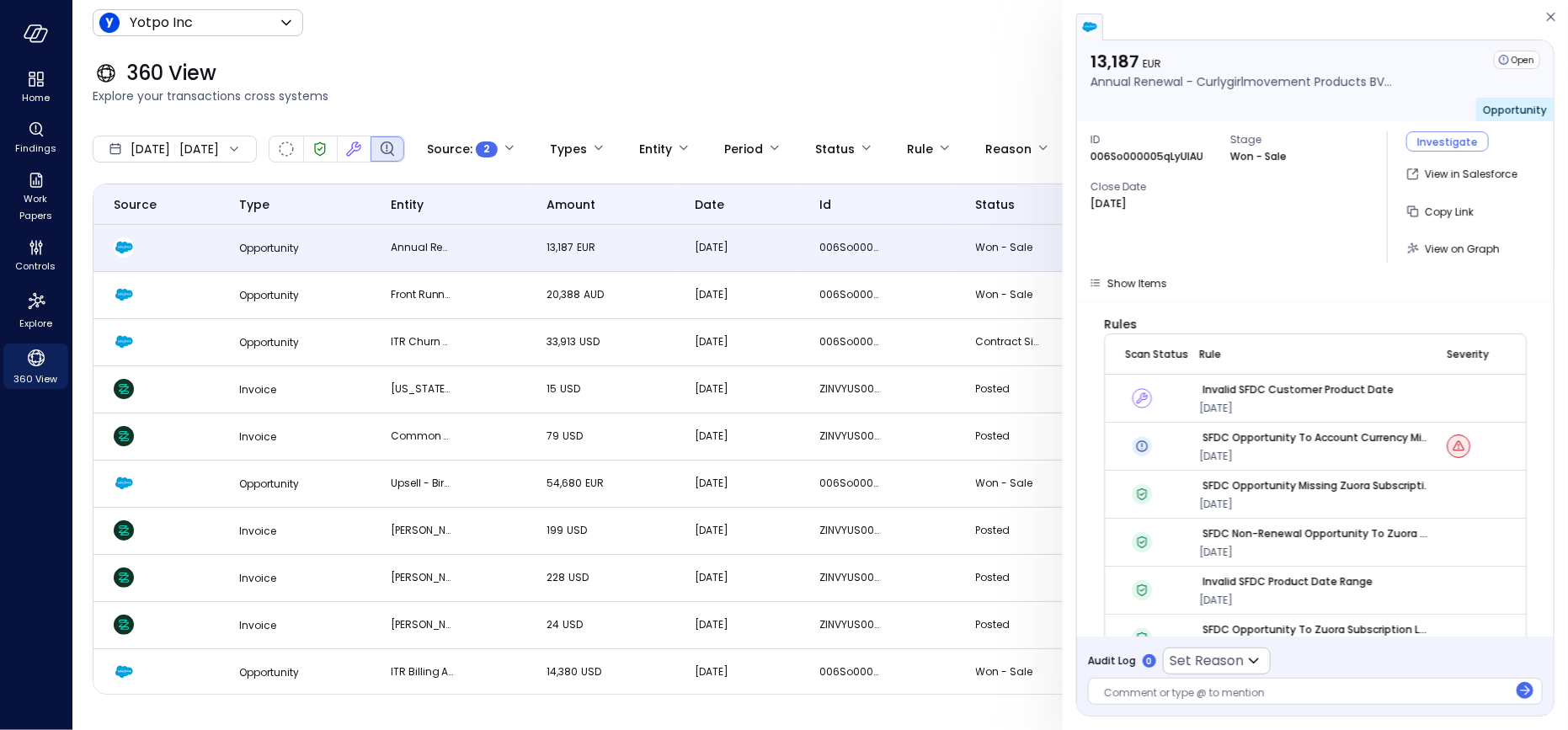click on "360 View   Explore your transactions cross systems" at bounding box center [810, 83] 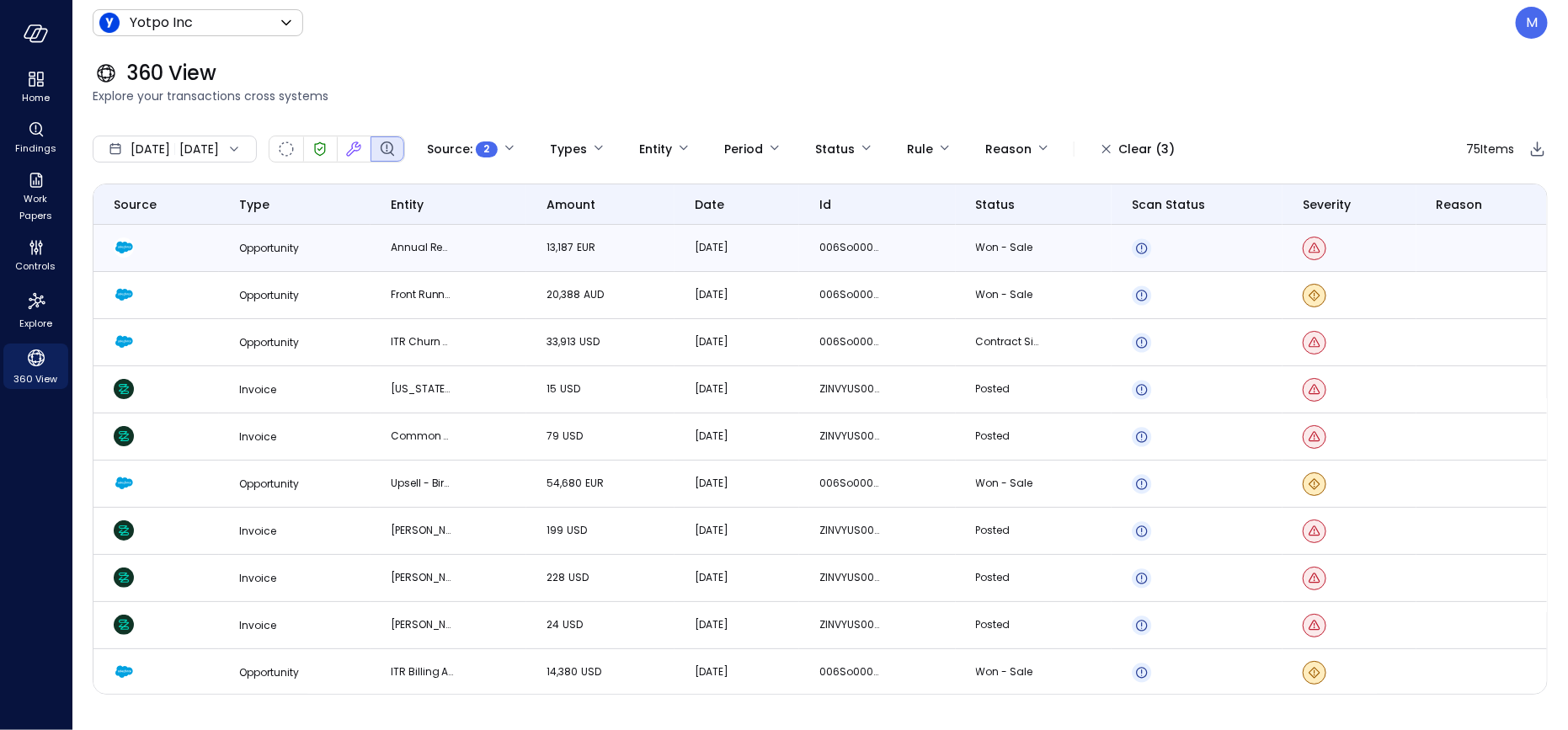 click 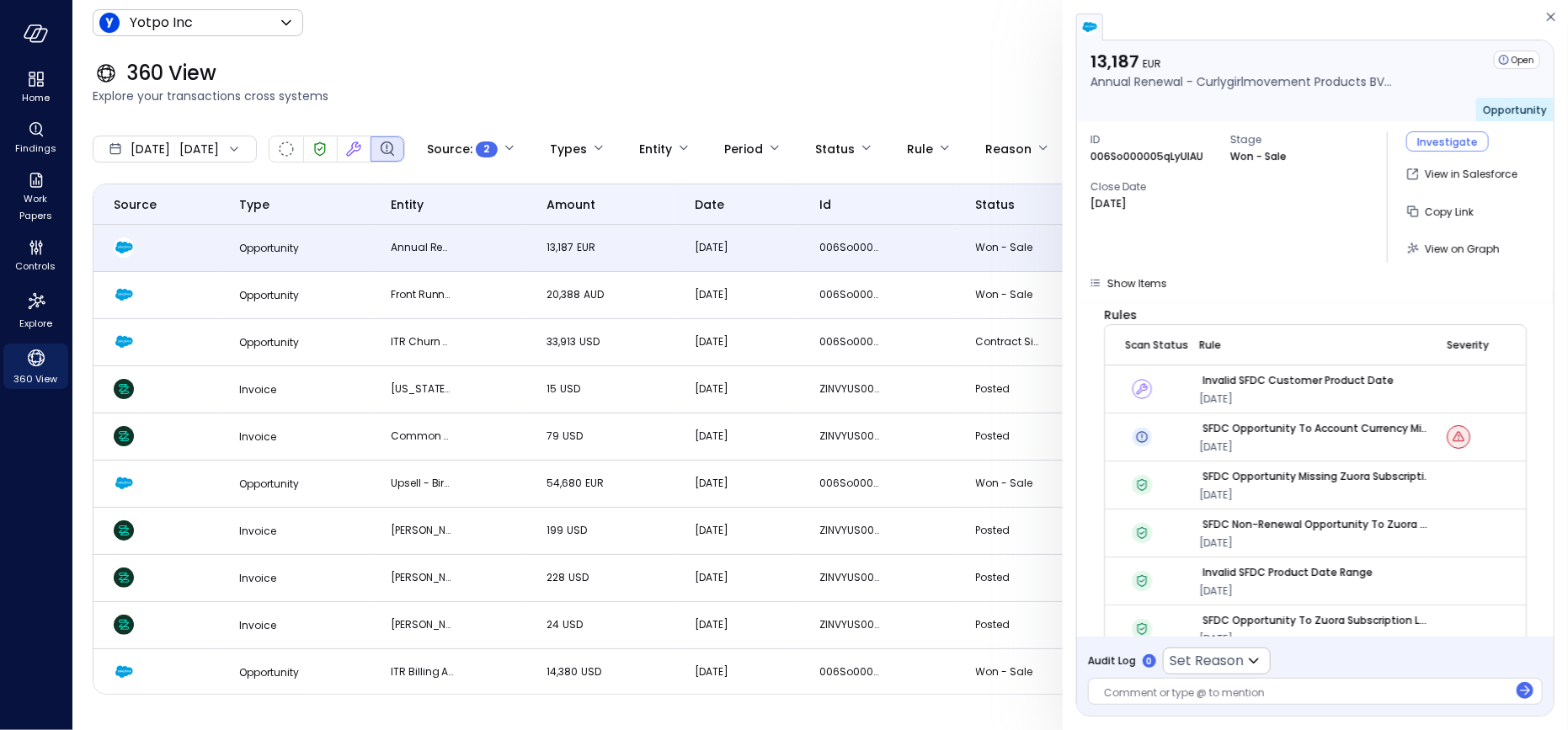 scroll, scrollTop: 0, scrollLeft: 0, axis: both 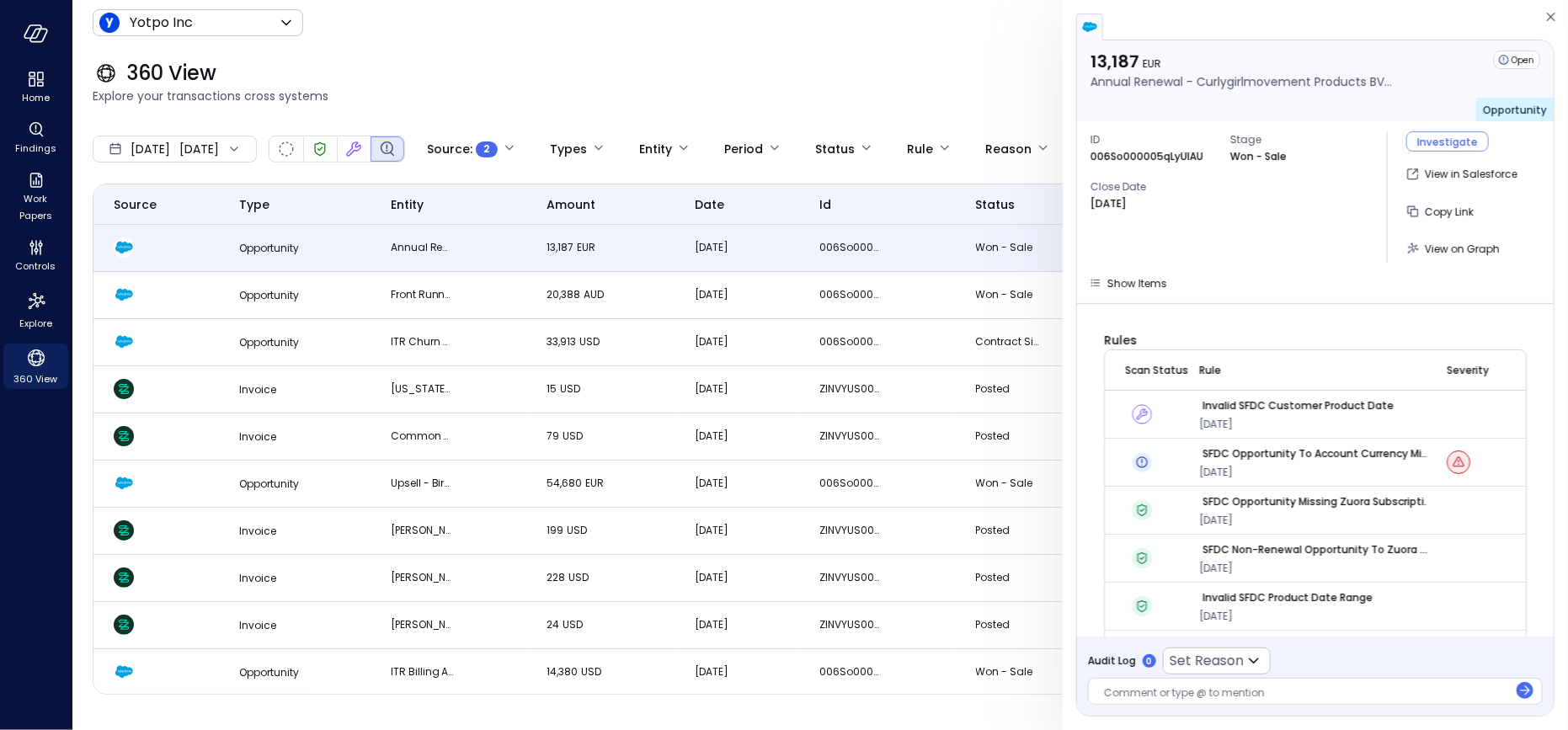 click 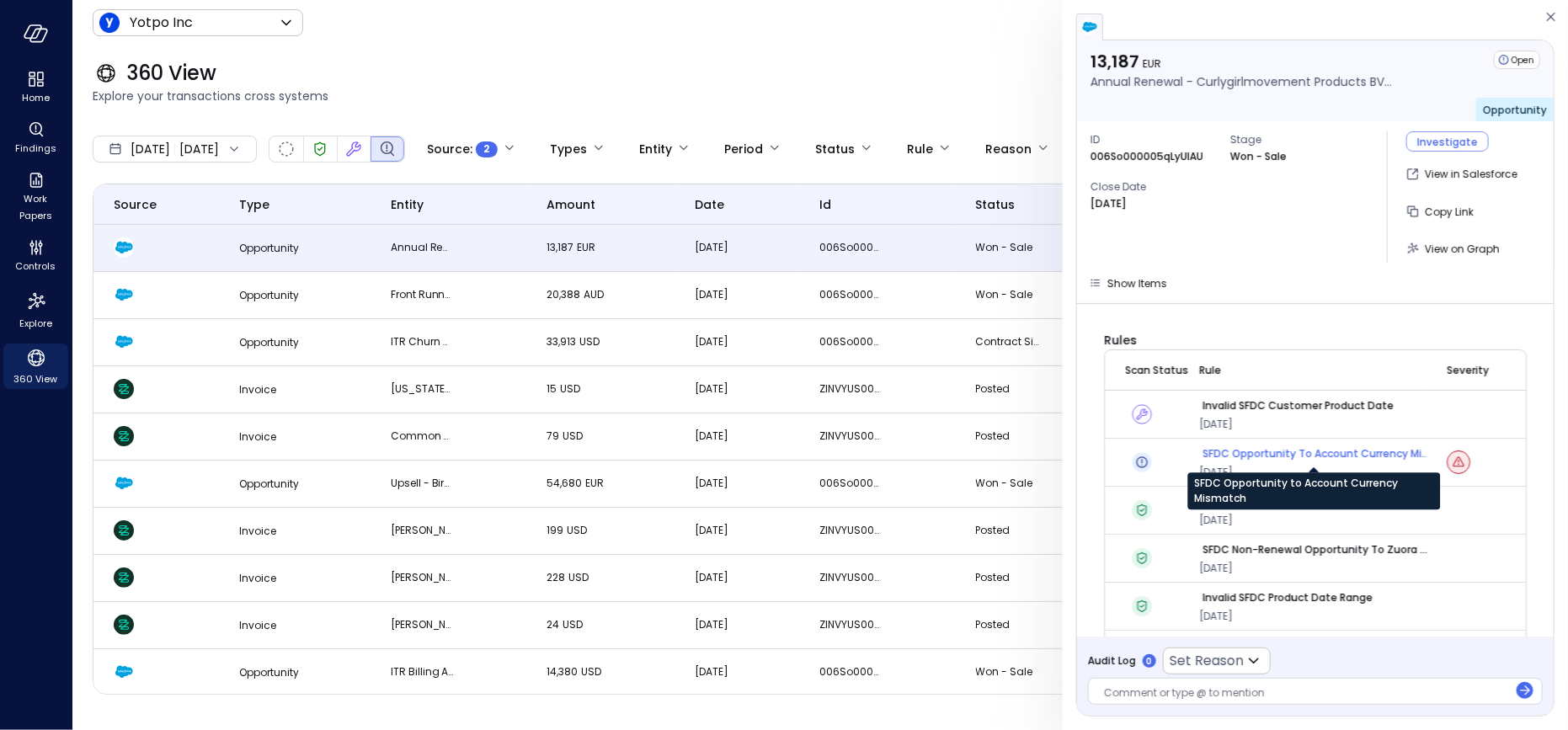 click on "SFDC Opportunity to Account Currency Mismatch" at bounding box center (1317, 454) 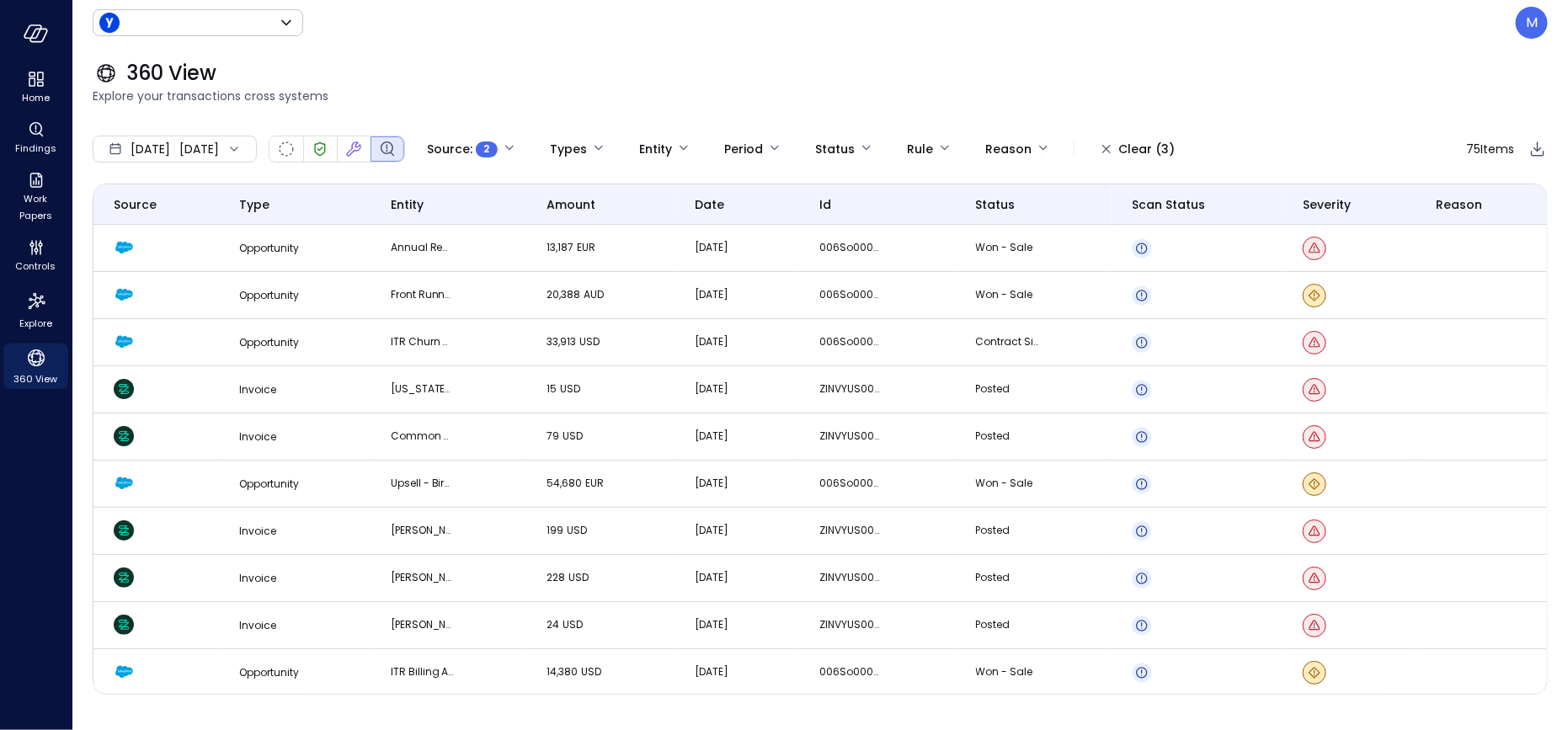 type on "******" 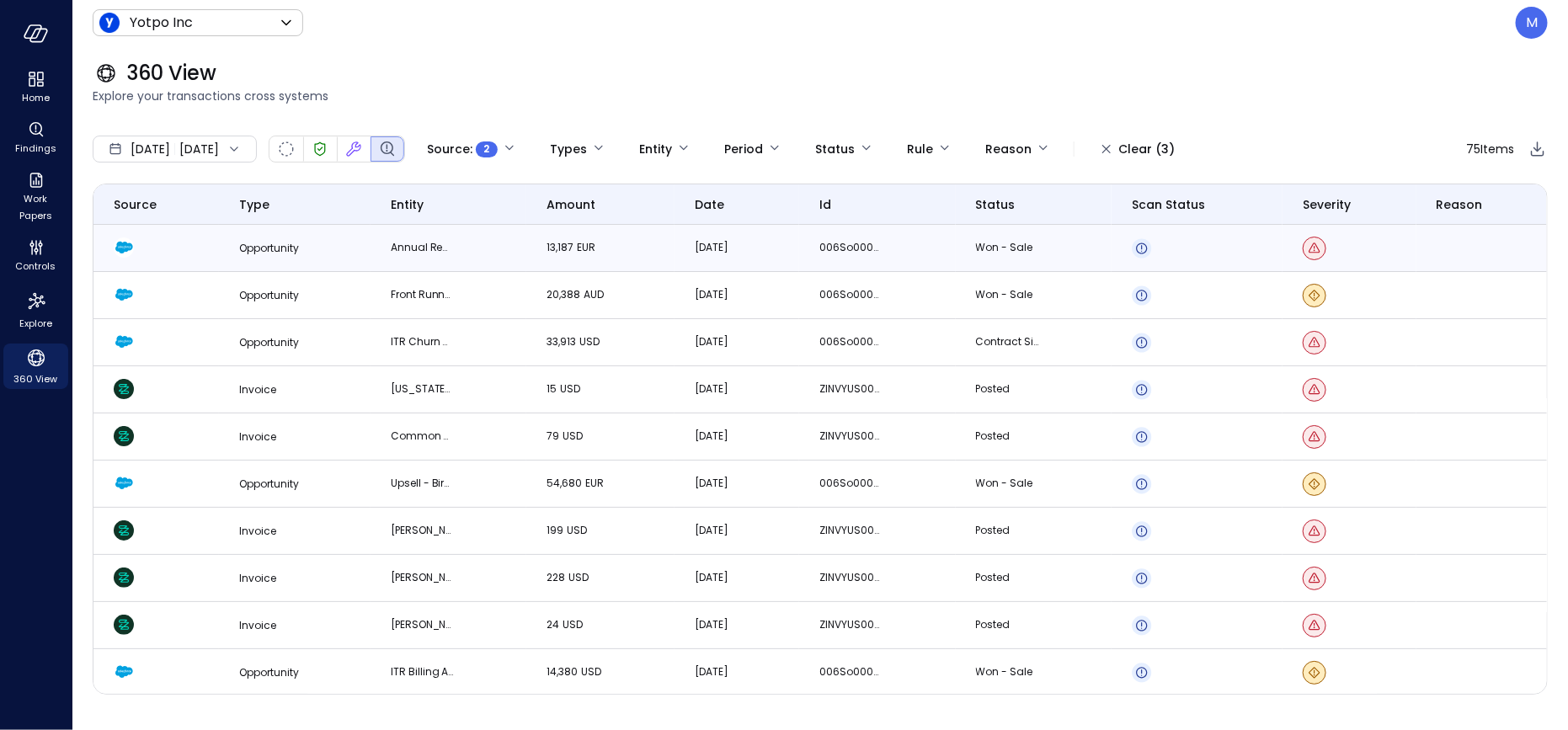 click 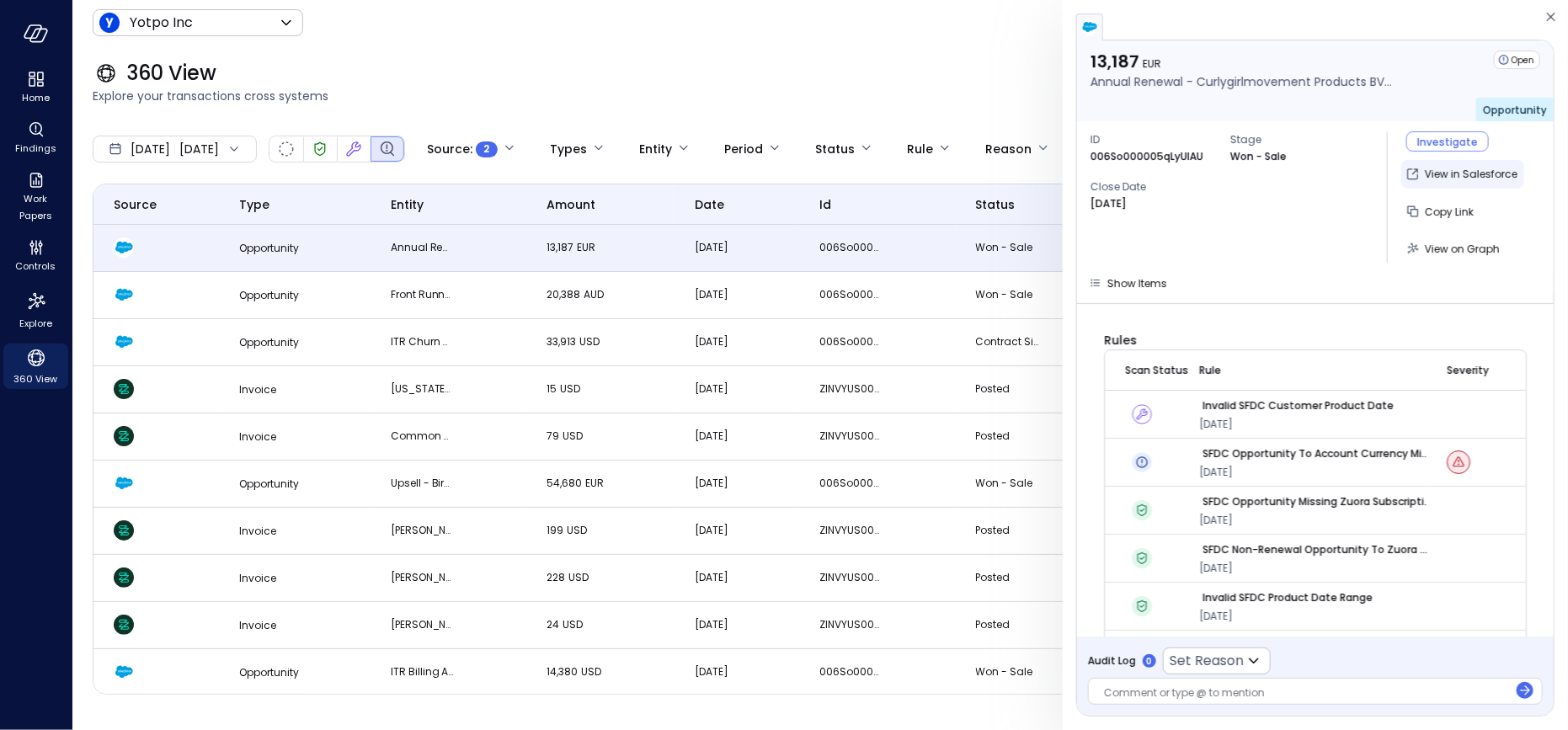 click on "View in Salesforce" at bounding box center [1471, 174] 